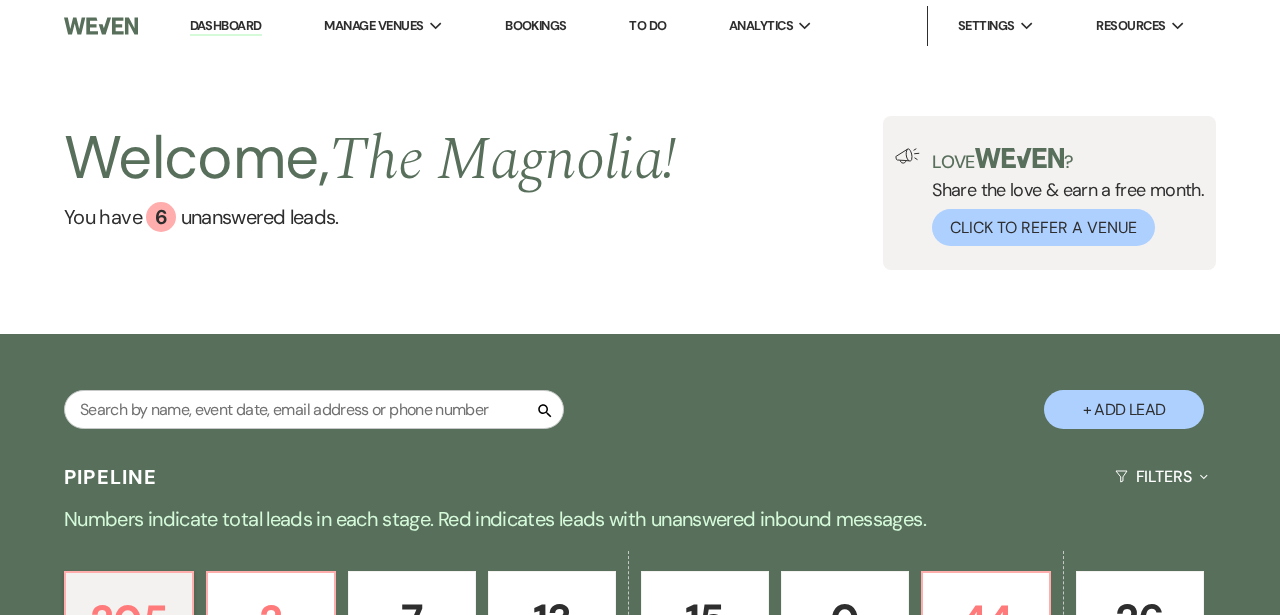 scroll, scrollTop: 0, scrollLeft: 0, axis: both 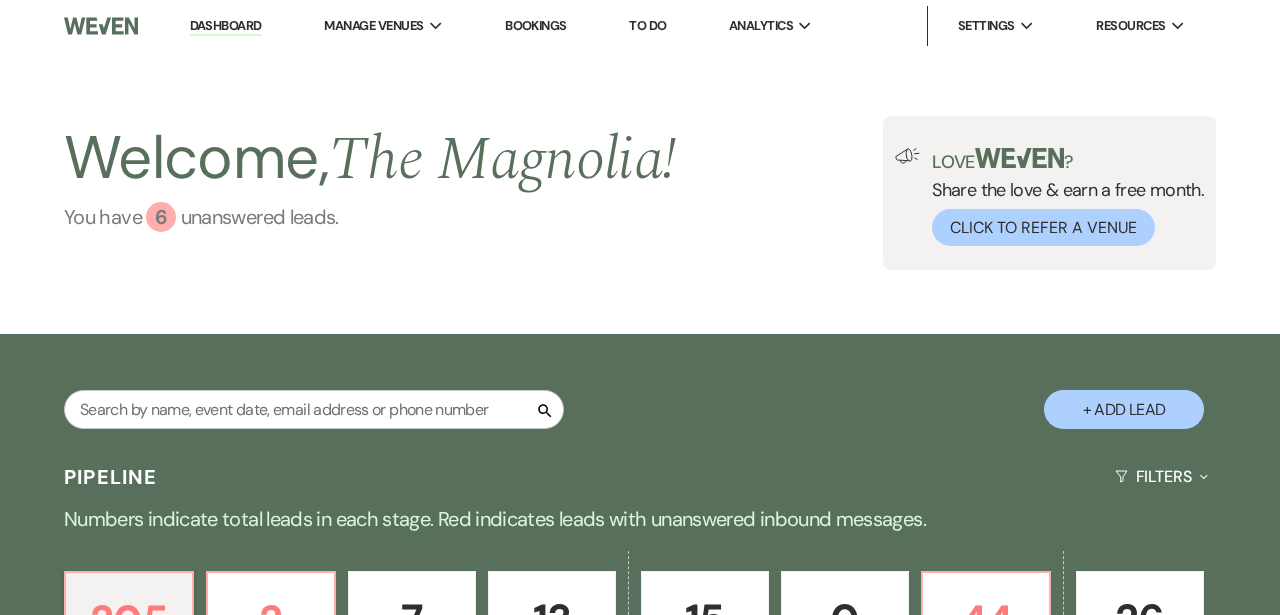 click on "6" at bounding box center (161, 217) 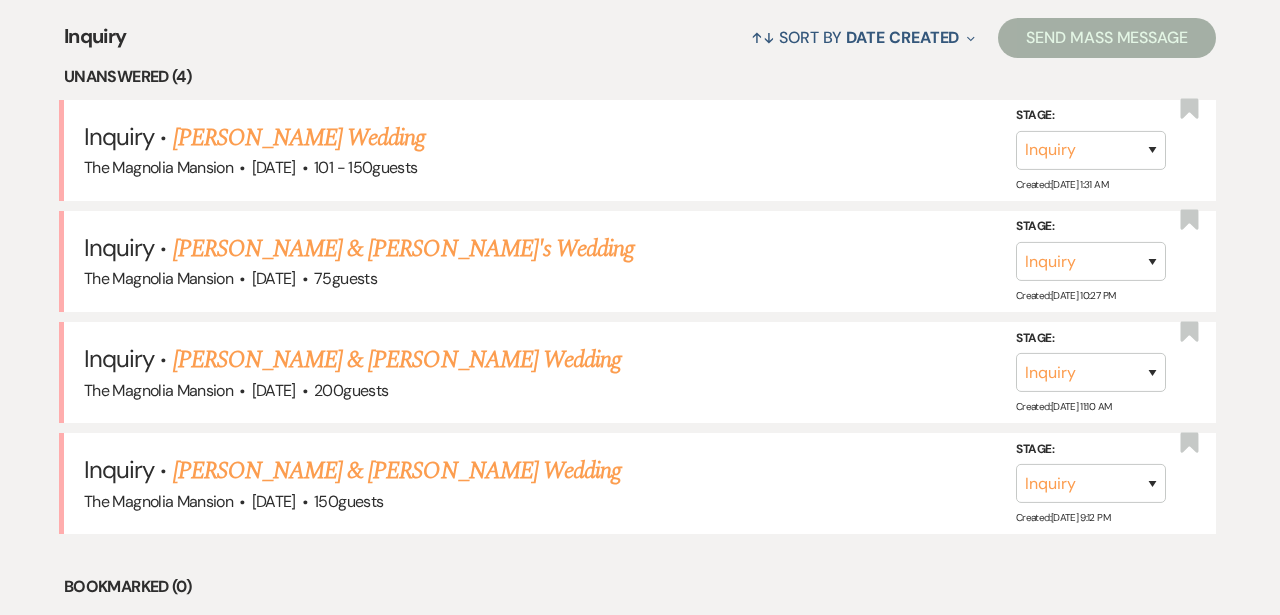scroll, scrollTop: 785, scrollLeft: 0, axis: vertical 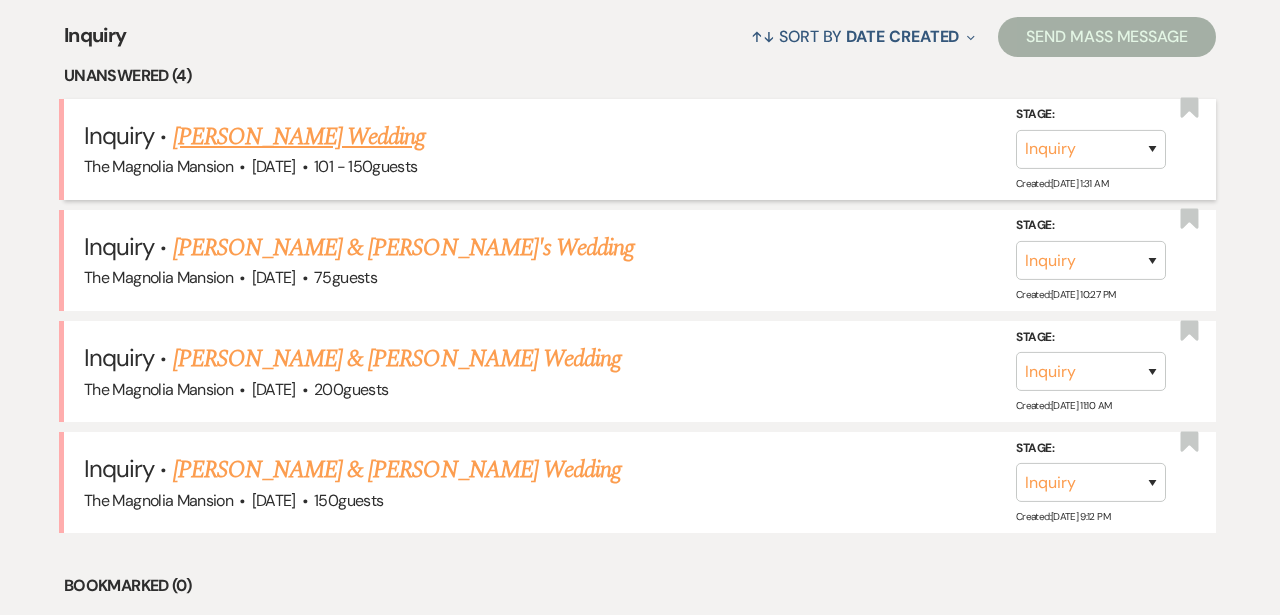 click on "[PERSON_NAME] Wedding" at bounding box center (299, 137) 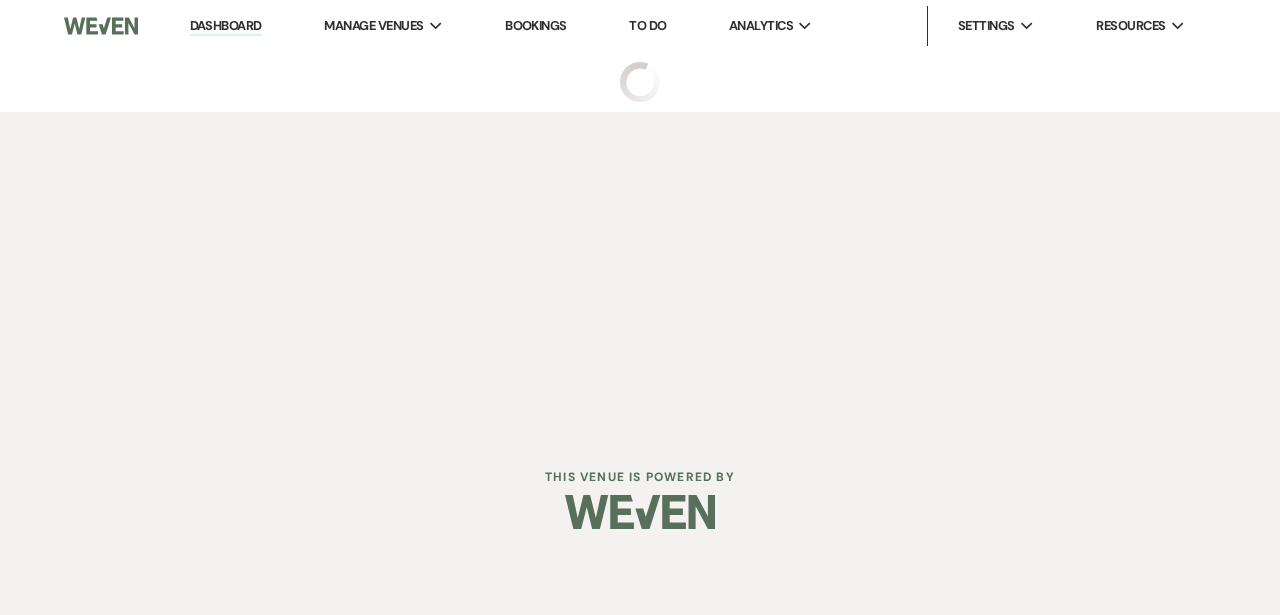 scroll, scrollTop: 0, scrollLeft: 0, axis: both 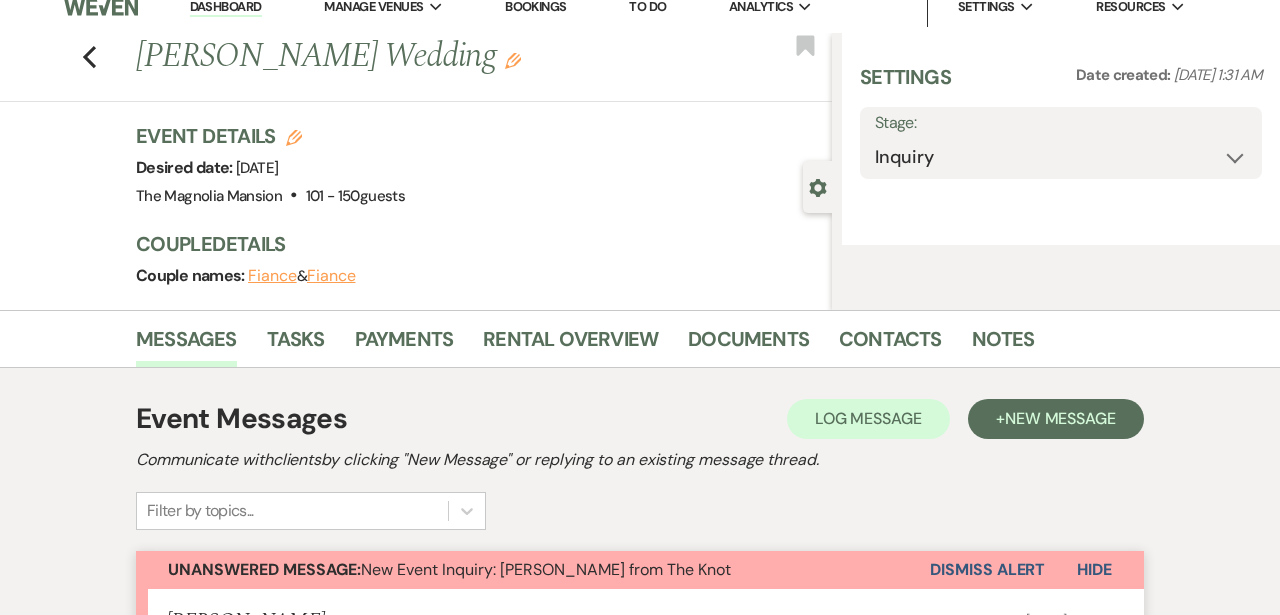 select on "2" 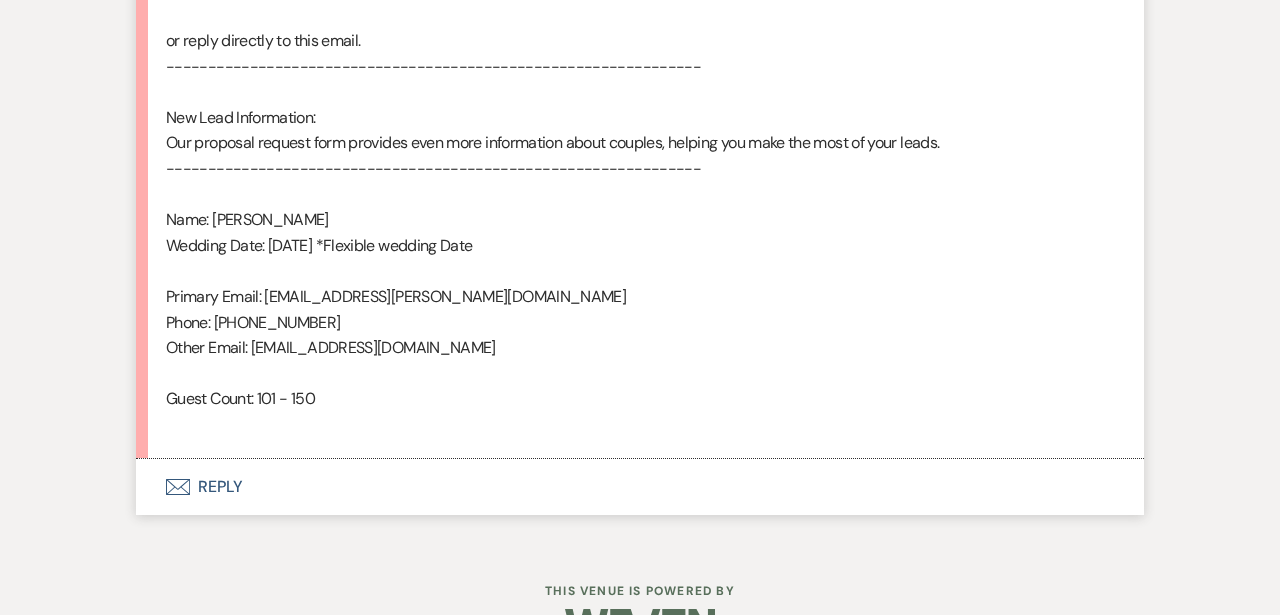 scroll, scrollTop: 1284, scrollLeft: 0, axis: vertical 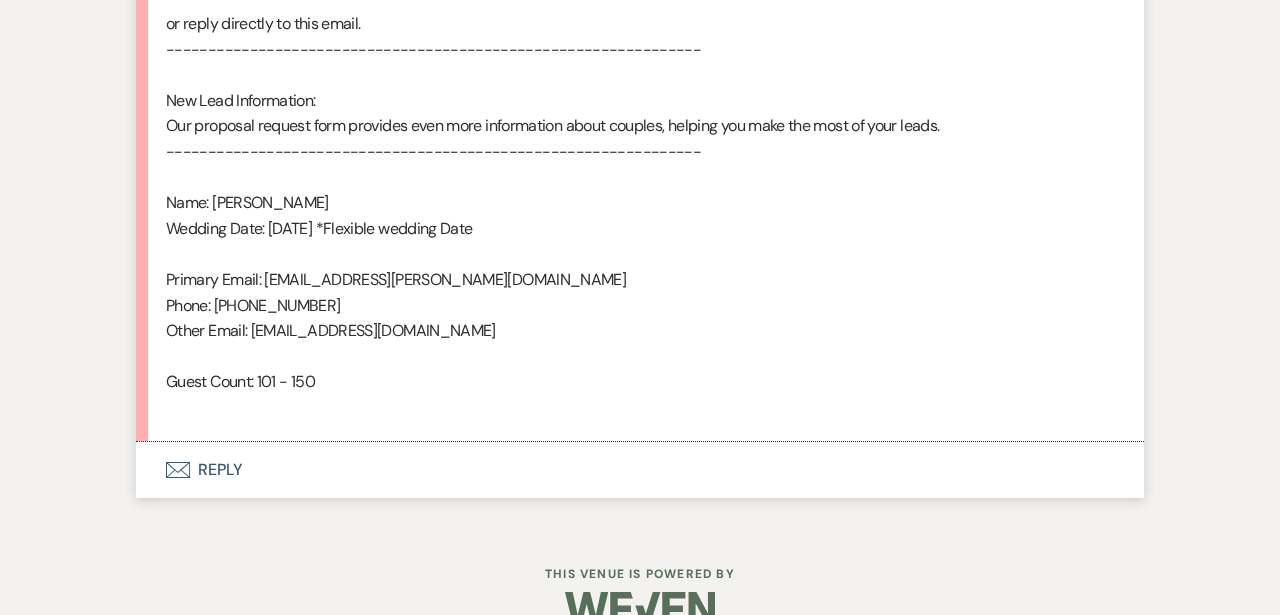 click on "Envelope Reply" at bounding box center [640, 470] 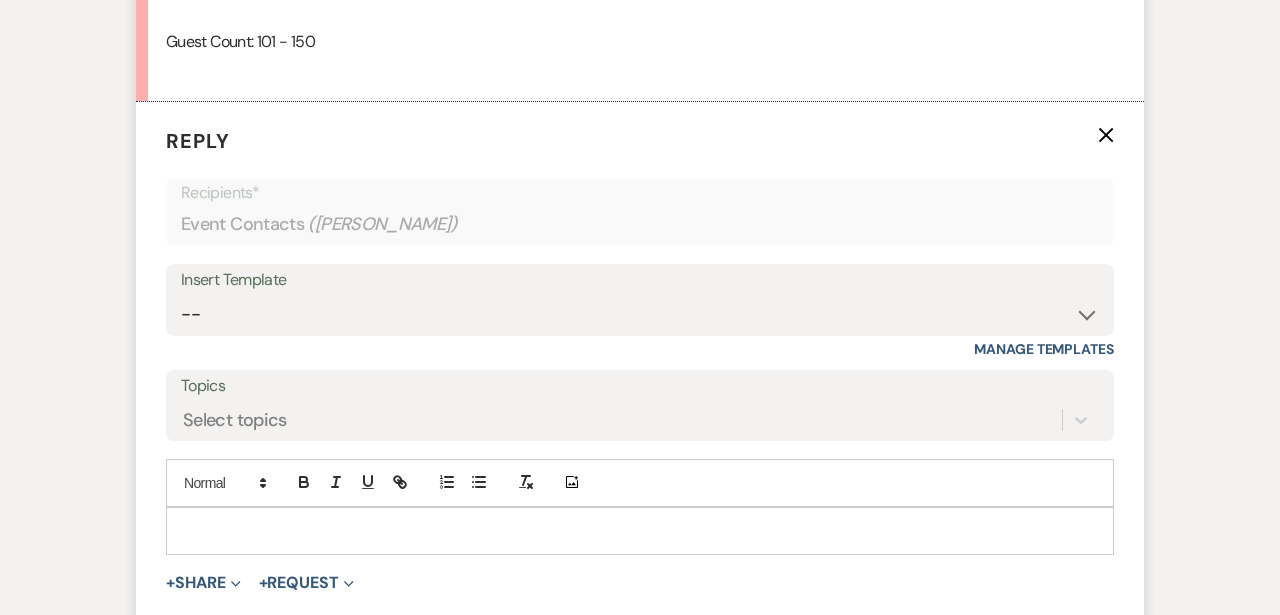 scroll, scrollTop: 1625, scrollLeft: 0, axis: vertical 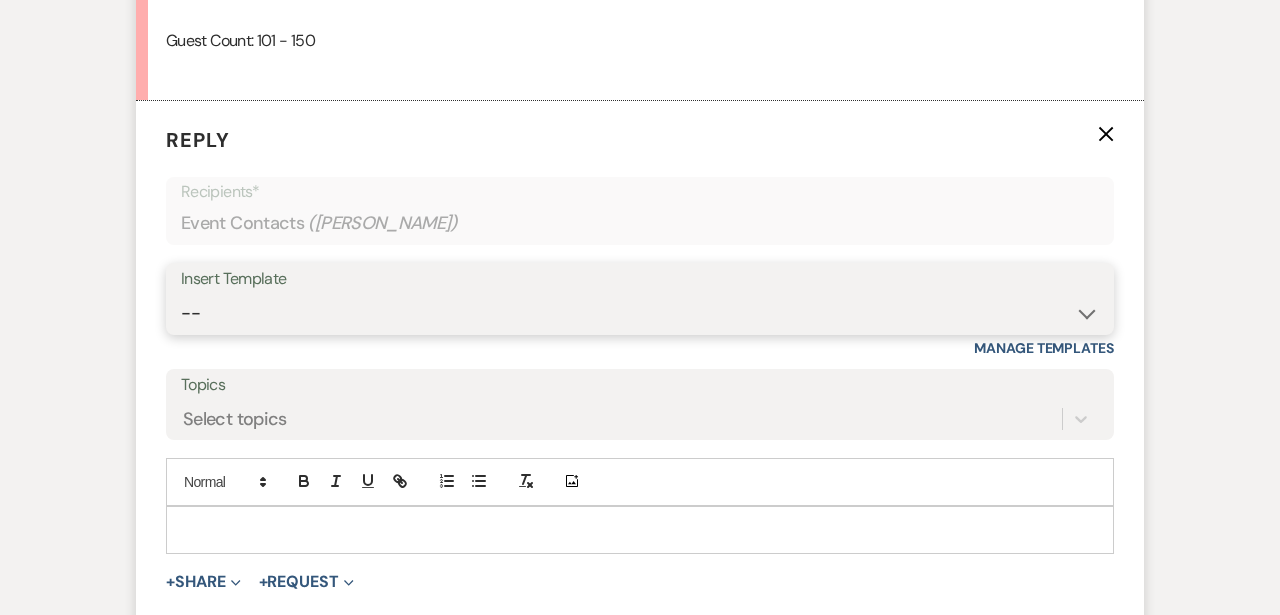 click on "-- Weven Planning Portal Introduction (Booked Events) Tour Request Response Contract (Pre-Booked Leads) Welcome to Your Portal! Wedding: The Magnolia Mansion Initial Inquiry Response  🎉 Exciting Update – Pay Securely Through Weven! Floral Contract  Scheduling Caterer Walk Through/ Final Meeting  Hold Harmless Agreement for [PERSON_NAME]'s w/out a Business License Micro Event : The [GEOGRAPHIC_DATA] Initial Inquiry Response 🎉 Final Payment & Event Preparation Reminder ⏳ Action Needed: Complete Your Event Tasks Tour Confirmation – The Magnolia Mansion The Magnolia Mansion Follow Up Overnight Stay Explanation Exciting Countdown! Rehearsal & Event Details 🎉 (1 day event) Exciting Countdown! Rehearsal & Event Details 🎉(Gold Package) ⏳ Action Needed: Overdue Tasks for Your Upcoming Event 📅 Walk-Through & Final Preparations – Action Needed 📅 Time to Schedule Your Final Meeting! Thank You For Touring With Us  🎉 Limited-Time Offer: $1,000 Off Your Wedding at The [GEOGRAPHIC_DATA]!" at bounding box center [640, 313] 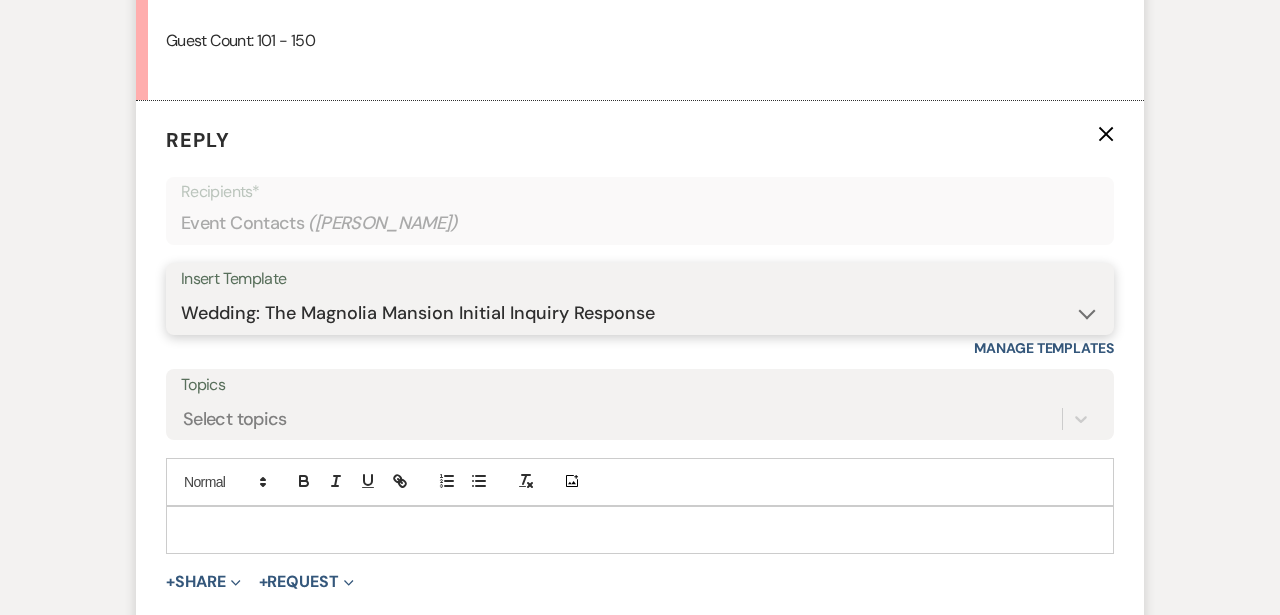 click on "Wedding: The Magnolia Mansion Initial Inquiry Response" at bounding box center [0, 0] 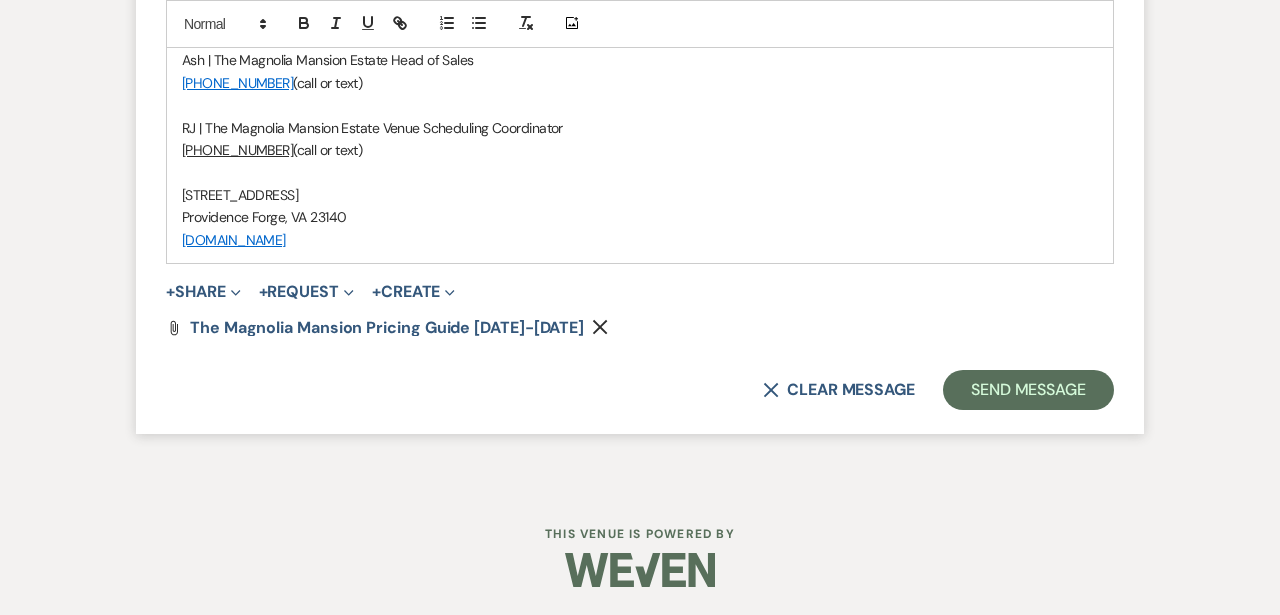scroll, scrollTop: 3240, scrollLeft: 0, axis: vertical 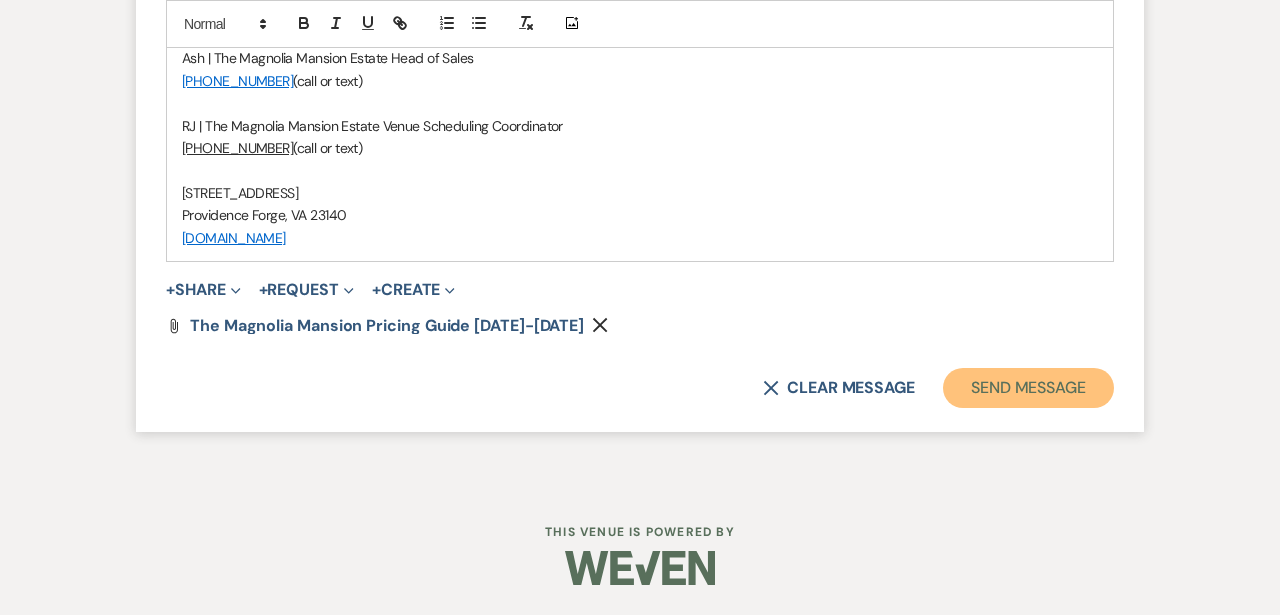 click on "Send Message" at bounding box center (1028, 388) 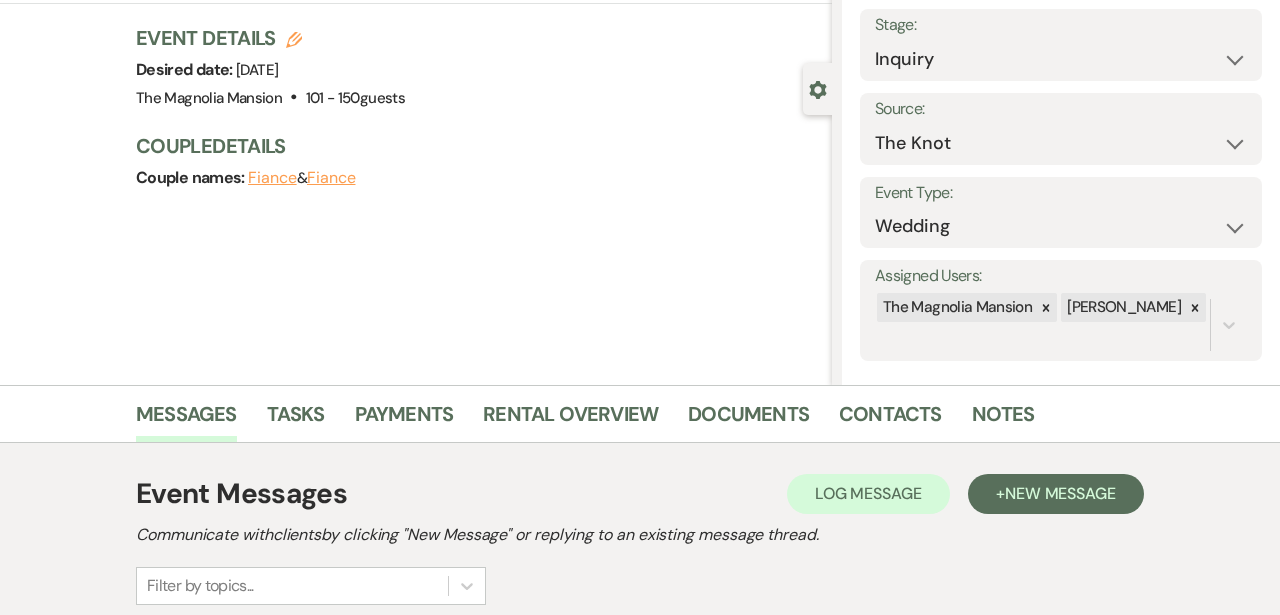 scroll, scrollTop: 0, scrollLeft: 0, axis: both 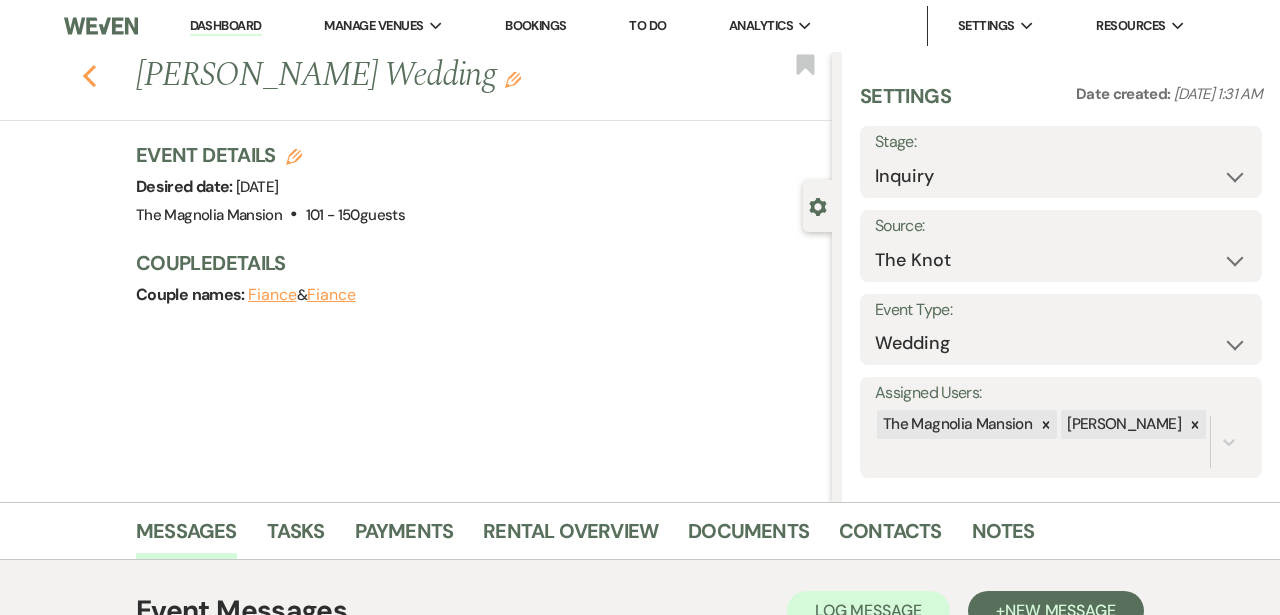 click 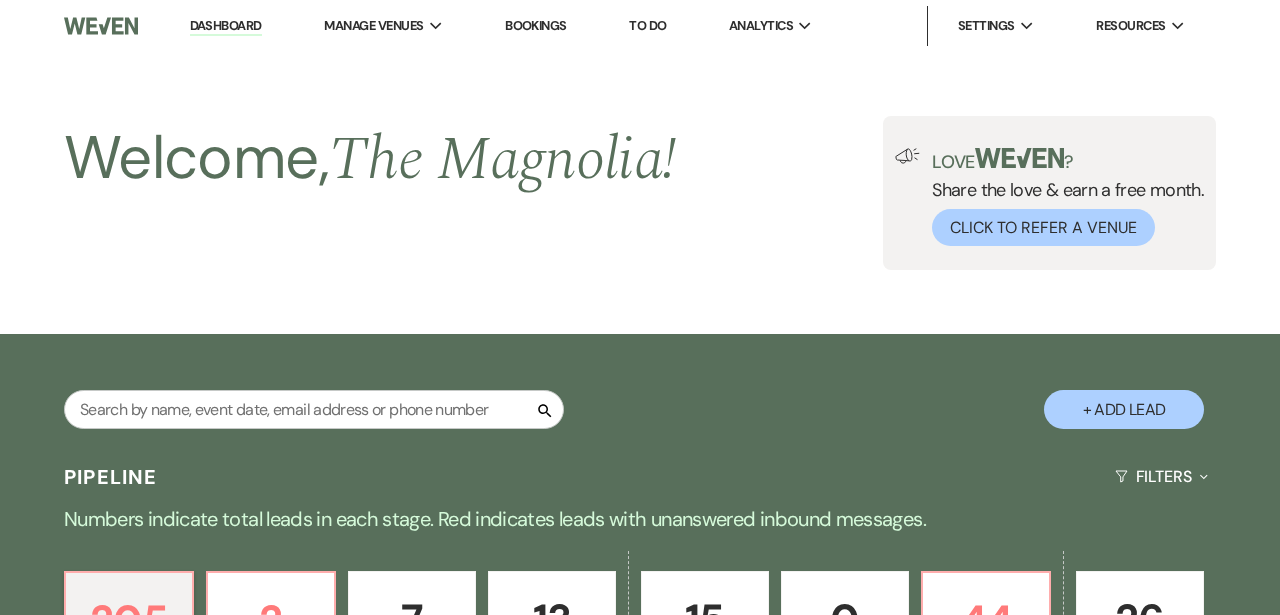 scroll, scrollTop: 785, scrollLeft: 0, axis: vertical 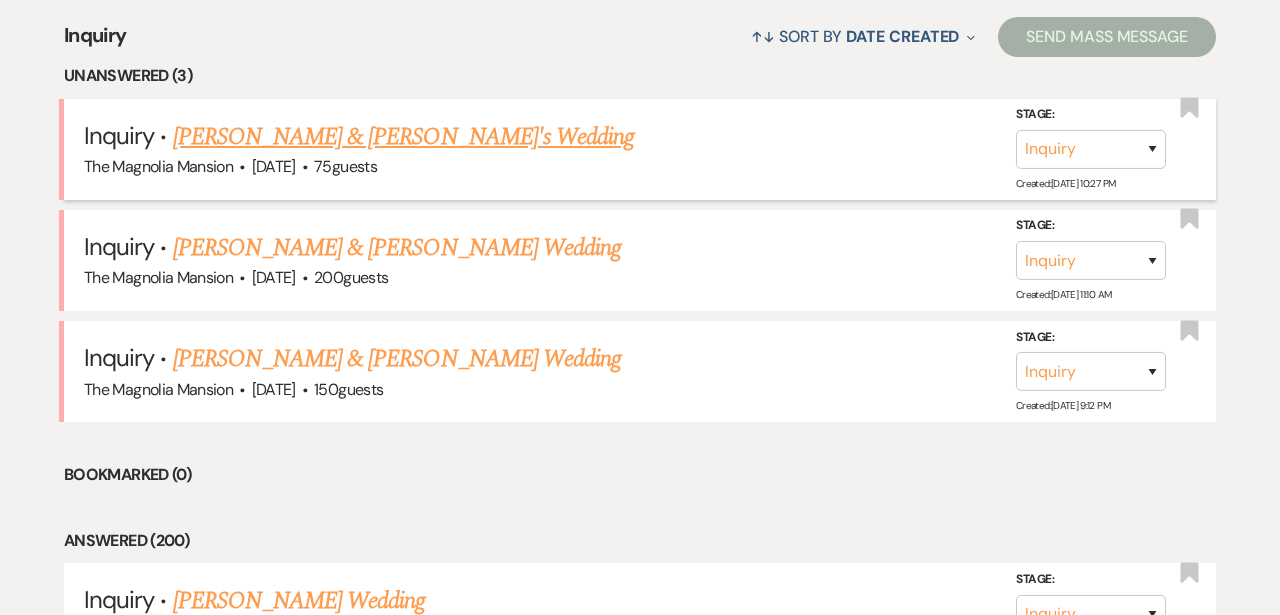 click on "[PERSON_NAME] & [PERSON_NAME]'s Wedding" at bounding box center (404, 137) 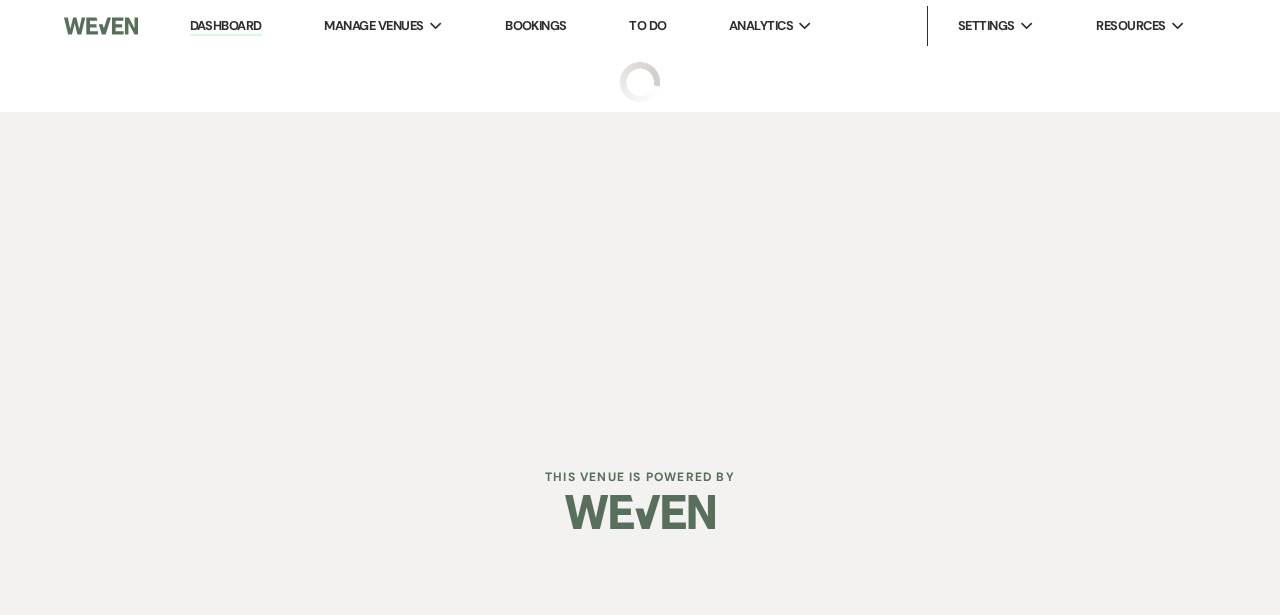 scroll, scrollTop: 0, scrollLeft: 0, axis: both 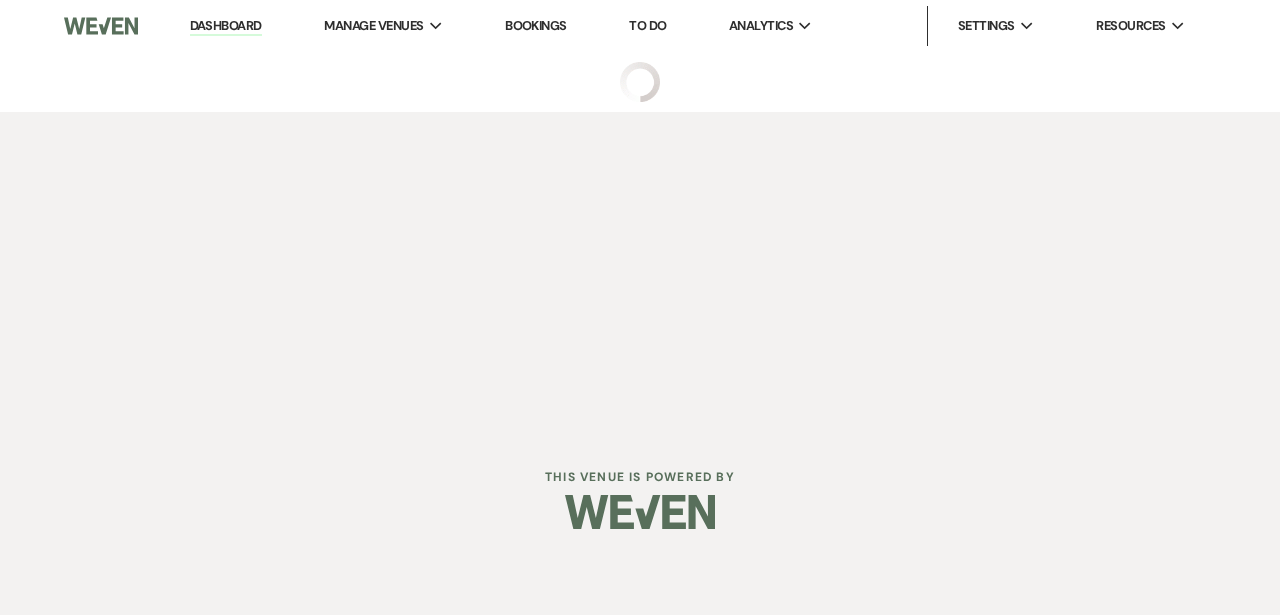 select on "5" 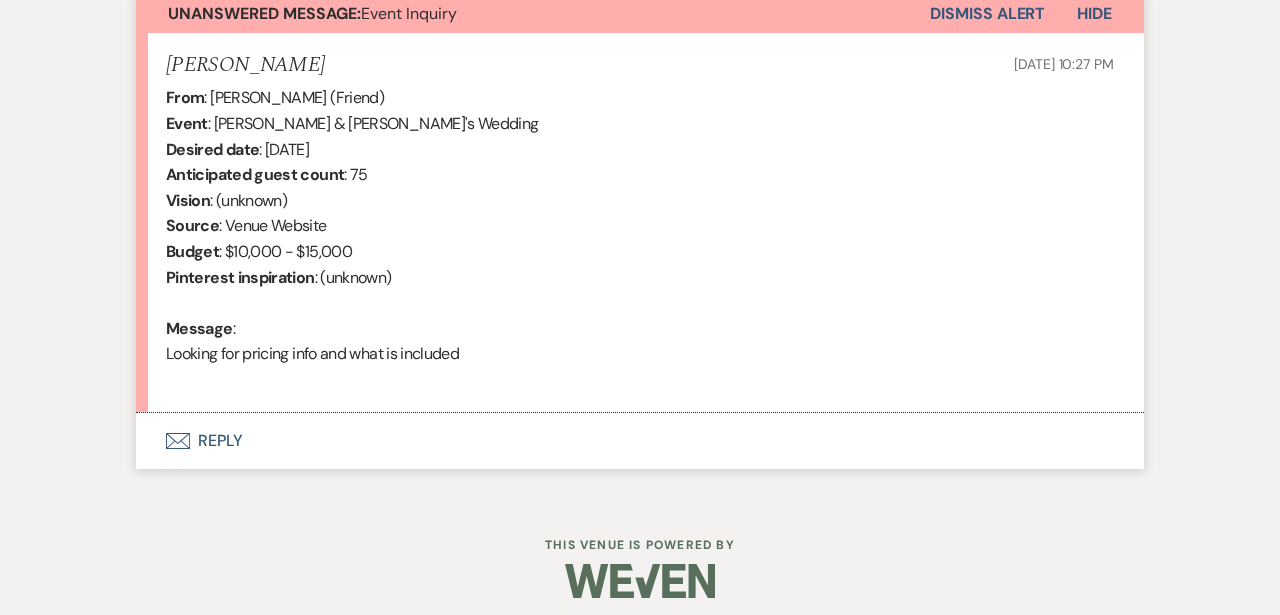 scroll, scrollTop: 762, scrollLeft: 0, axis: vertical 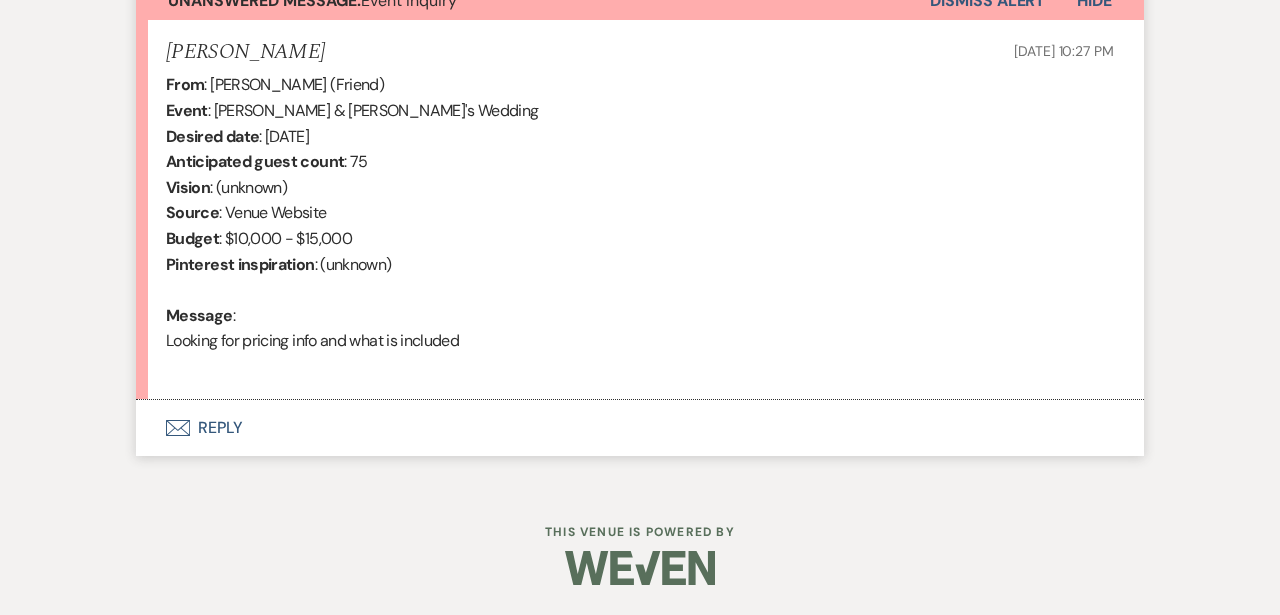 click on "Envelope Reply" at bounding box center [640, 428] 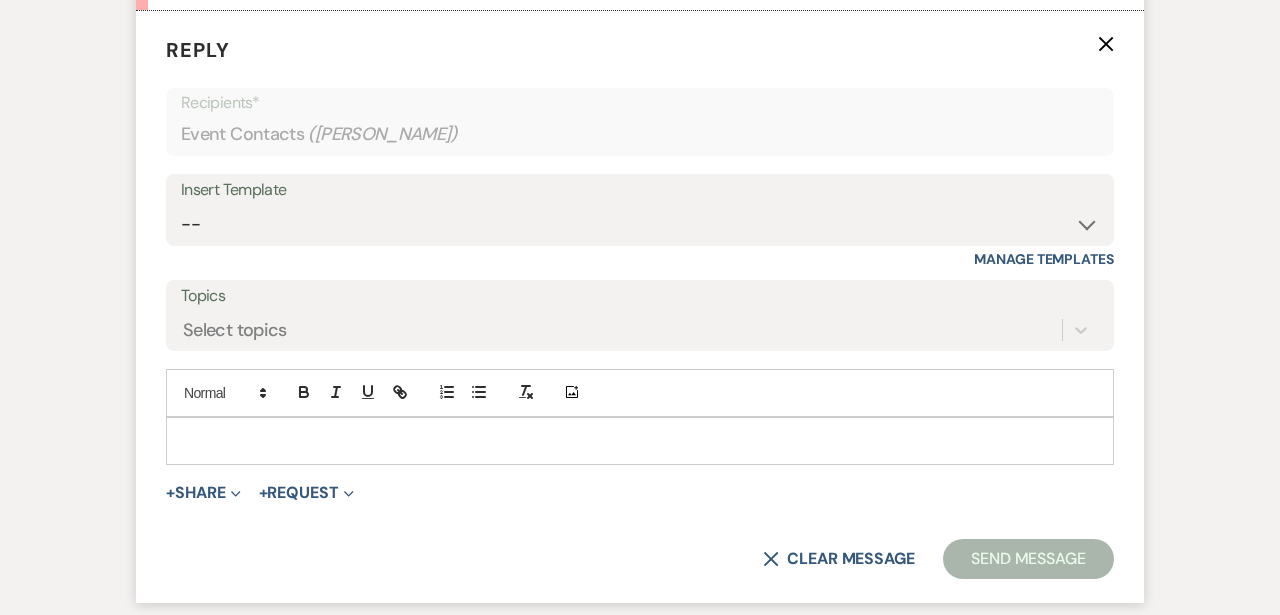 scroll, scrollTop: 1152, scrollLeft: 0, axis: vertical 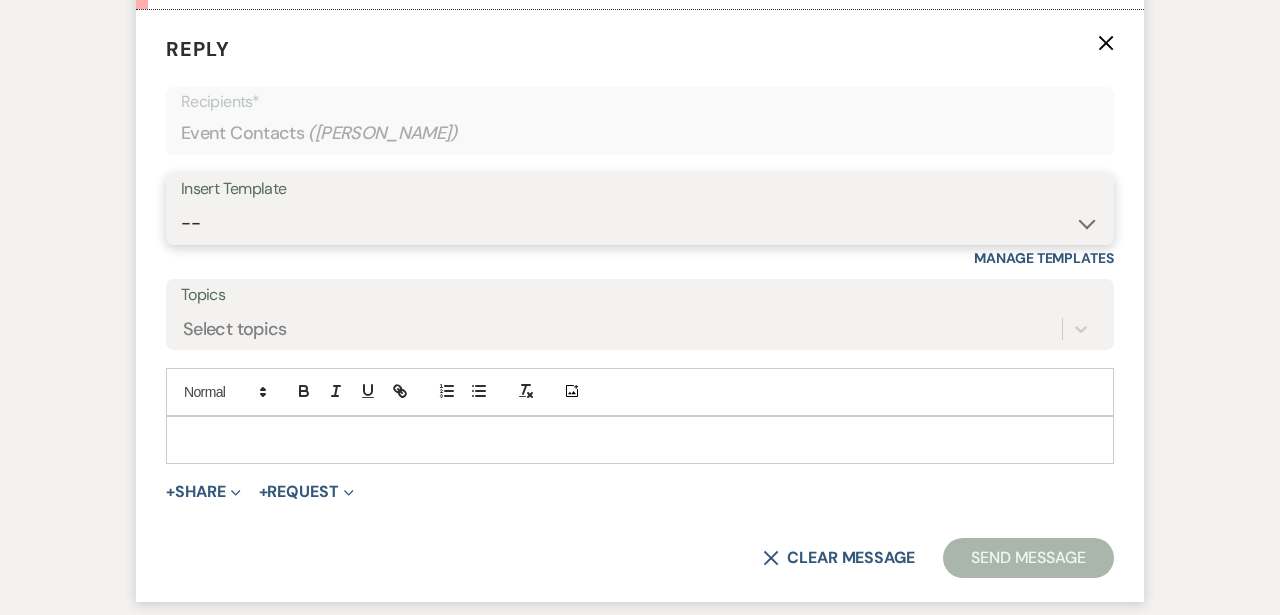 click on "-- Weven Planning Portal Introduction (Booked Events) Tour Request Response Contract (Pre-Booked Leads) Welcome to Your Portal! Wedding: The Magnolia Mansion Initial Inquiry Response  🎉 Exciting Update – Pay Securely Through Weven! Floral Contract  Scheduling Caterer Walk Through/ Final Meeting  Hold Harmless Agreement for [PERSON_NAME]'s w/out a Business License Micro Event : The [GEOGRAPHIC_DATA] Initial Inquiry Response 🎉 Final Payment & Event Preparation Reminder ⏳ Action Needed: Complete Your Event Tasks Tour Confirmation – The Magnolia Mansion The Magnolia Mansion Follow Up Overnight Stay Explanation Exciting Countdown! Rehearsal & Event Details 🎉 (1 day event) Exciting Countdown! Rehearsal & Event Details 🎉(Gold Package) ⏳ Action Needed: Overdue Tasks for Your Upcoming Event 📅 Walk-Through & Final Preparations – Action Needed 📅 Time to Schedule Your Final Meeting! Thank You For Touring With Us  🎉 Limited-Time Offer: $1,000 Off Your Wedding at The [GEOGRAPHIC_DATA]!" at bounding box center [640, 223] 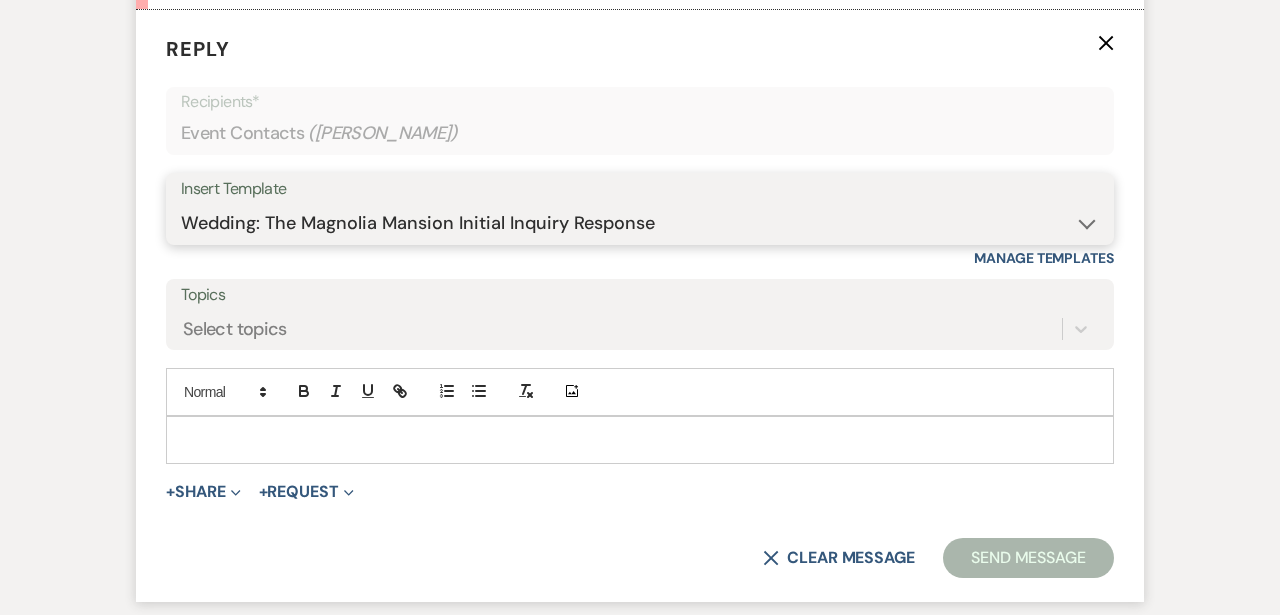 click on "Wedding: The Magnolia Mansion Initial Inquiry Response" at bounding box center [0, 0] 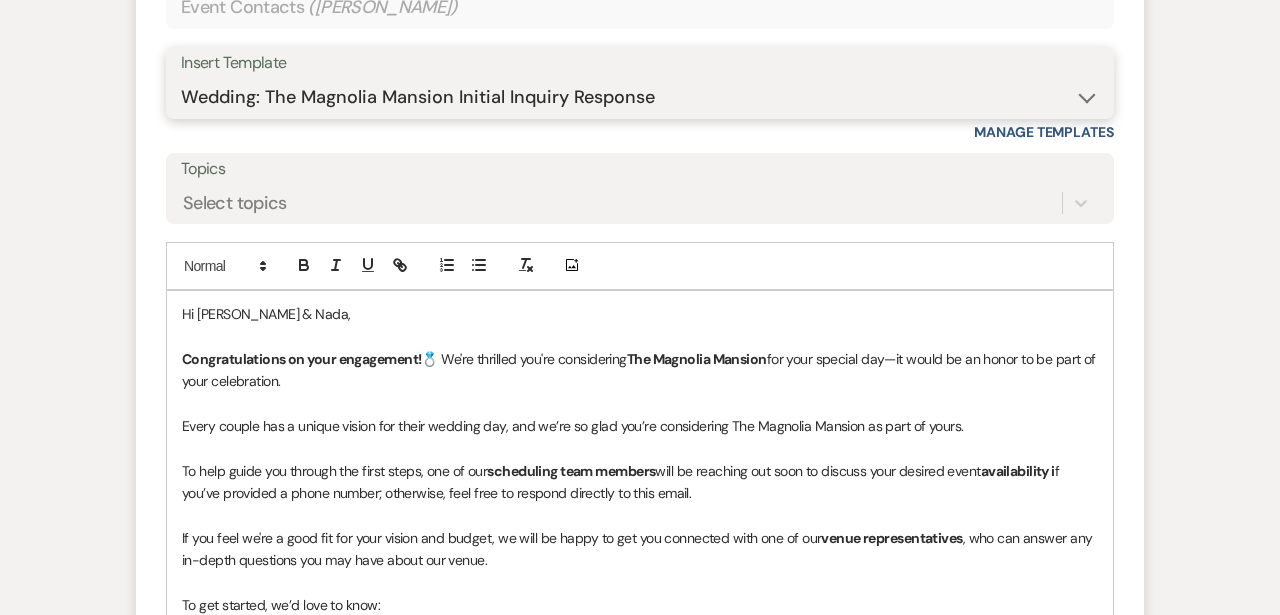 scroll, scrollTop: 1304, scrollLeft: 0, axis: vertical 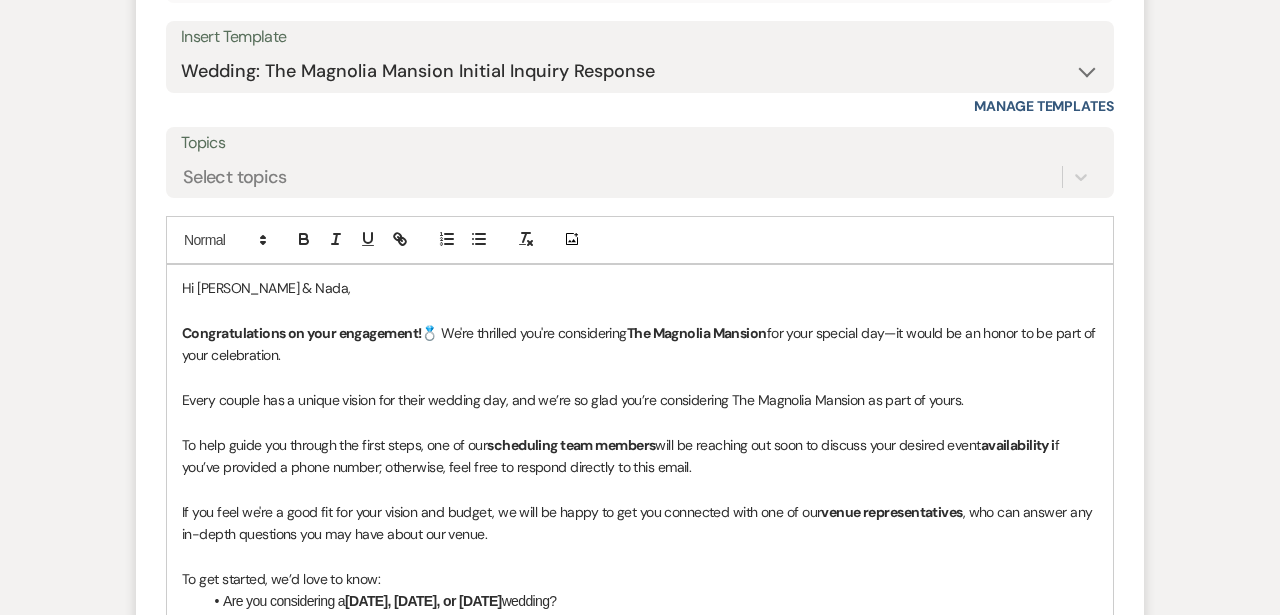 click on "Congratulations on your engagement!  💍 We're thrilled you're considering  The Magnolia Mansion  for your special day—it would be an honor to be part of your celebration." at bounding box center (640, 344) 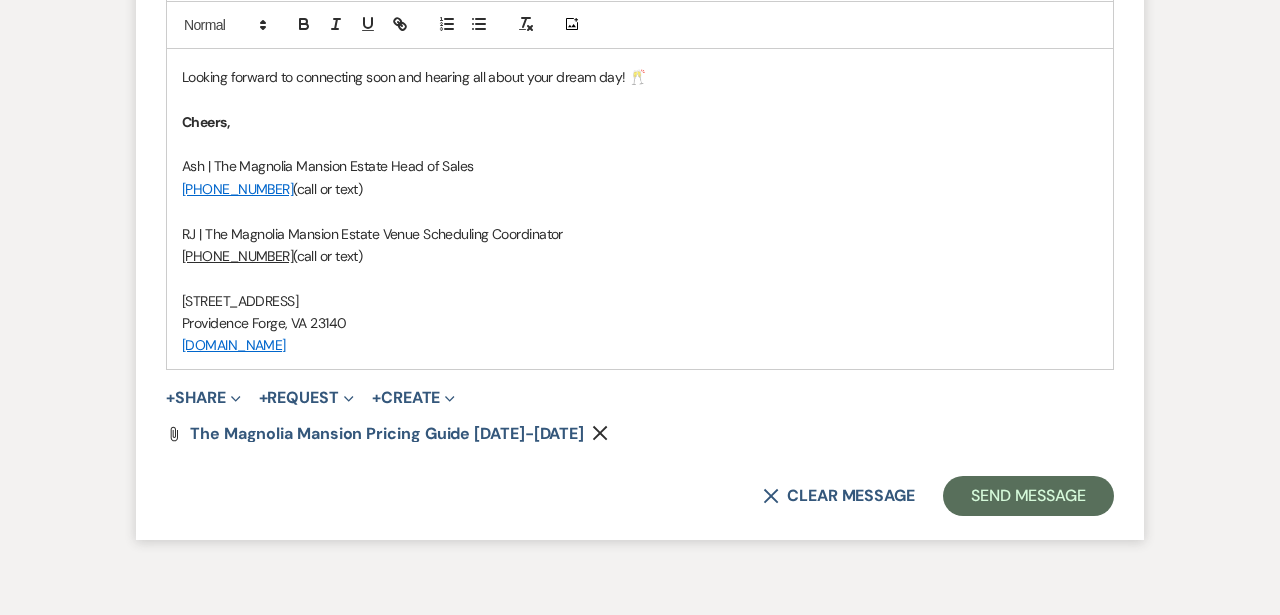 scroll, scrollTop: 2620, scrollLeft: 0, axis: vertical 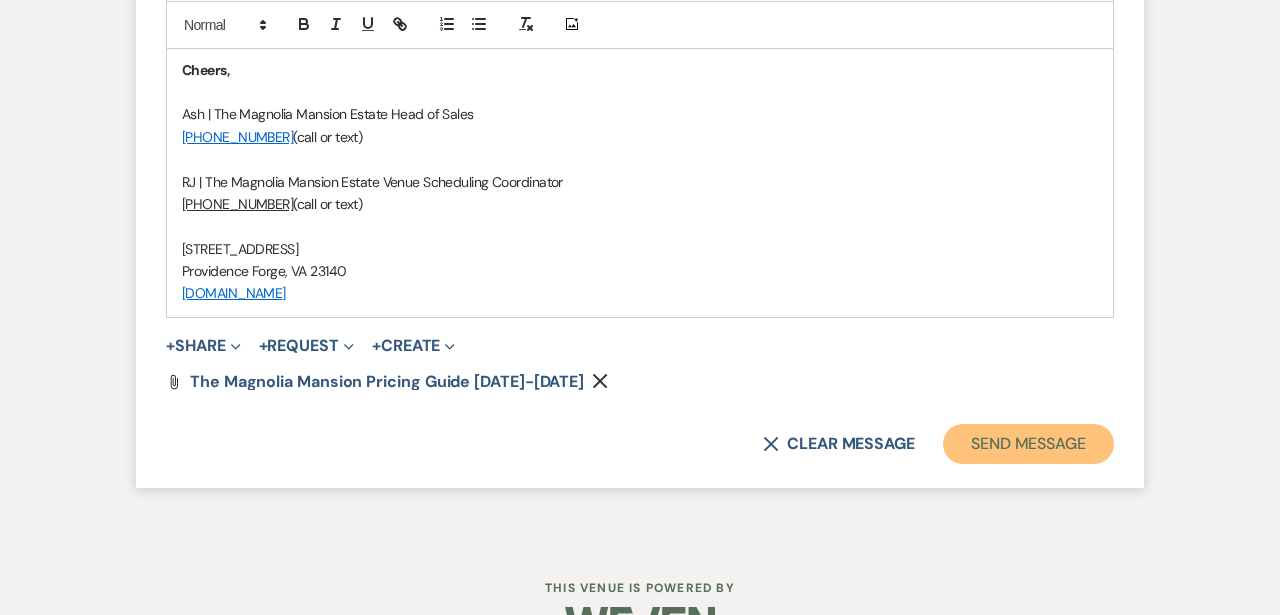 click on "Send Message" at bounding box center (1028, 444) 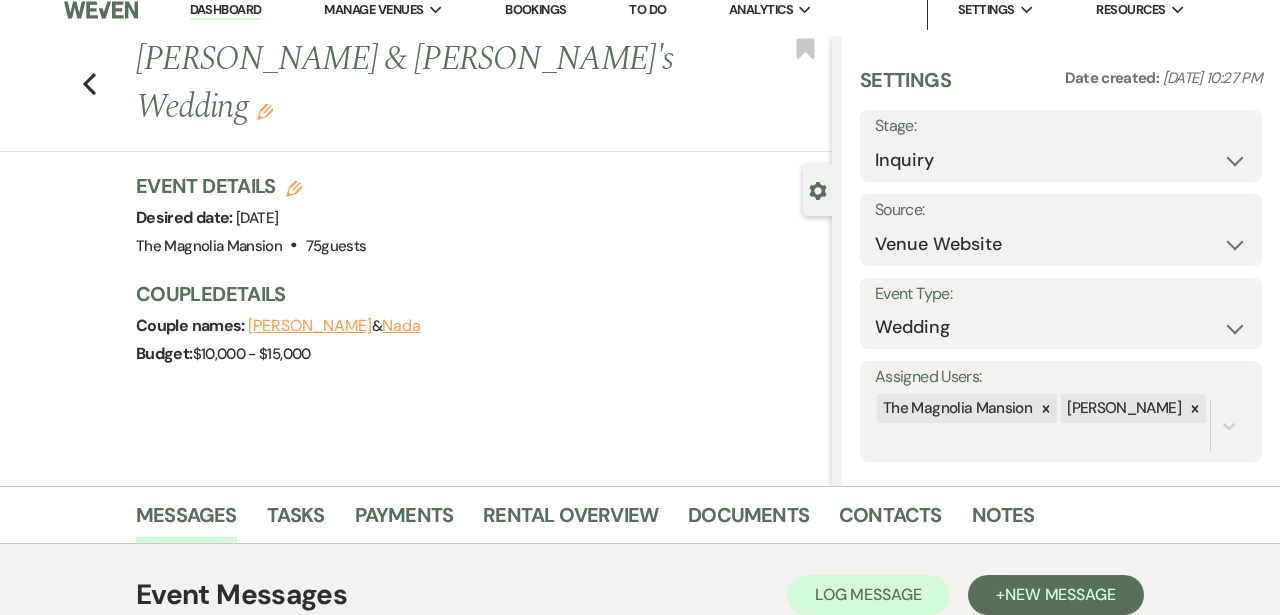 scroll, scrollTop: 0, scrollLeft: 0, axis: both 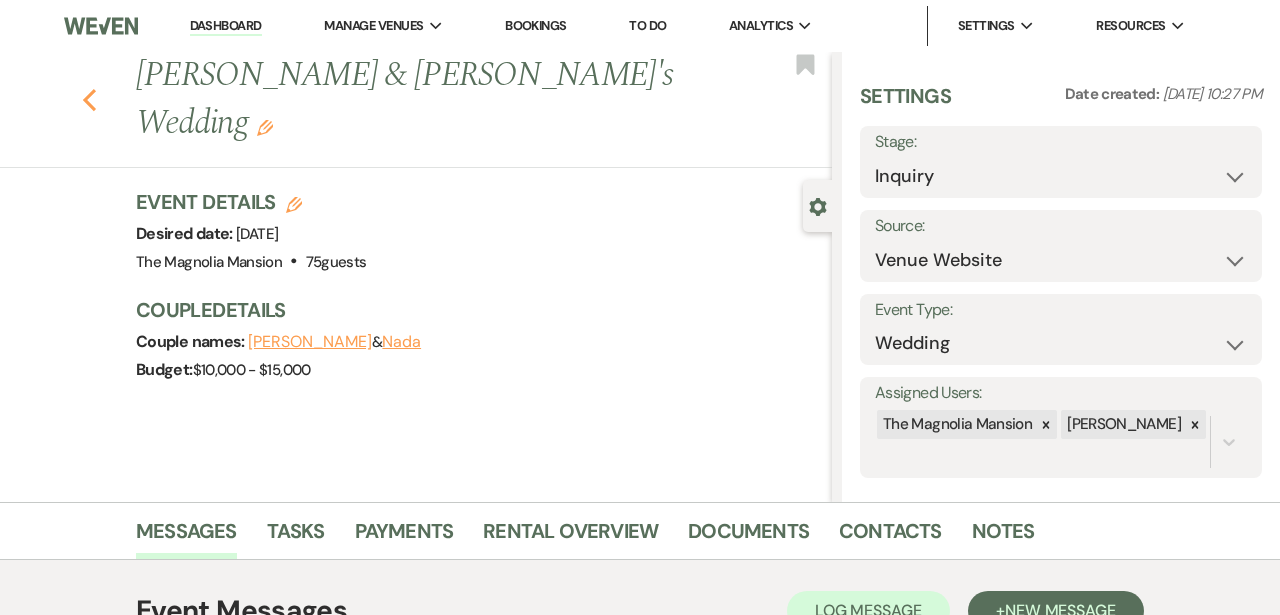 click on "Previous" 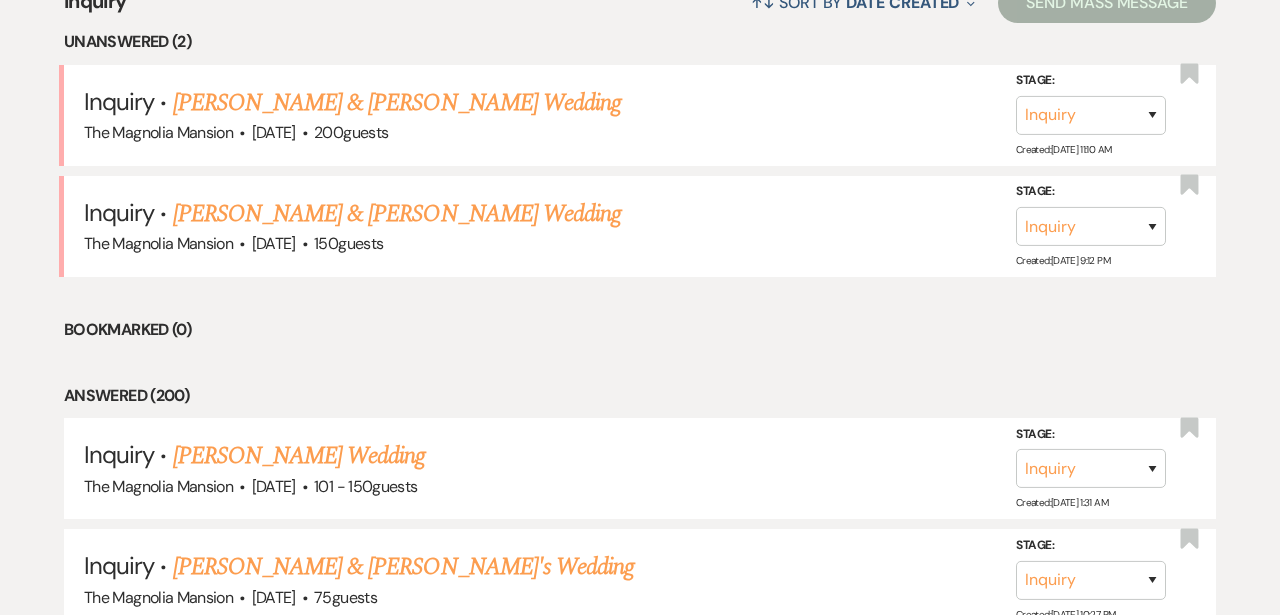 scroll, scrollTop: 789, scrollLeft: 0, axis: vertical 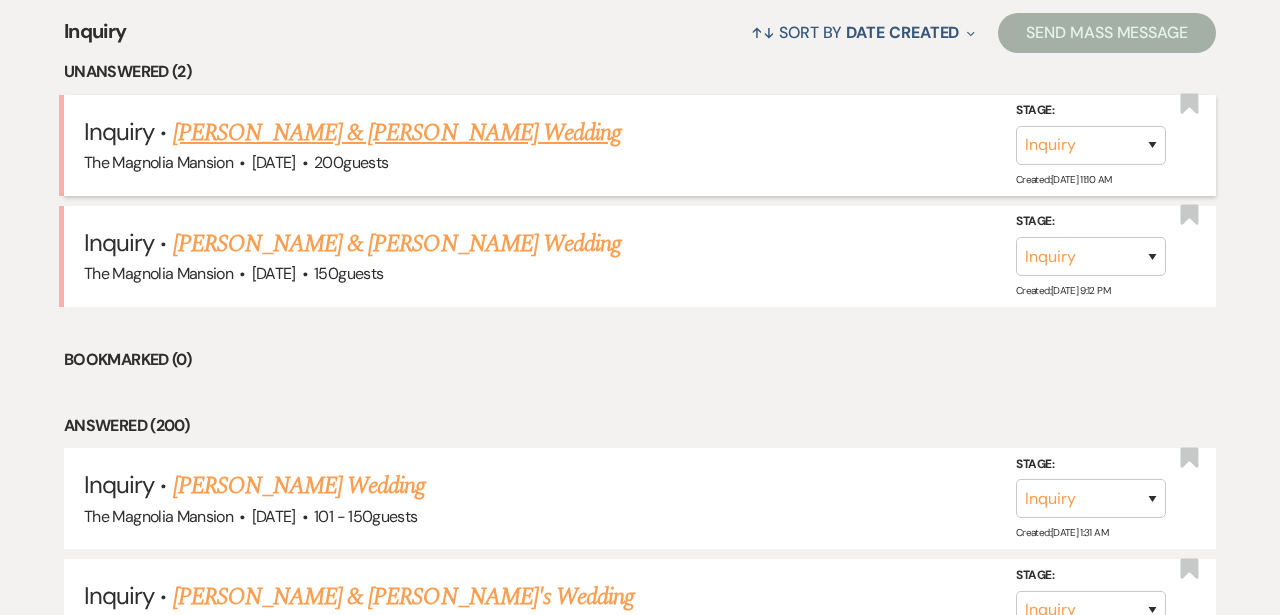 click on "[PERSON_NAME] & [PERSON_NAME] Wedding" at bounding box center (397, 133) 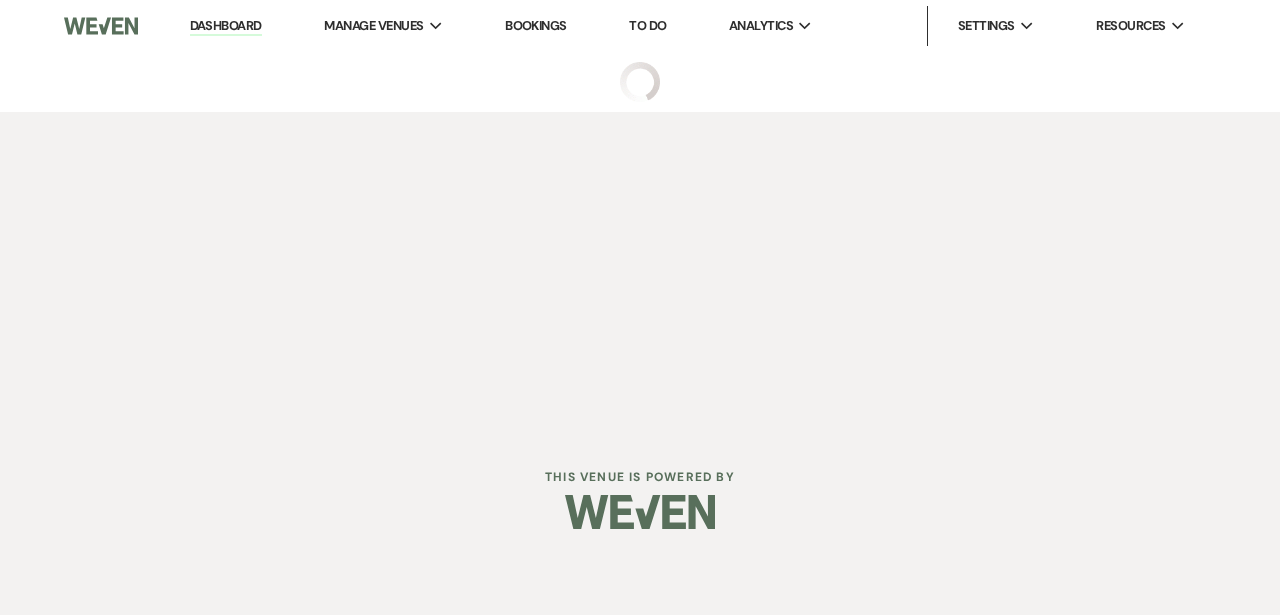 scroll, scrollTop: 0, scrollLeft: 0, axis: both 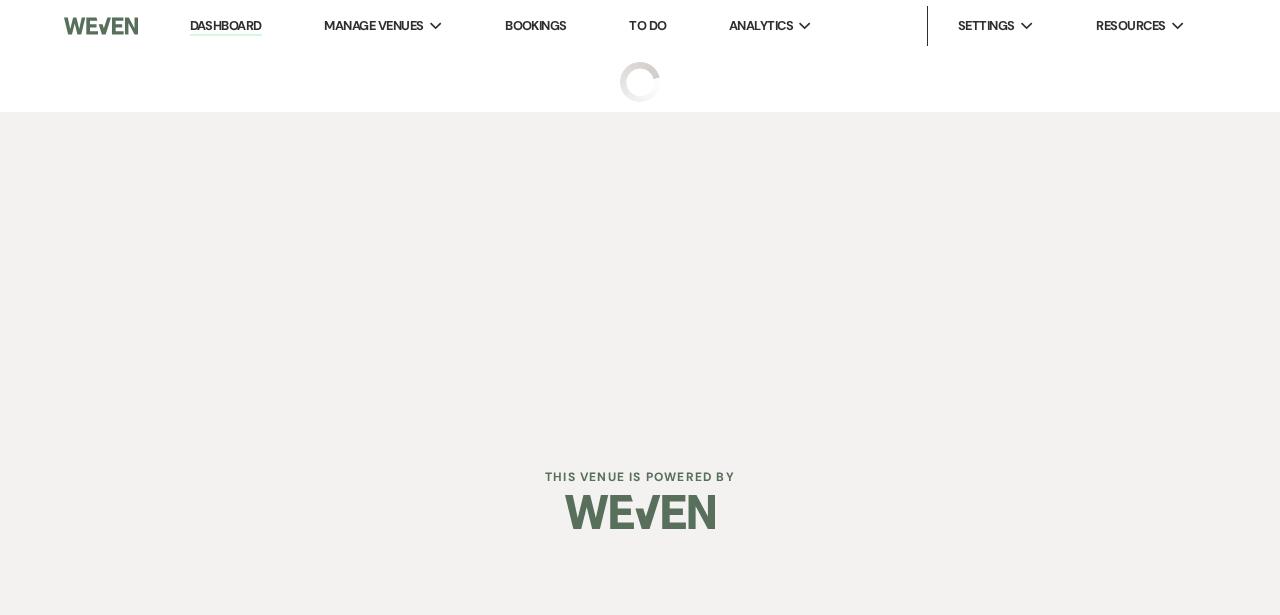 select on "5" 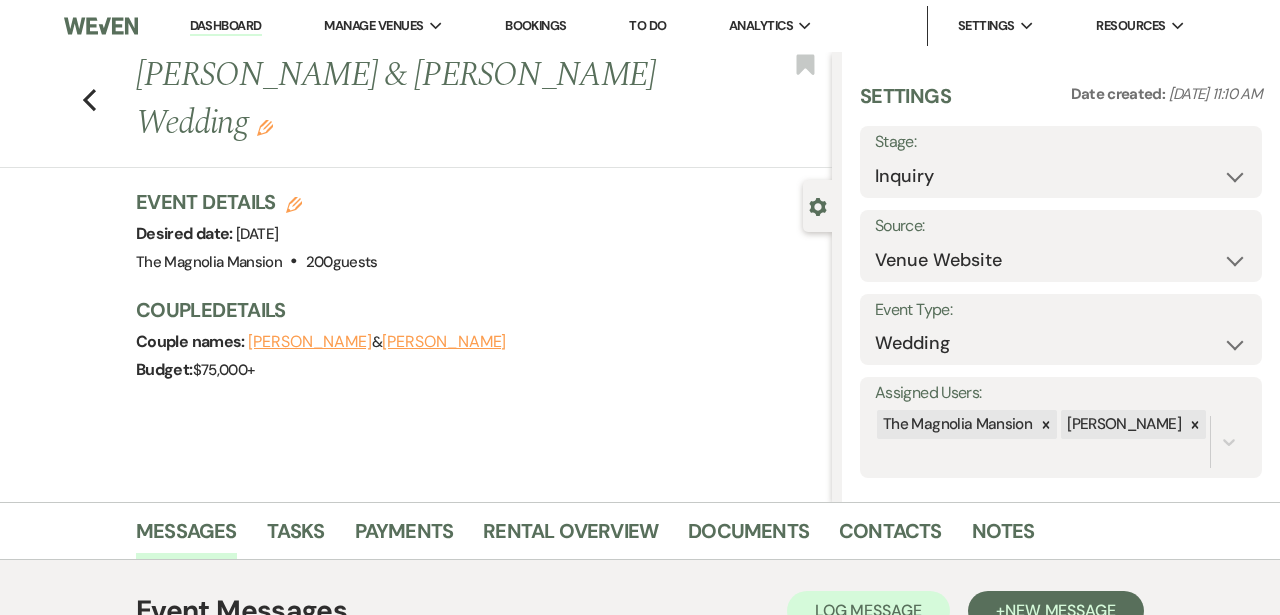 scroll, scrollTop: 464, scrollLeft: 0, axis: vertical 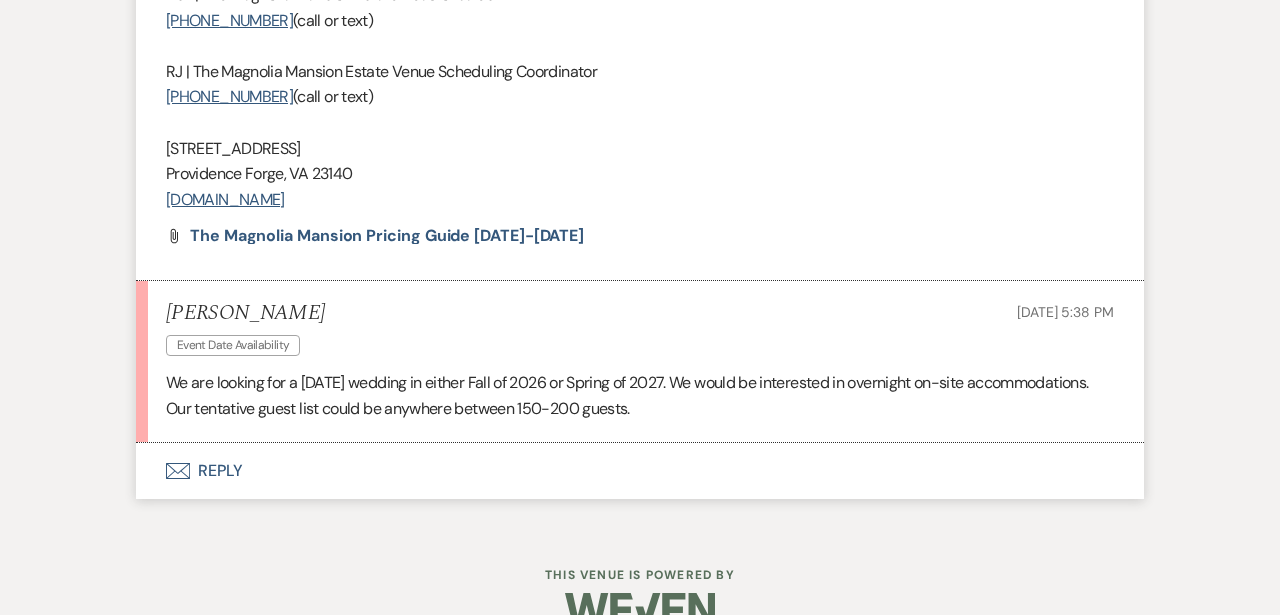 click on "Envelope Reply" at bounding box center [640, 471] 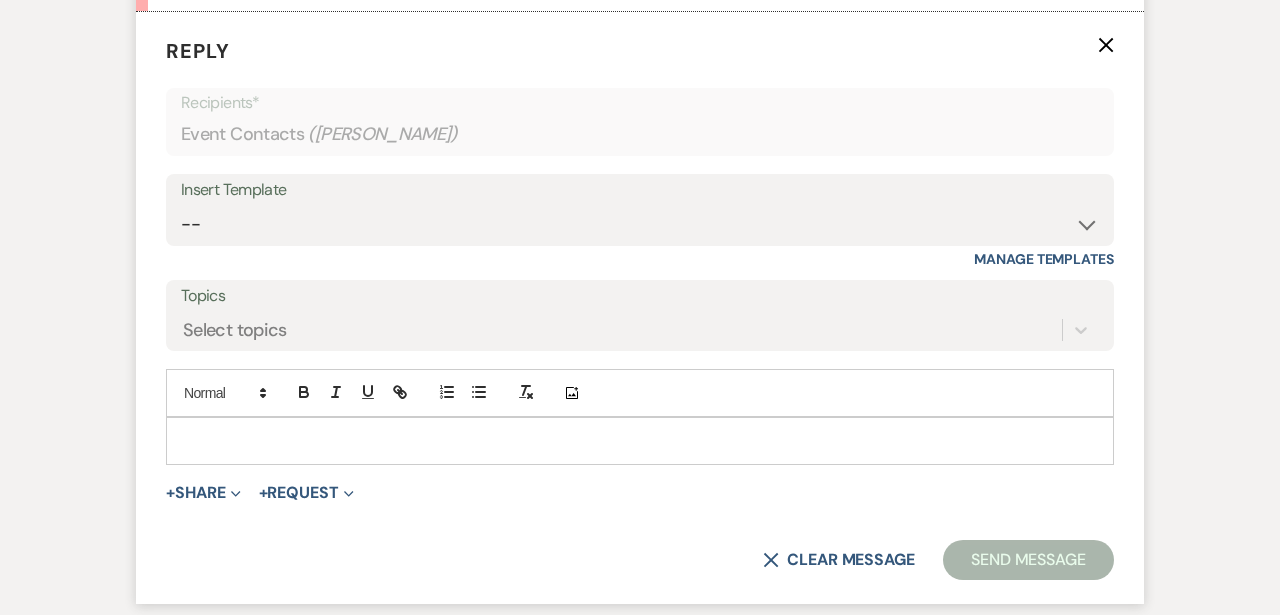 scroll, scrollTop: 3007, scrollLeft: 0, axis: vertical 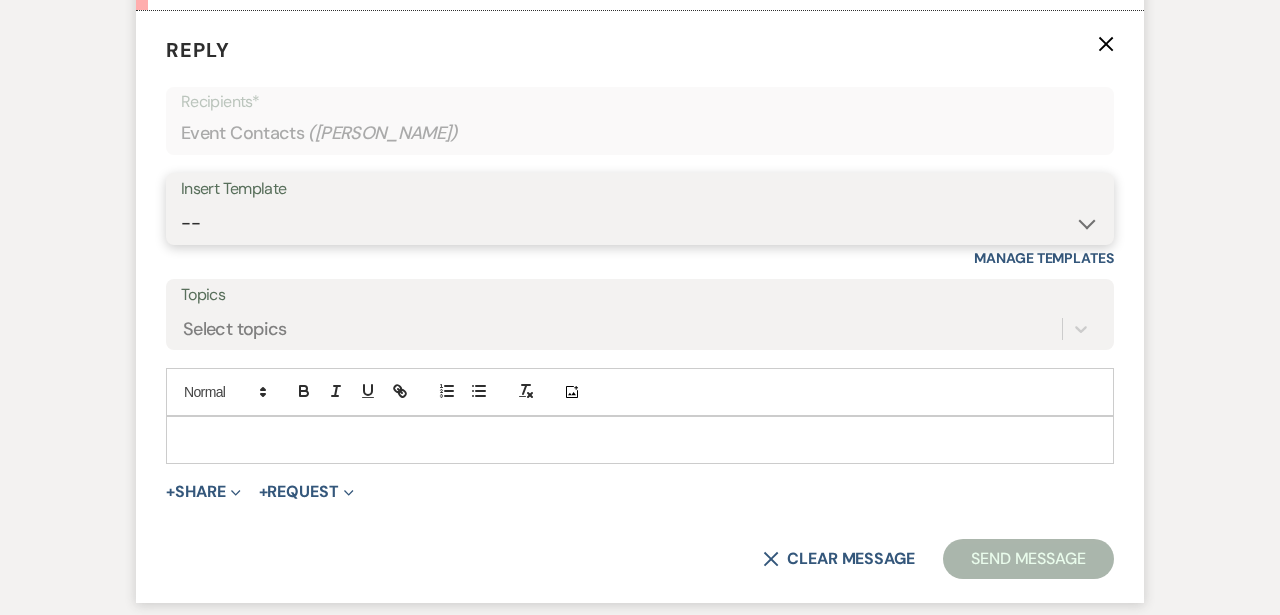 click on "-- Weven Planning Portal Introduction (Booked Events) Tour Request Response Contract (Pre-Booked Leads) Welcome to Your Portal! Wedding: The Magnolia Mansion Initial Inquiry Response  🎉 Exciting Update – Pay Securely Through Weven! Floral Contract  Scheduling Caterer Walk Through/ Final Meeting  Hold Harmless Agreement for [PERSON_NAME]'s w/out a Business License Micro Event : The [GEOGRAPHIC_DATA] Initial Inquiry Response 🎉 Final Payment & Event Preparation Reminder ⏳ Action Needed: Complete Your Event Tasks Tour Confirmation – The Magnolia Mansion The Magnolia Mansion Follow Up Overnight Stay Explanation Exciting Countdown! Rehearsal & Event Details 🎉 (1 day event) Exciting Countdown! Rehearsal & Event Details 🎉(Gold Package) ⏳ Action Needed: Overdue Tasks for Your Upcoming Event 📅 Walk-Through & Final Preparations – Action Needed 📅 Time to Schedule Your Final Meeting! Thank You For Touring With Us  🎉 Limited-Time Offer: $1,000 Off Your Wedding at The [GEOGRAPHIC_DATA]!" at bounding box center [640, 223] 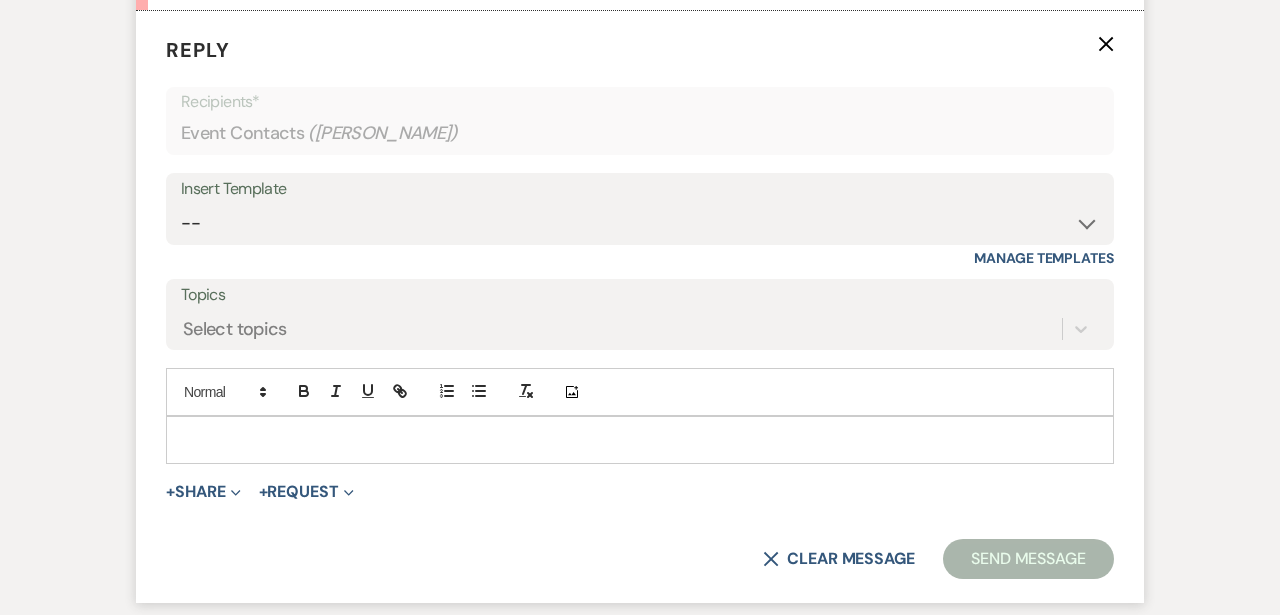 click at bounding box center (640, 440) 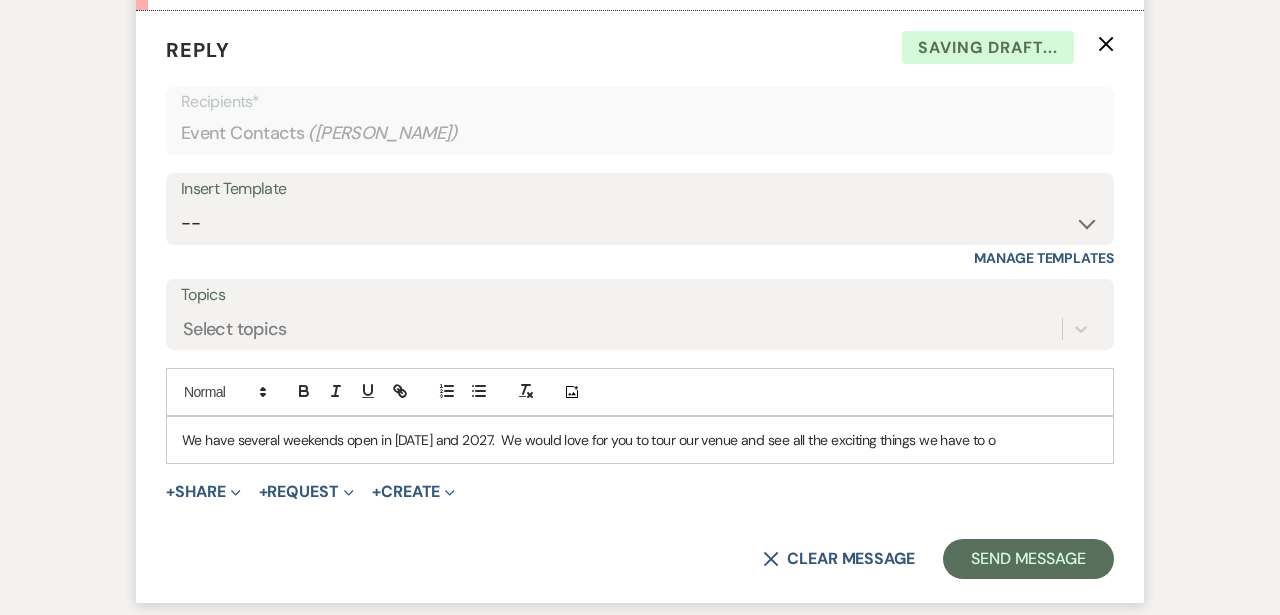 click on "We have several weekends open in [DATE] and 2027.  We would love for you to tour our venue and see all the exciting things we have to o" at bounding box center (640, 440) 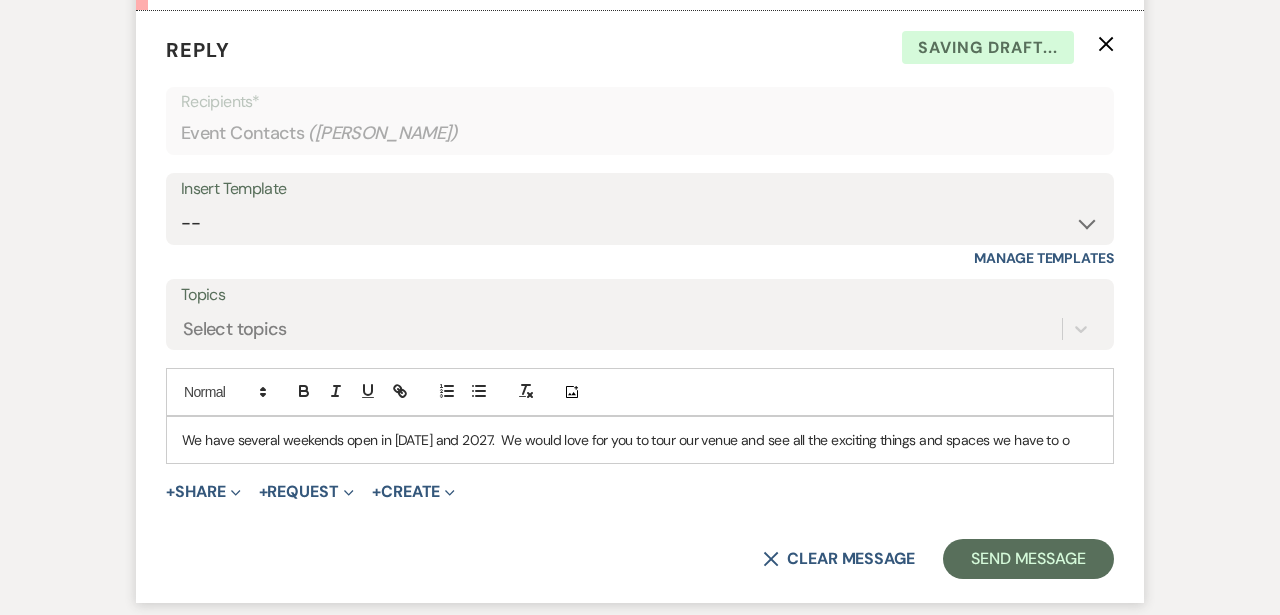 click on "We have several weekends open in [DATE] and 2027.  We would love for you to tour our venue and see all the exciting things and spaces we have to o" at bounding box center [640, 440] 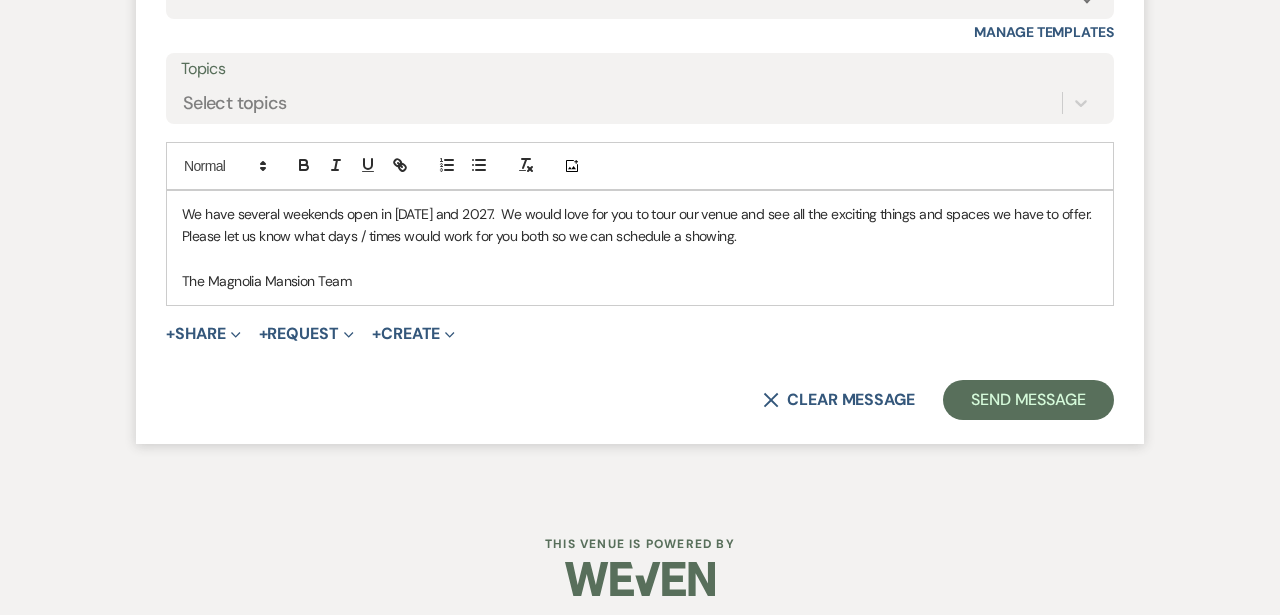scroll, scrollTop: 3245, scrollLeft: 0, axis: vertical 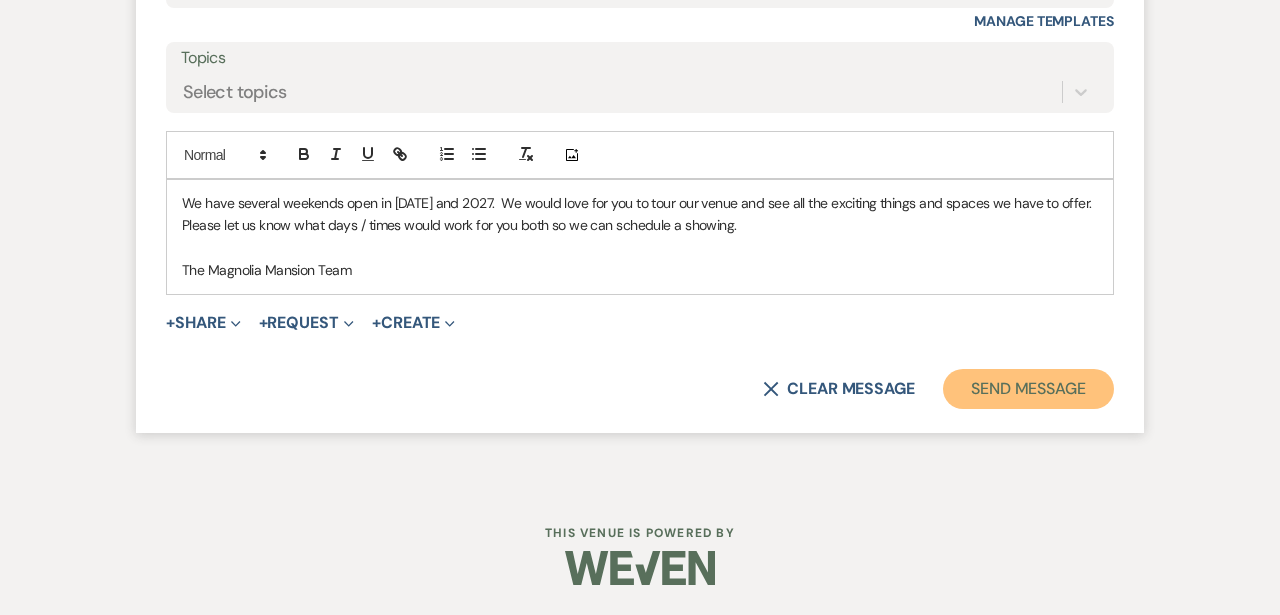 click on "Send Message" at bounding box center [1028, 389] 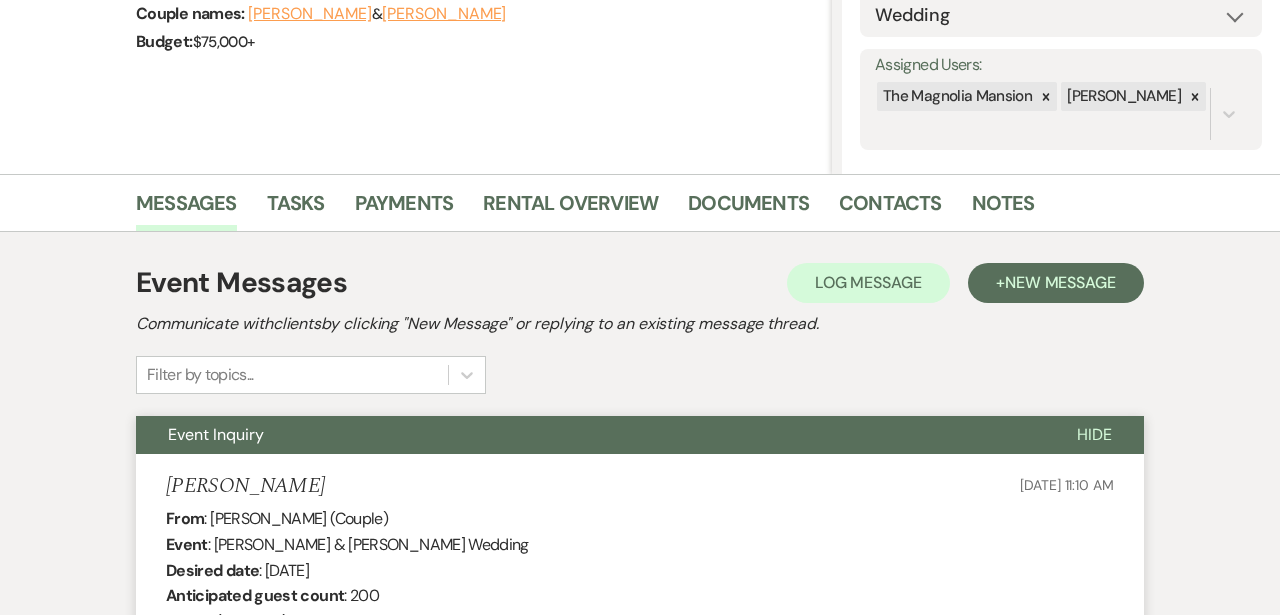 scroll, scrollTop: 0, scrollLeft: 0, axis: both 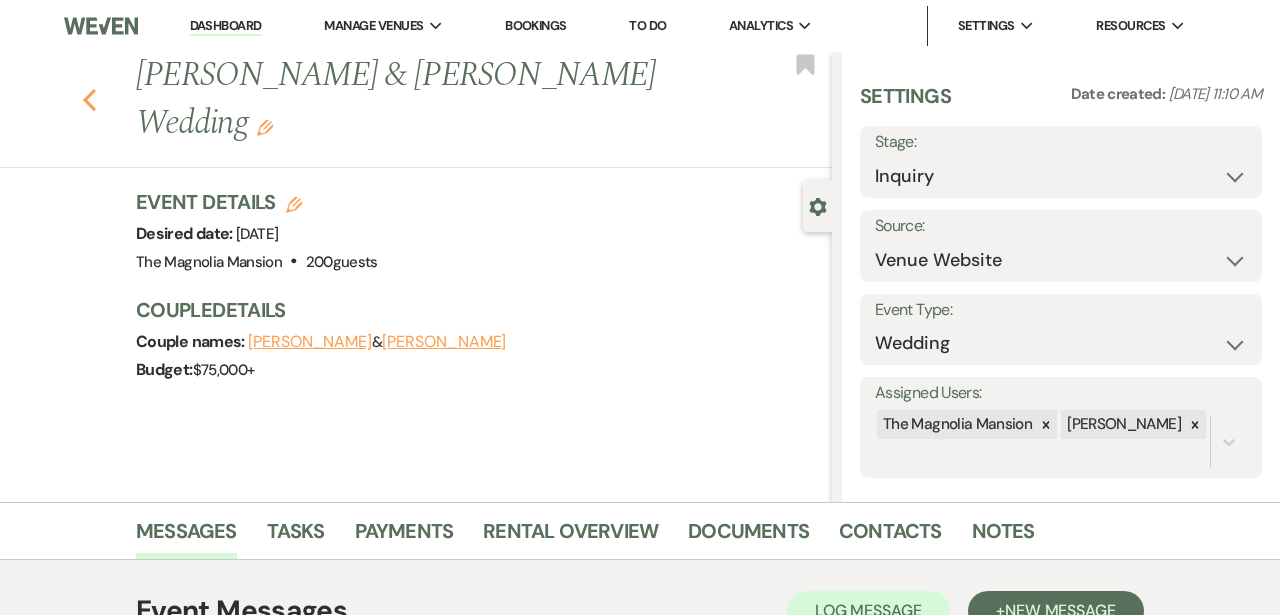 click 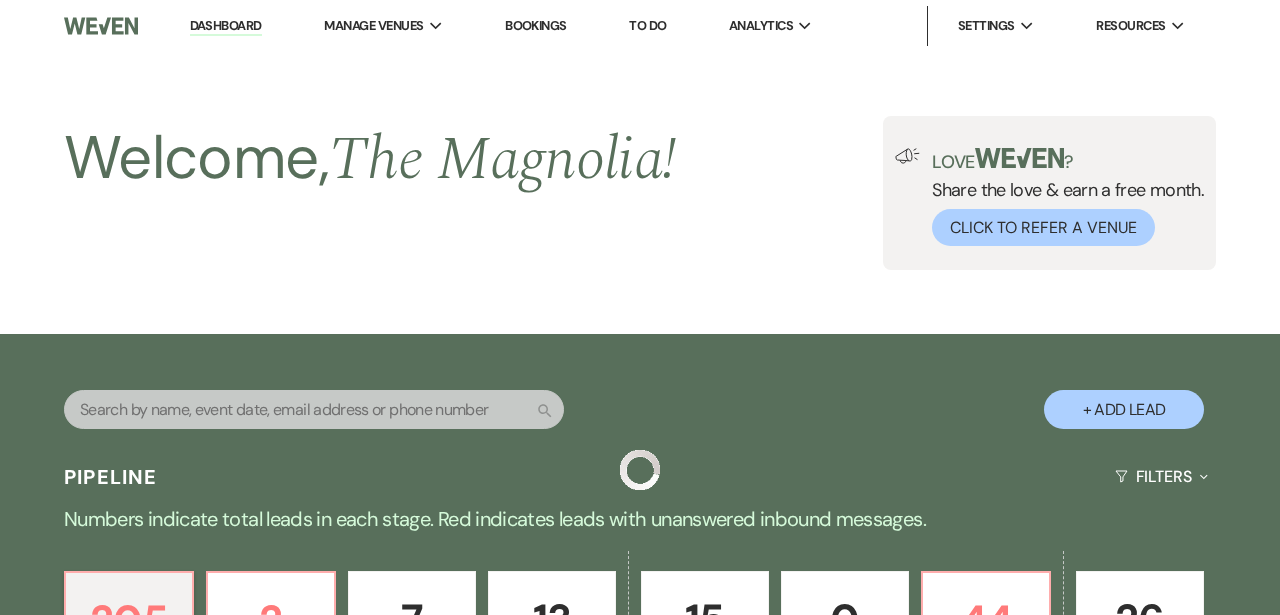 scroll, scrollTop: 789, scrollLeft: 0, axis: vertical 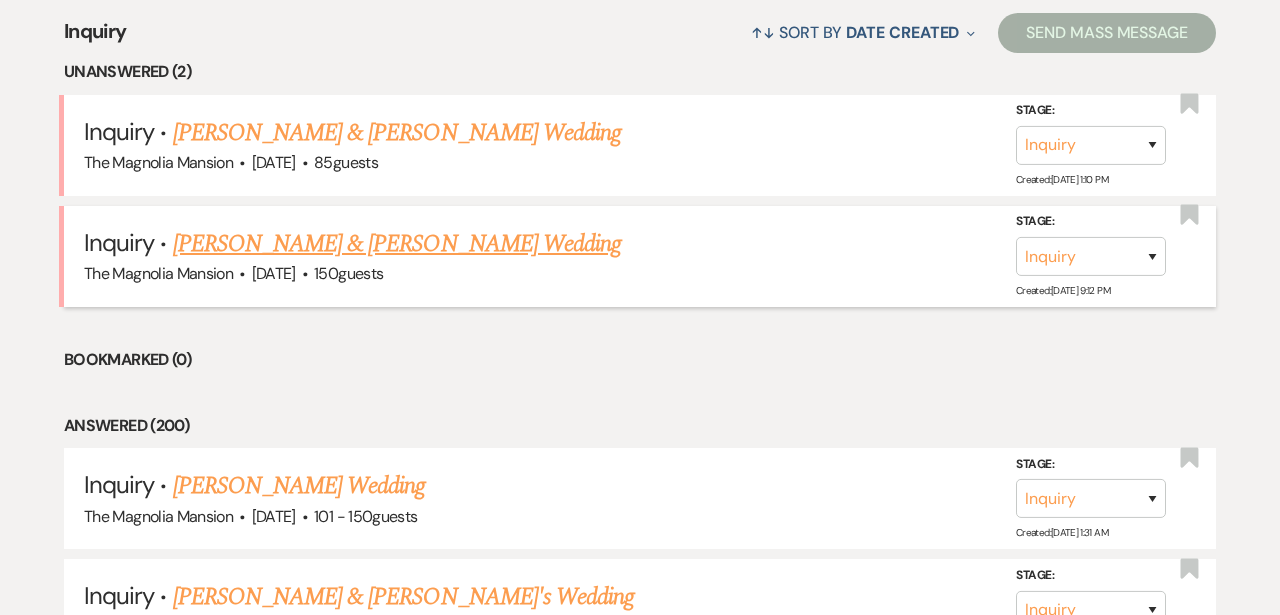 click on "[PERSON_NAME] & [PERSON_NAME] Wedding" at bounding box center (397, 244) 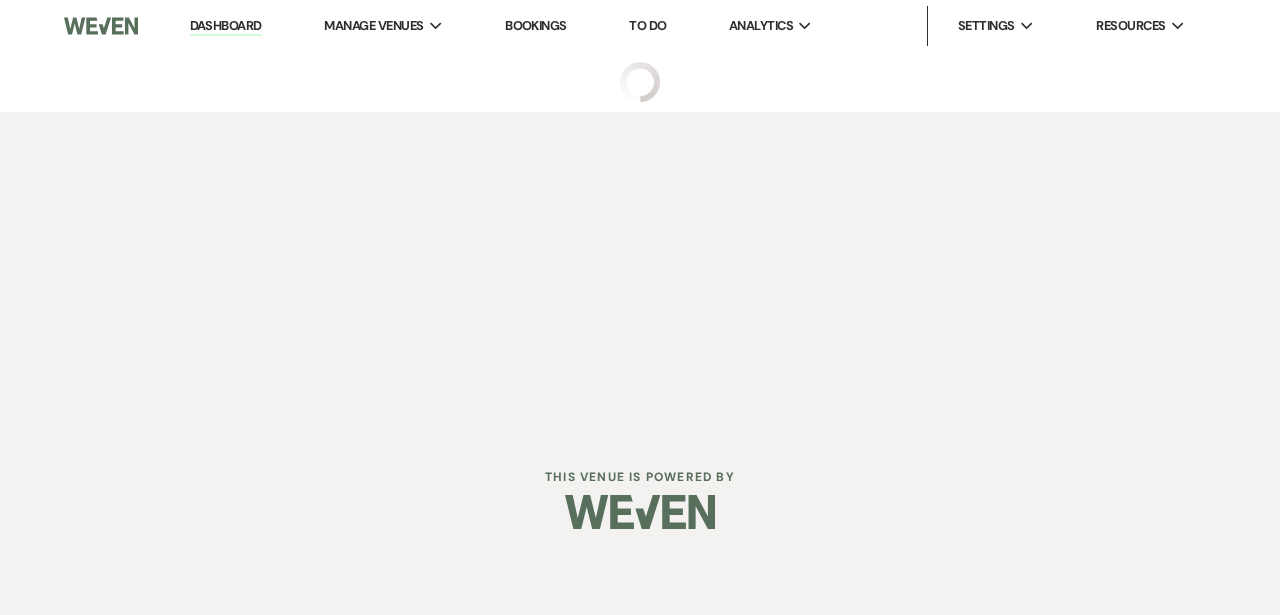 scroll, scrollTop: 0, scrollLeft: 0, axis: both 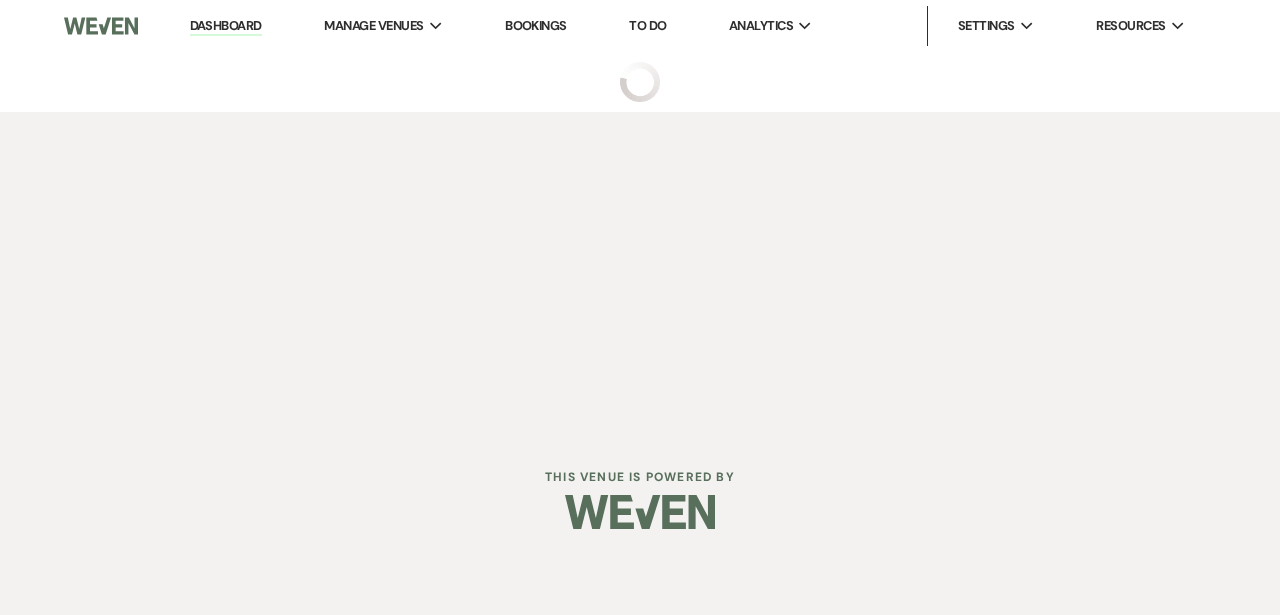 select on "5" 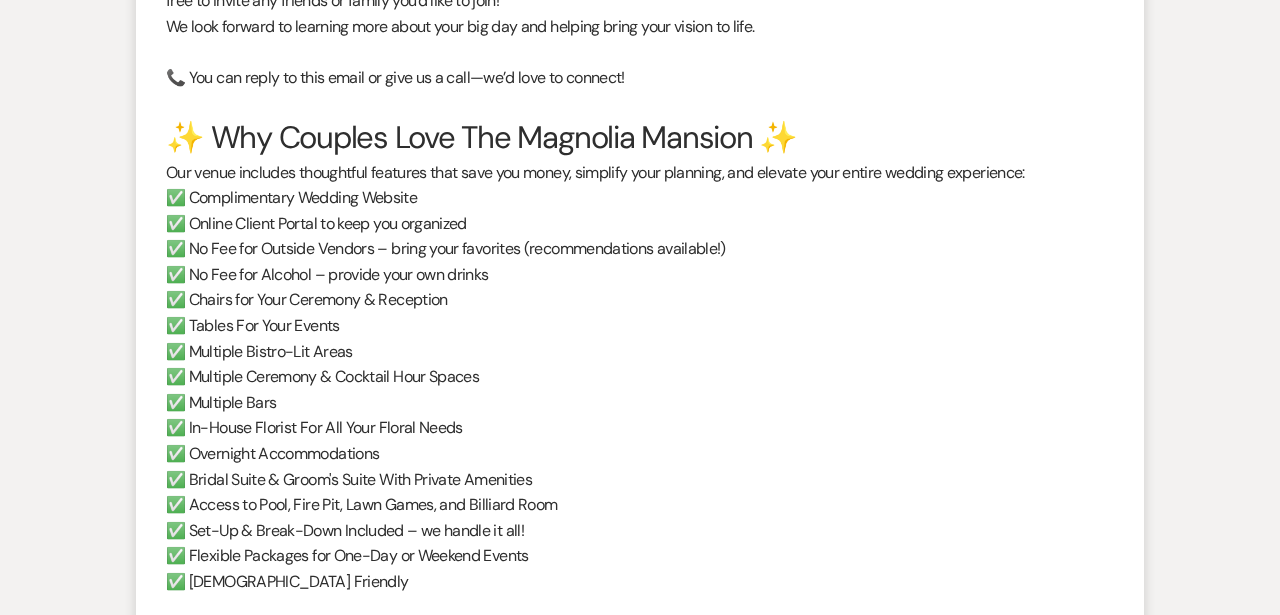 scroll, scrollTop: 1885, scrollLeft: 0, axis: vertical 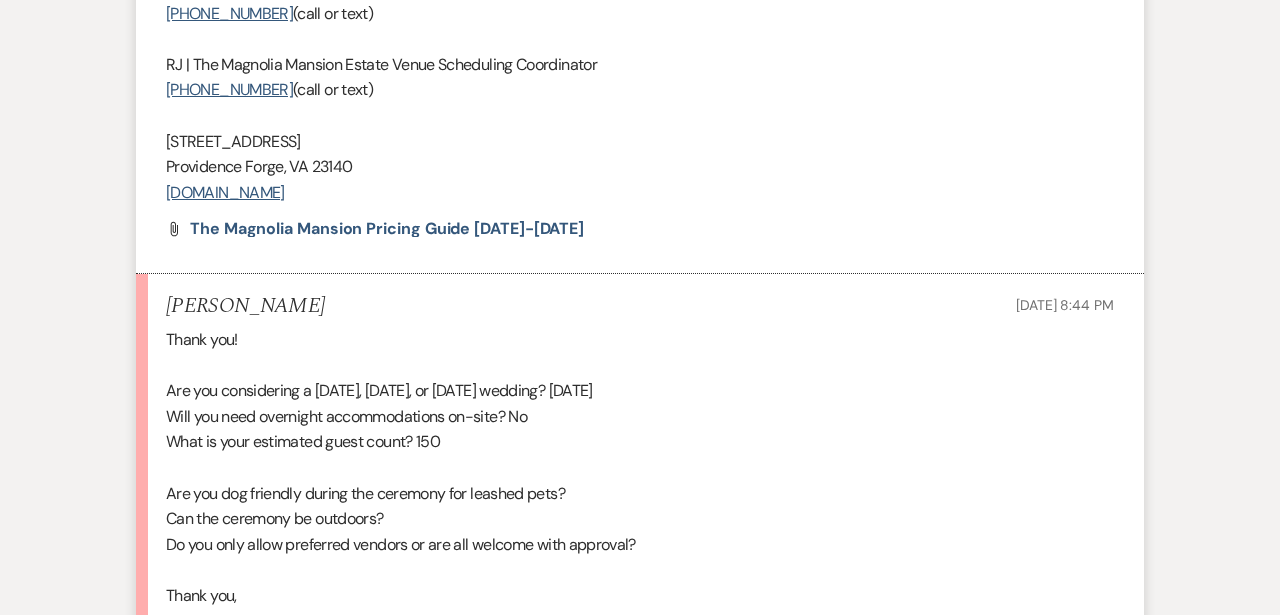 click on "Thank you! Are you considering a [DATE], [DATE], or [DATE] wedding? [DATE] Will you need overnight accommodations on-site? No What is your estimated guest count? 150 Are you dog friendly during the ceremony for leashed pets? Can the ceremony be outdoors? Do you only allow preferred vendors or are all welcome with approval? Thank you, [PERSON_NAME]" at bounding box center [640, 480] 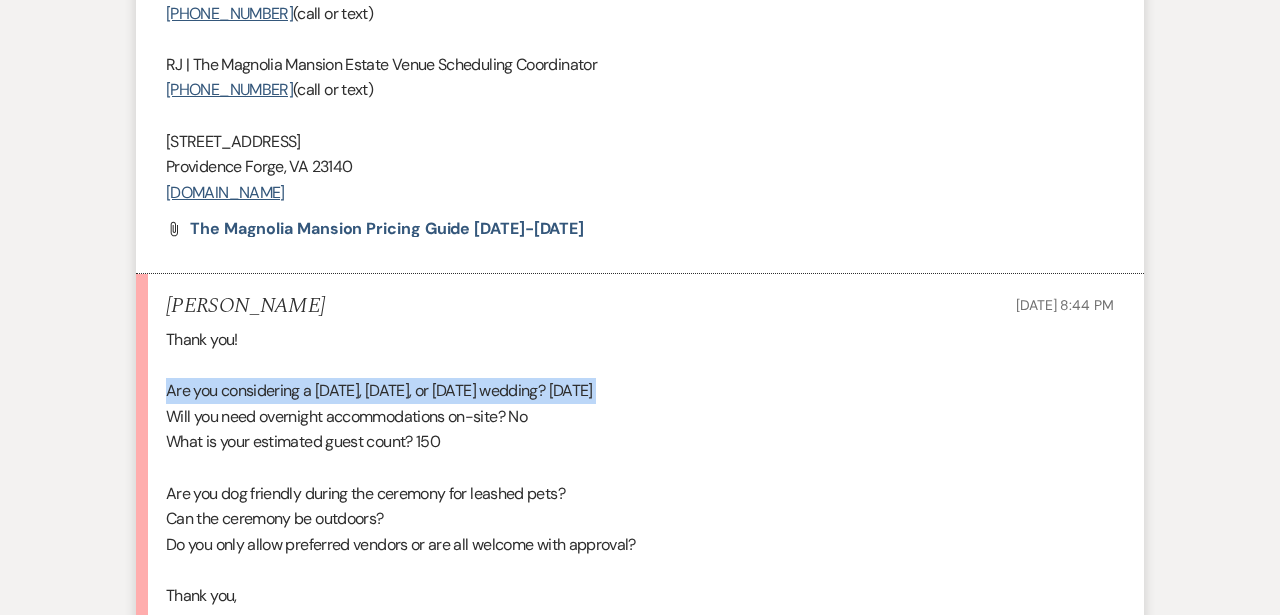click on "Thank you! Are you considering a [DATE], [DATE], or [DATE] wedding? [DATE] Will you need overnight accommodations on-site? No What is your estimated guest count? 150 Are you dog friendly during the ceremony for leashed pets? Can the ceremony be outdoors? Do you only allow preferred vendors or are all welcome with approval? Thank you, [PERSON_NAME]" at bounding box center (640, 480) 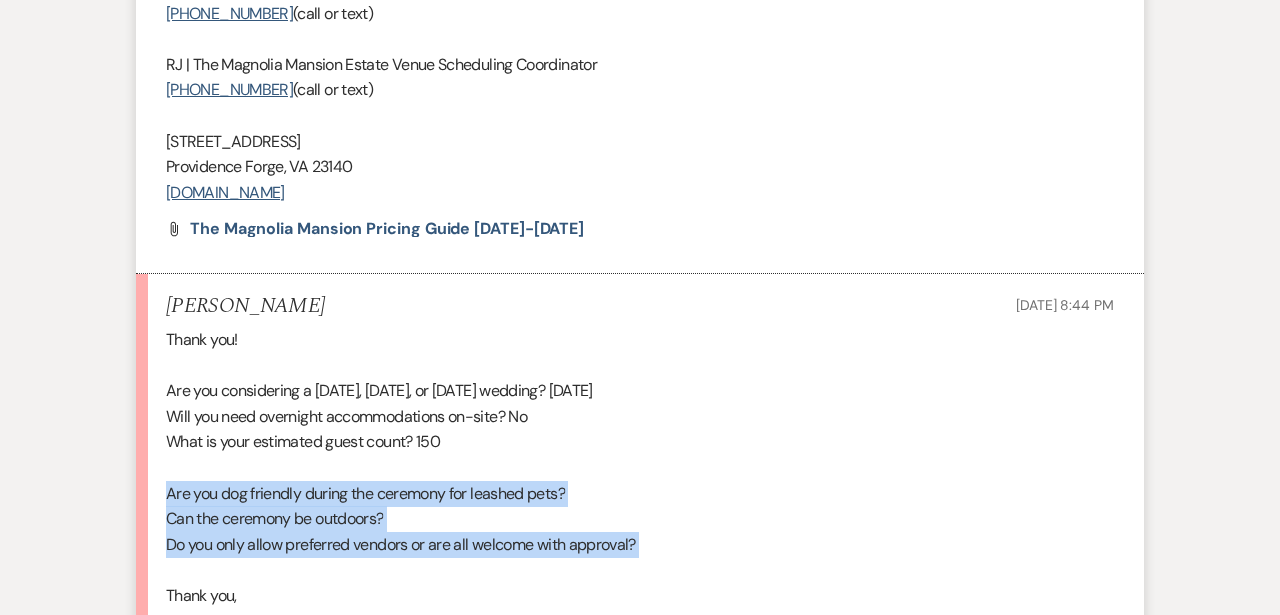 copy on "Are you dog friendly during the ceremony for leashed pets? Can the ceremony be outdoors? Do you only allow preferred vendors or are all welcome with approval?" 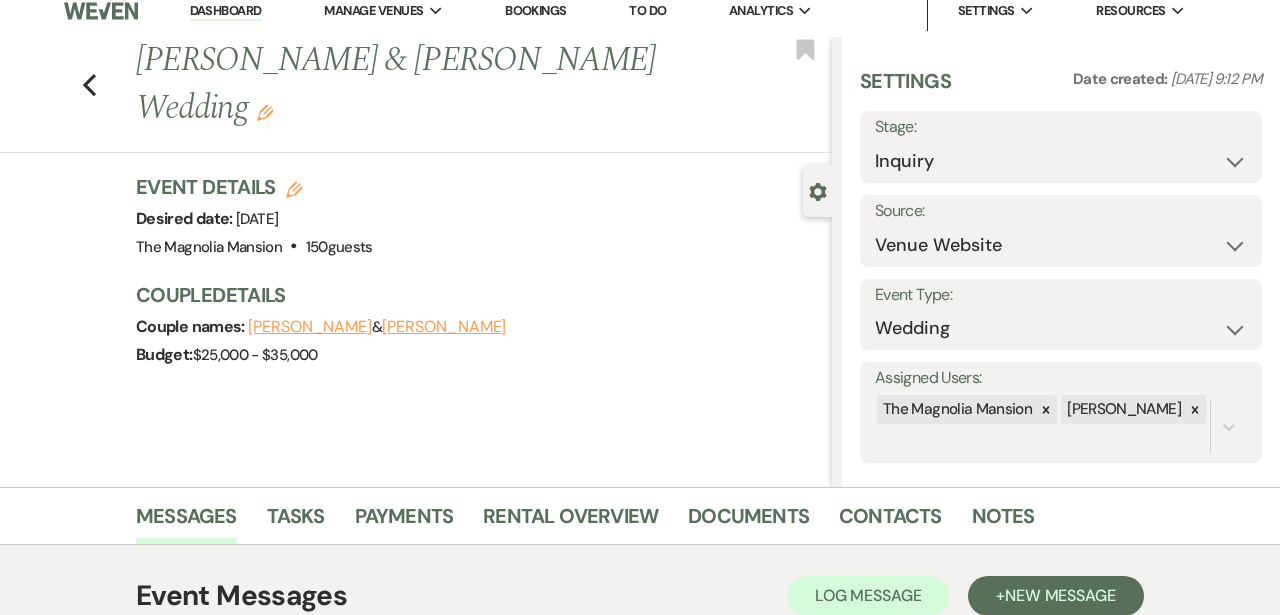 scroll, scrollTop: 0, scrollLeft: 0, axis: both 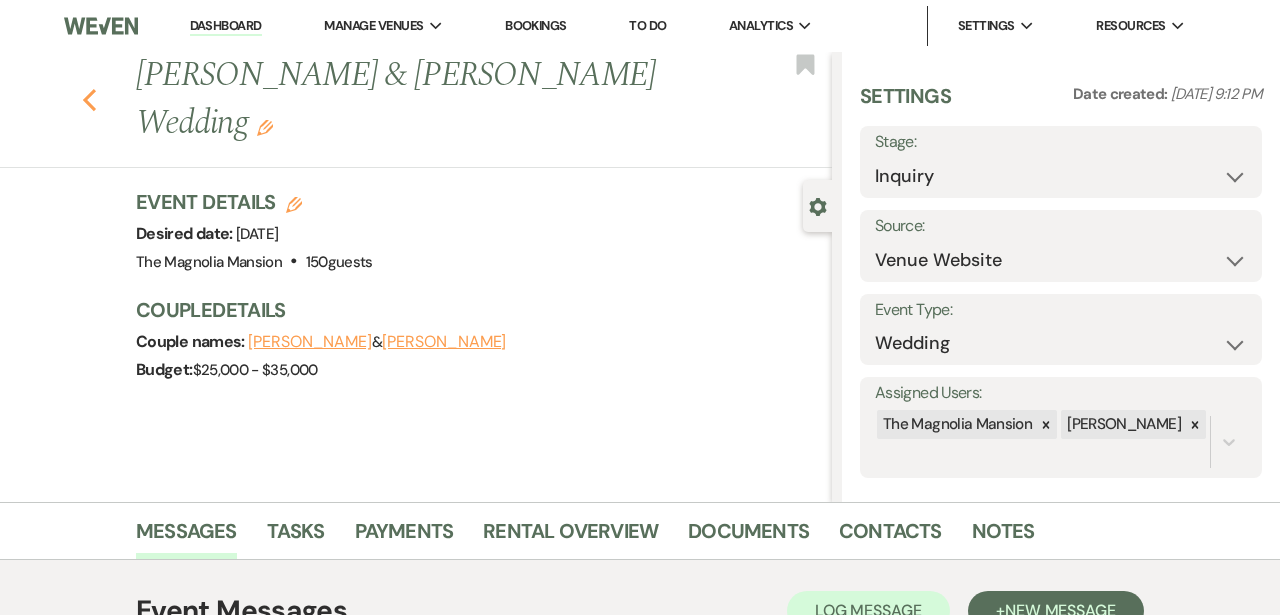 click 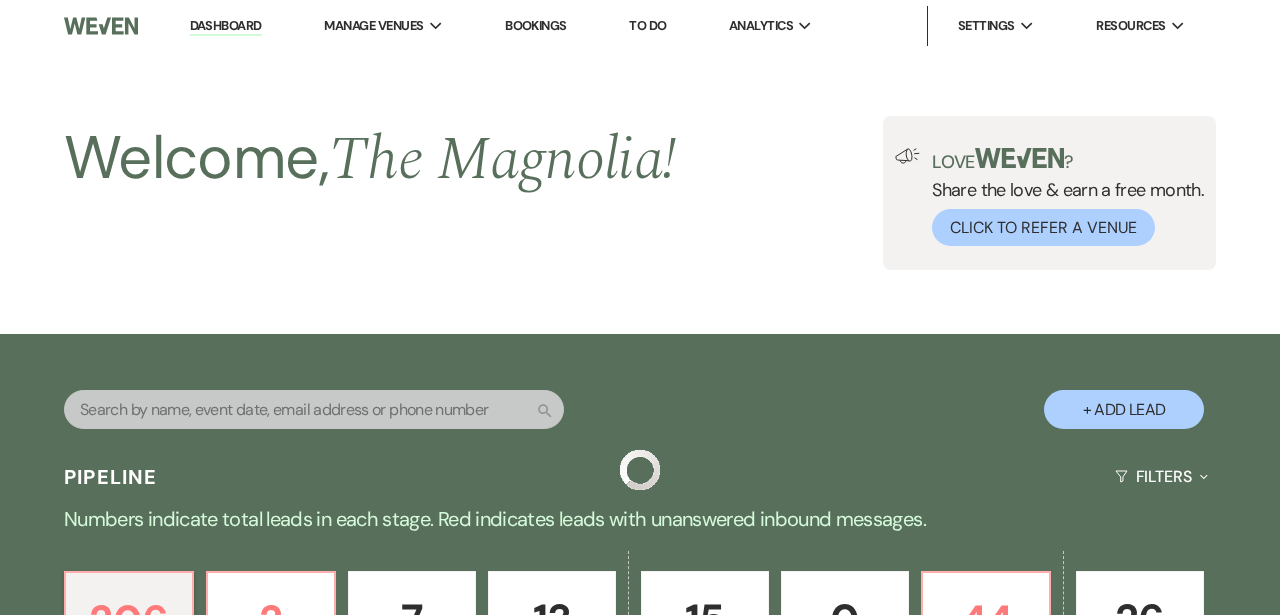 scroll, scrollTop: 789, scrollLeft: 0, axis: vertical 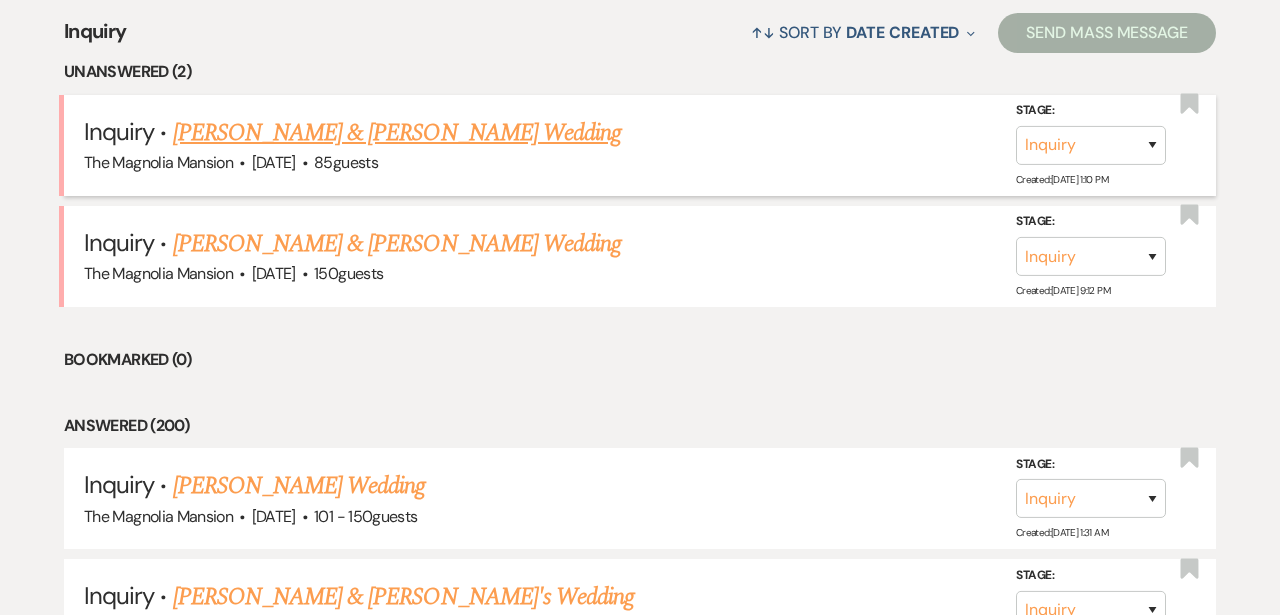 click on "[PERSON_NAME] & [PERSON_NAME] Wedding" at bounding box center (397, 133) 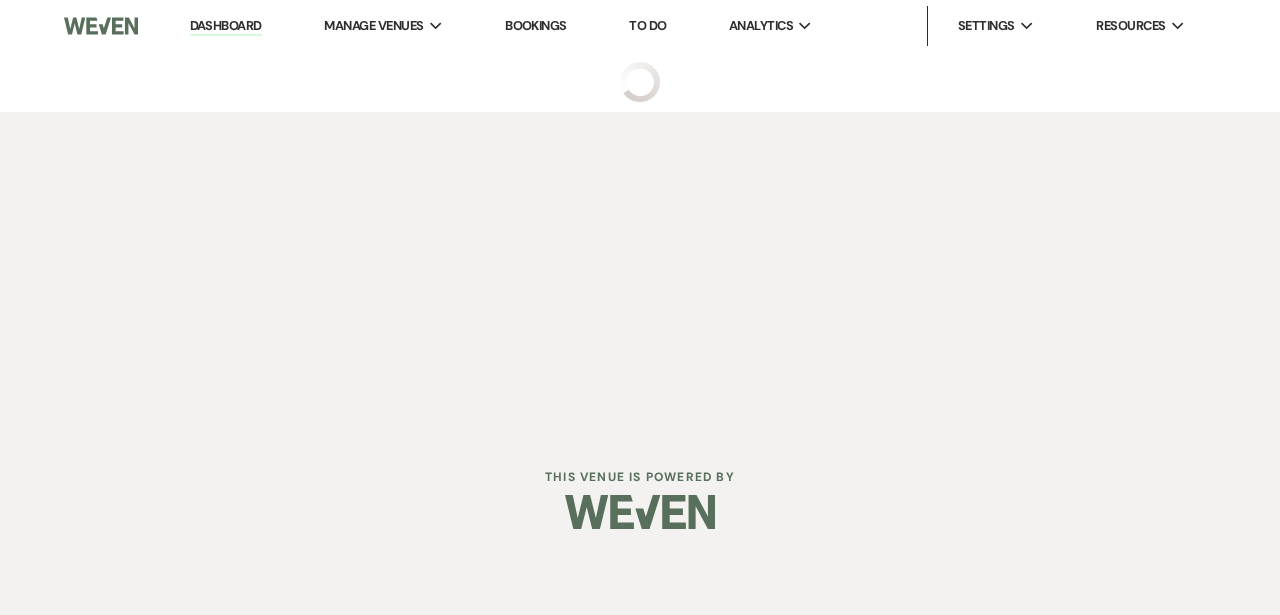 scroll, scrollTop: 0, scrollLeft: 0, axis: both 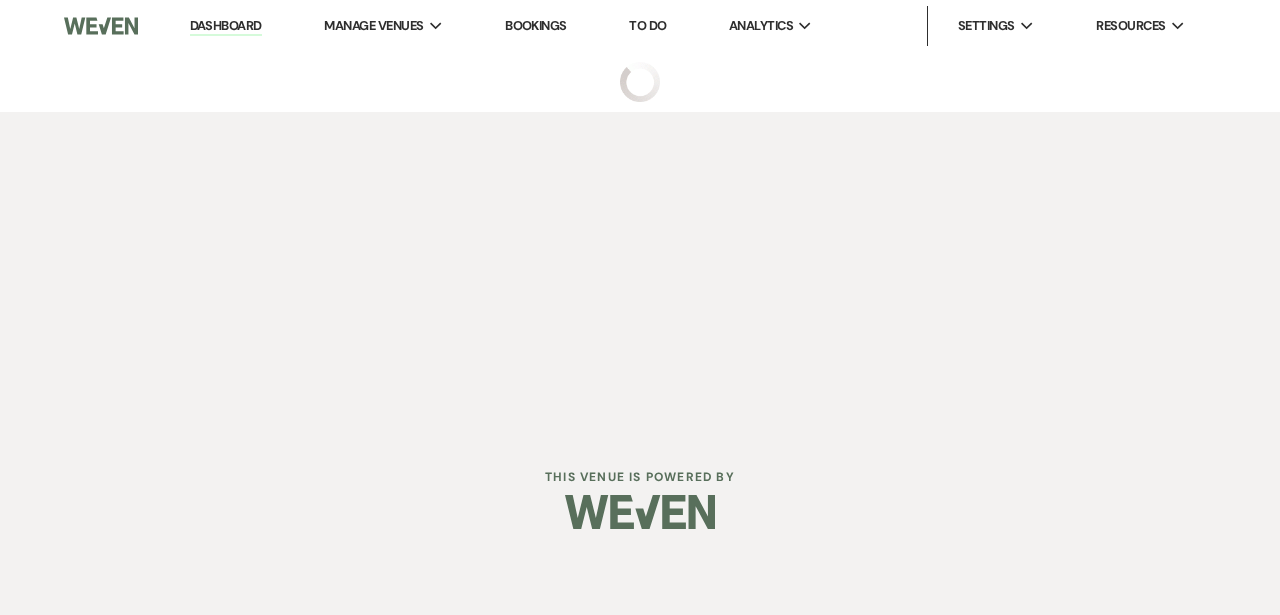 select on "5" 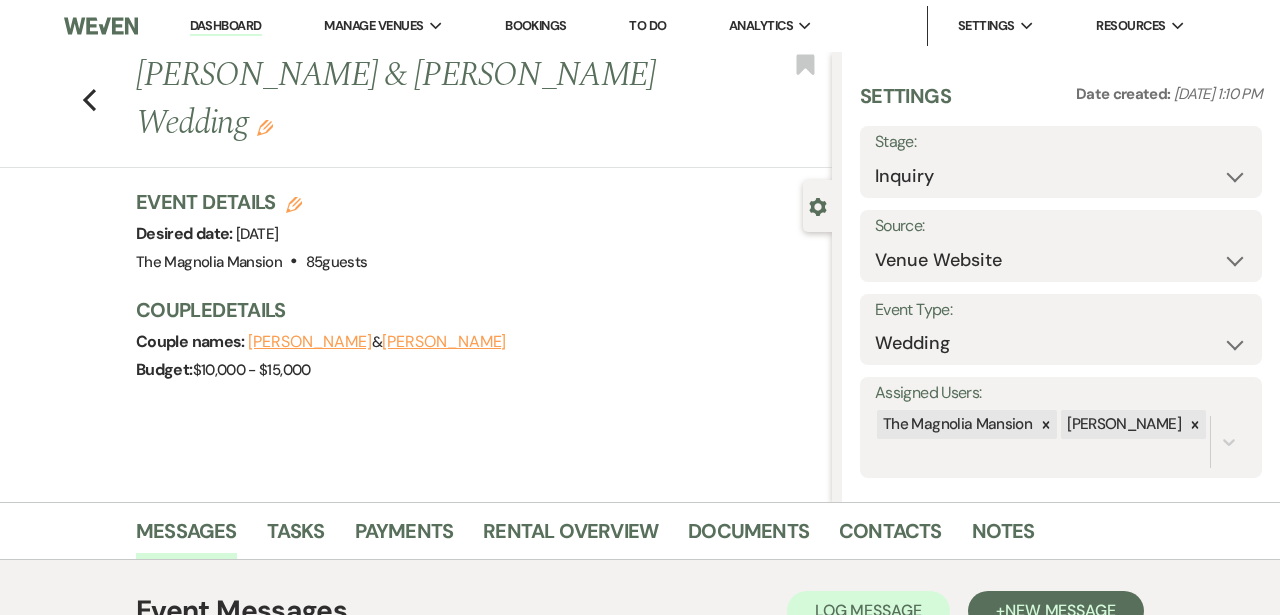 scroll, scrollTop: 762, scrollLeft: 0, axis: vertical 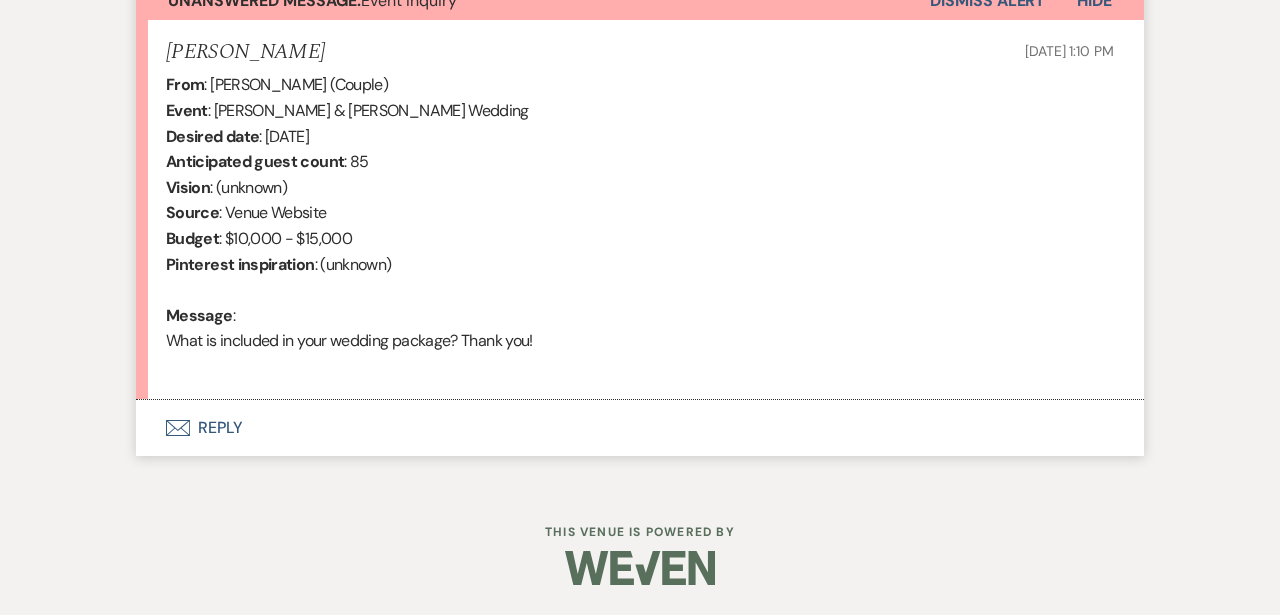 click on "Envelope Reply" at bounding box center [640, 428] 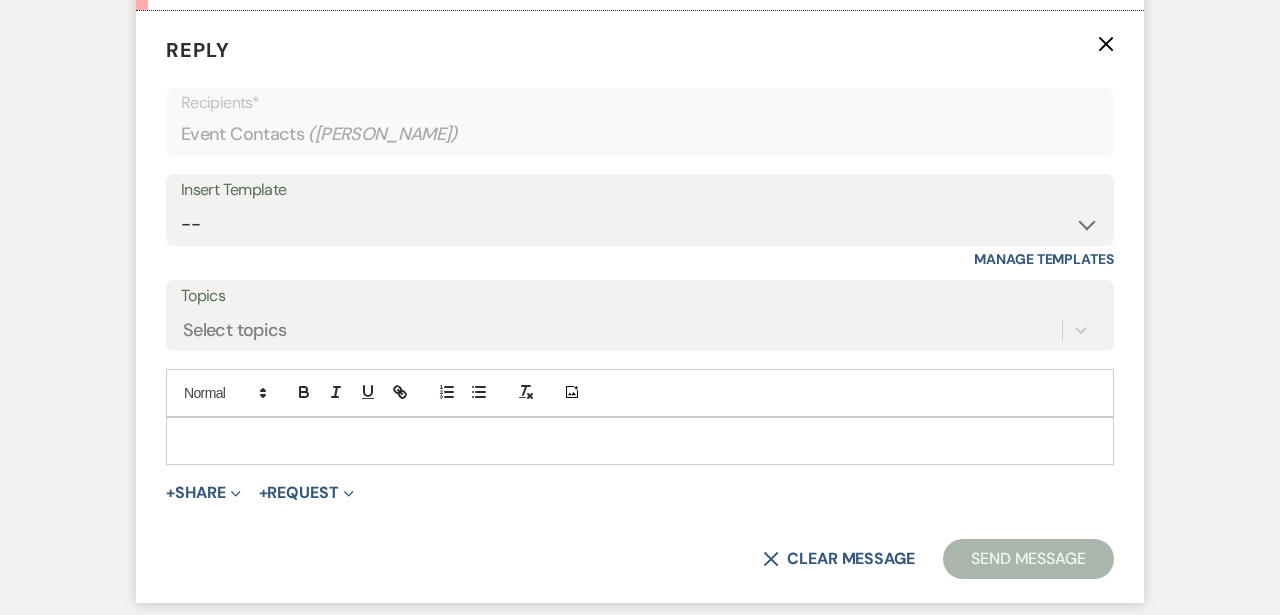 scroll, scrollTop: 1152, scrollLeft: 0, axis: vertical 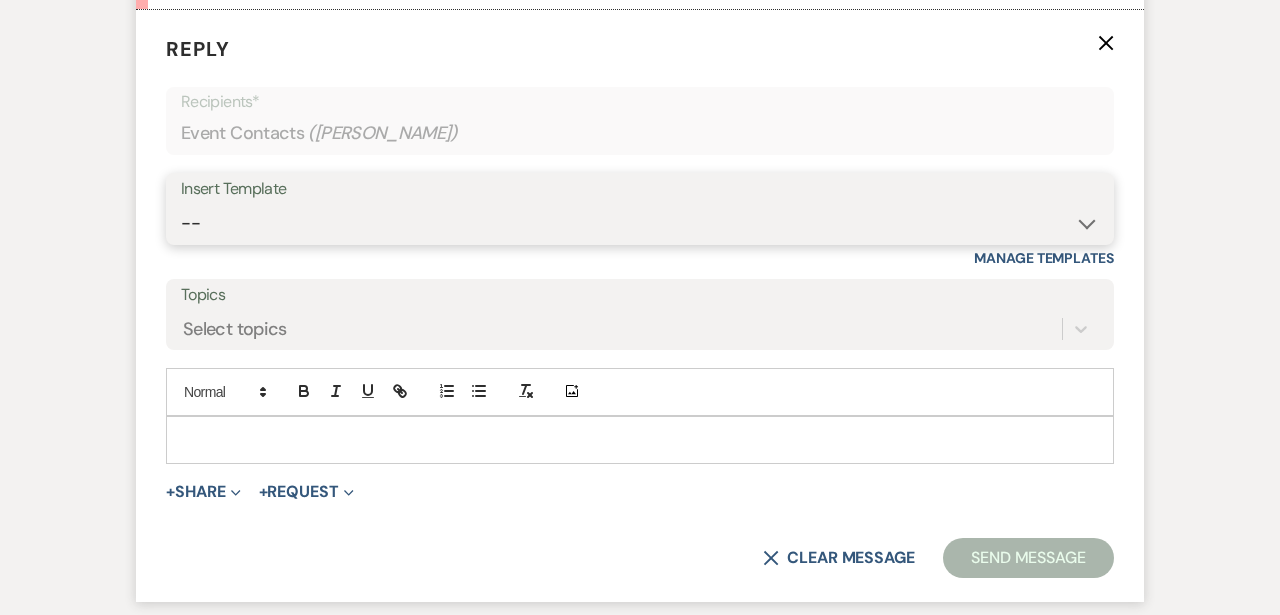 click on "-- Weven Planning Portal Introduction (Booked Events) Tour Request Response Contract (Pre-Booked Leads) Welcome to Your Portal! Wedding: The Magnolia Mansion Initial Inquiry Response  🎉 Exciting Update – Pay Securely Through Weven! Floral Contract  Scheduling Caterer Walk Through/ Final Meeting  Hold Harmless Agreement for [PERSON_NAME]'s w/out a Business License Micro Event : The [GEOGRAPHIC_DATA] Initial Inquiry Response 🎉 Final Payment & Event Preparation Reminder ⏳ Action Needed: Complete Your Event Tasks Tour Confirmation – The Magnolia Mansion The Magnolia Mansion Follow Up Overnight Stay Explanation Exciting Countdown! Rehearsal & Event Details 🎉 (1 day event) Exciting Countdown! Rehearsal & Event Details 🎉(Gold Package) ⏳ Action Needed: Overdue Tasks for Your Upcoming Event 📅 Walk-Through & Final Preparations – Action Needed 📅 Time to Schedule Your Final Meeting! Thank You For Touring With Us  🎉 Limited-Time Offer: $1,000 Off Your Wedding at The [GEOGRAPHIC_DATA]!" at bounding box center [640, 223] 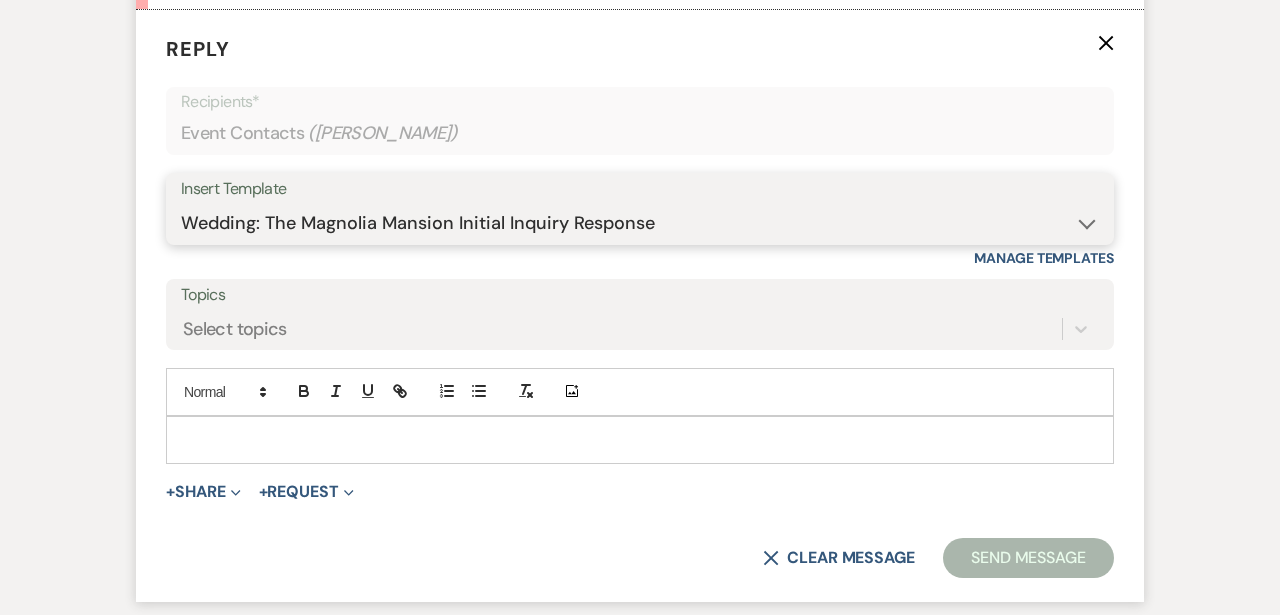 click on "Wedding: The Magnolia Mansion Initial Inquiry Response" at bounding box center [0, 0] 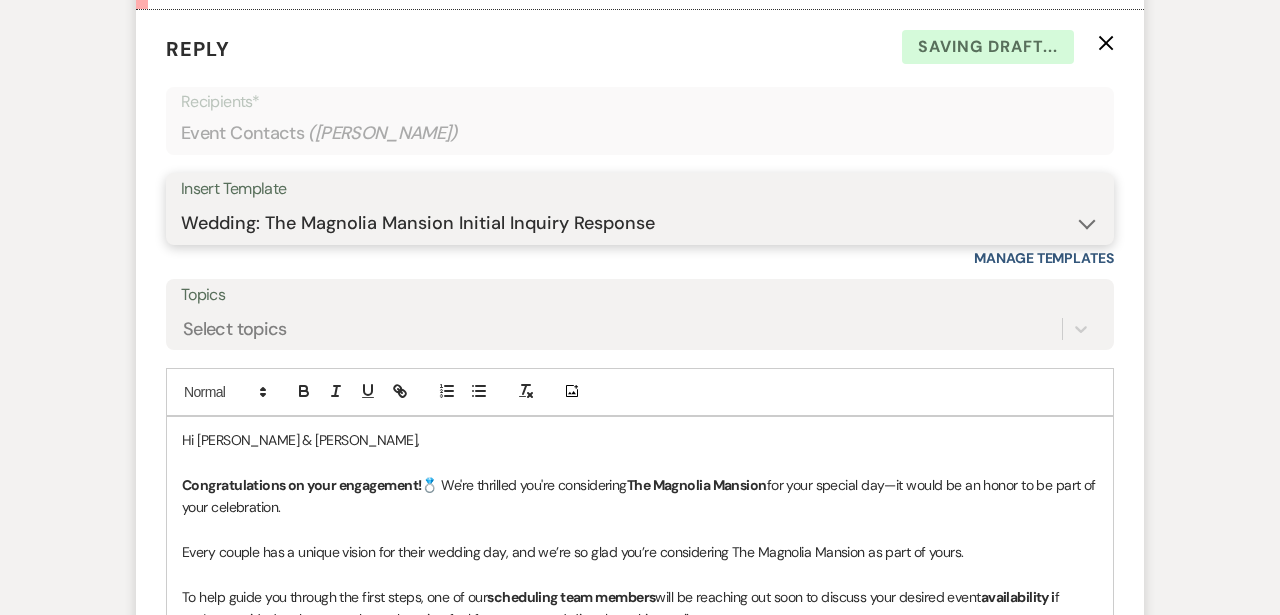 scroll, scrollTop: 1444, scrollLeft: 0, axis: vertical 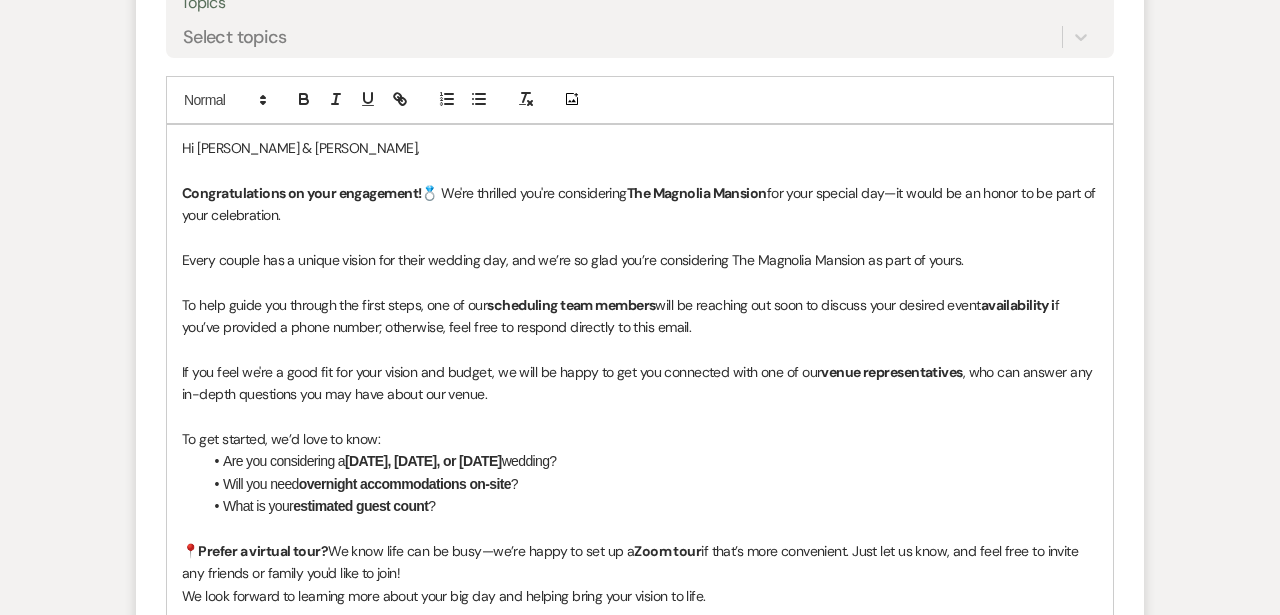 click on "Congratulations on your engagement!  💍 We're thrilled you're considering  The Magnolia Mansion  for your special day—it would be an honor to be part of your celebration." at bounding box center (640, 204) 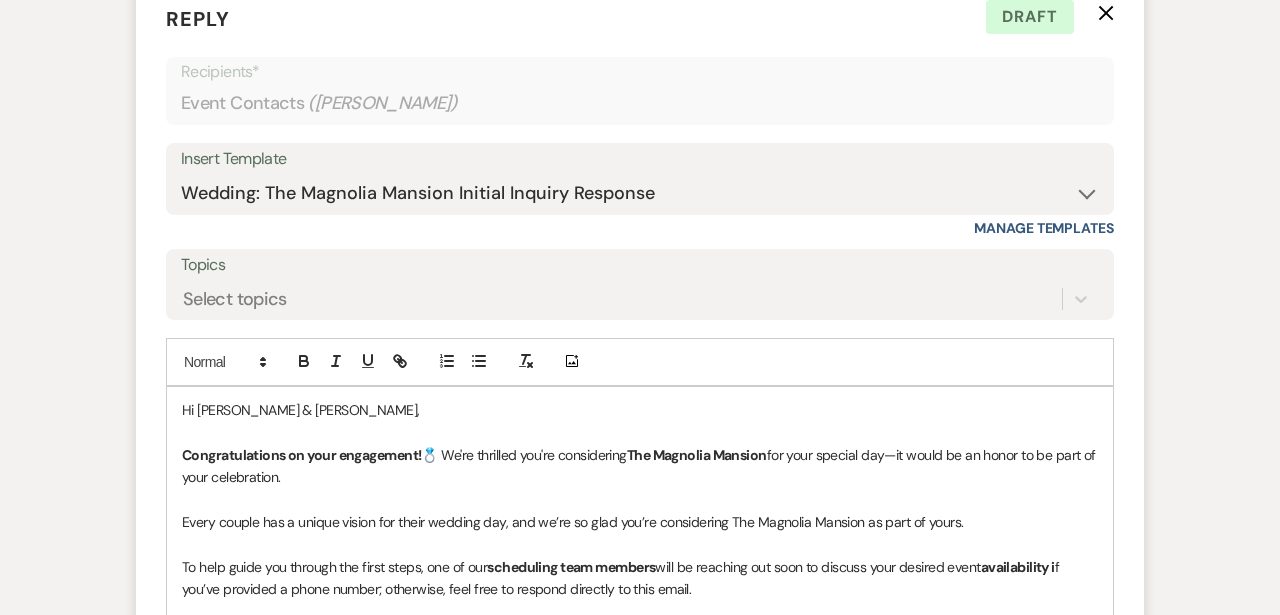 scroll, scrollTop: 1135, scrollLeft: 0, axis: vertical 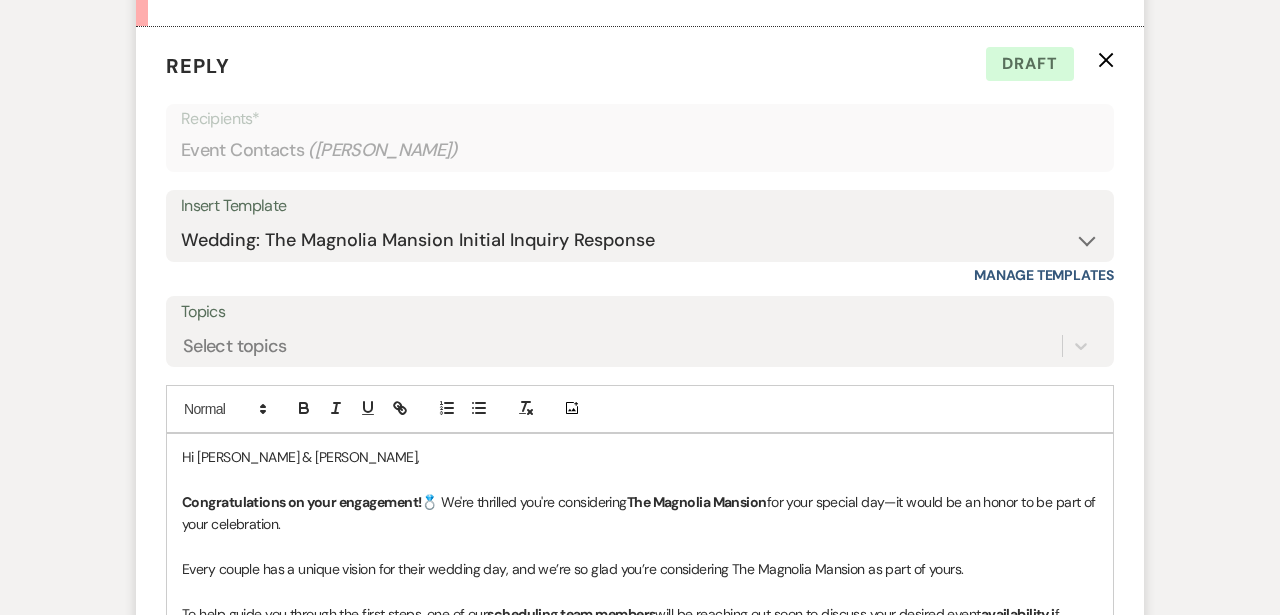 click 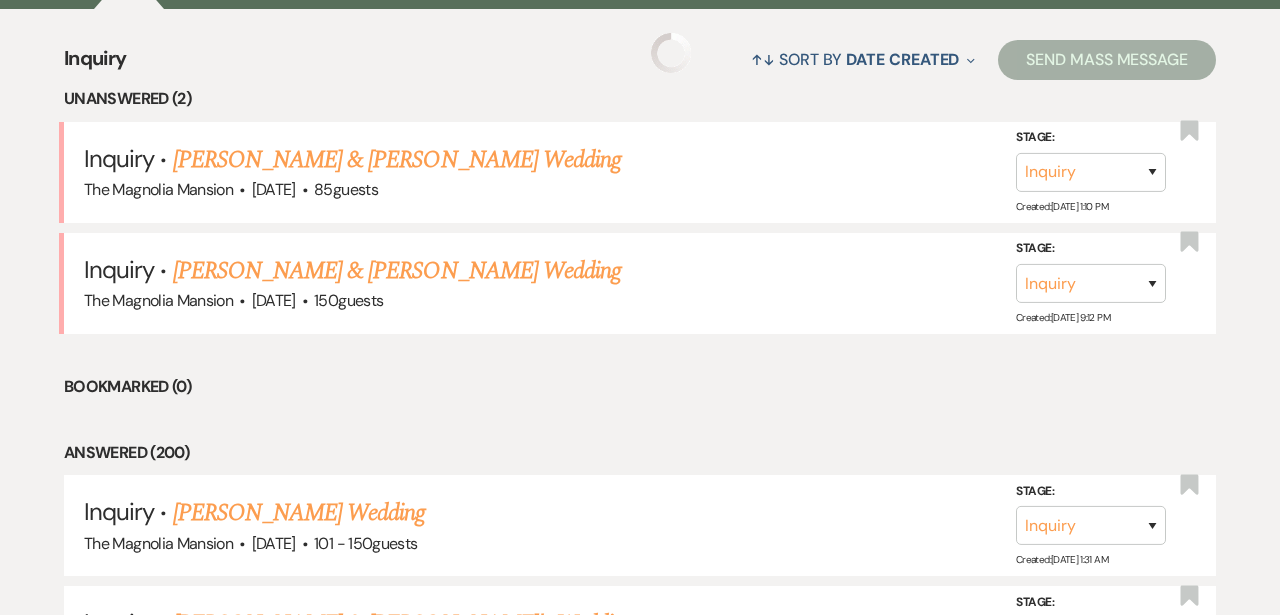 scroll, scrollTop: 789, scrollLeft: 0, axis: vertical 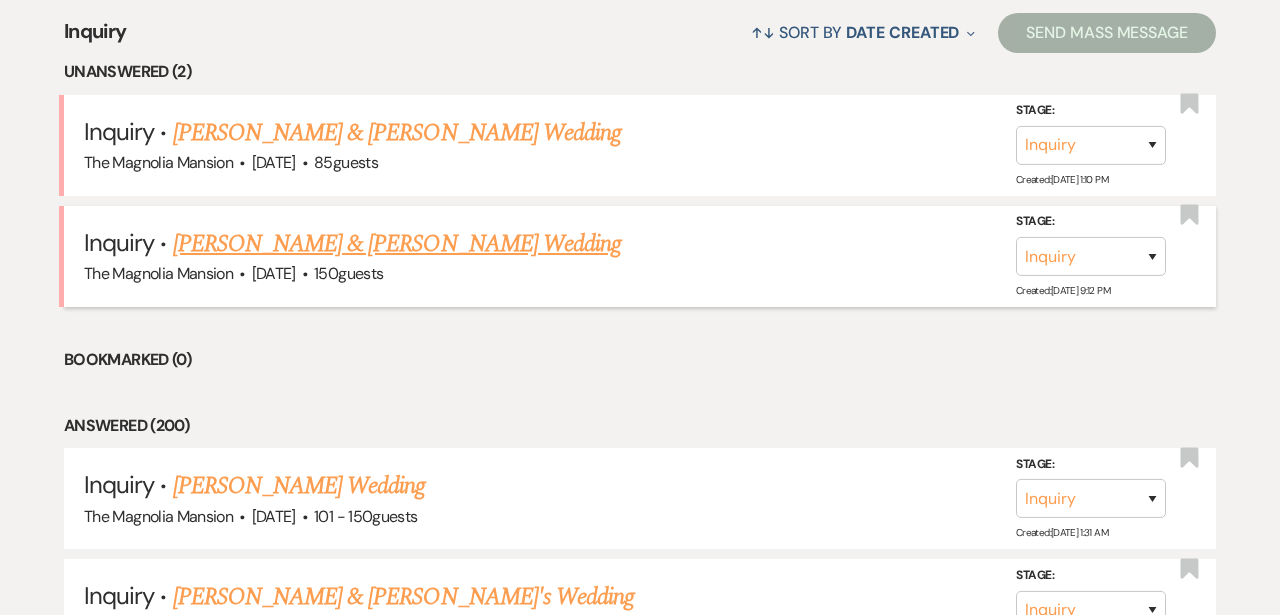 click on "[PERSON_NAME] & [PERSON_NAME] Wedding" at bounding box center [397, 244] 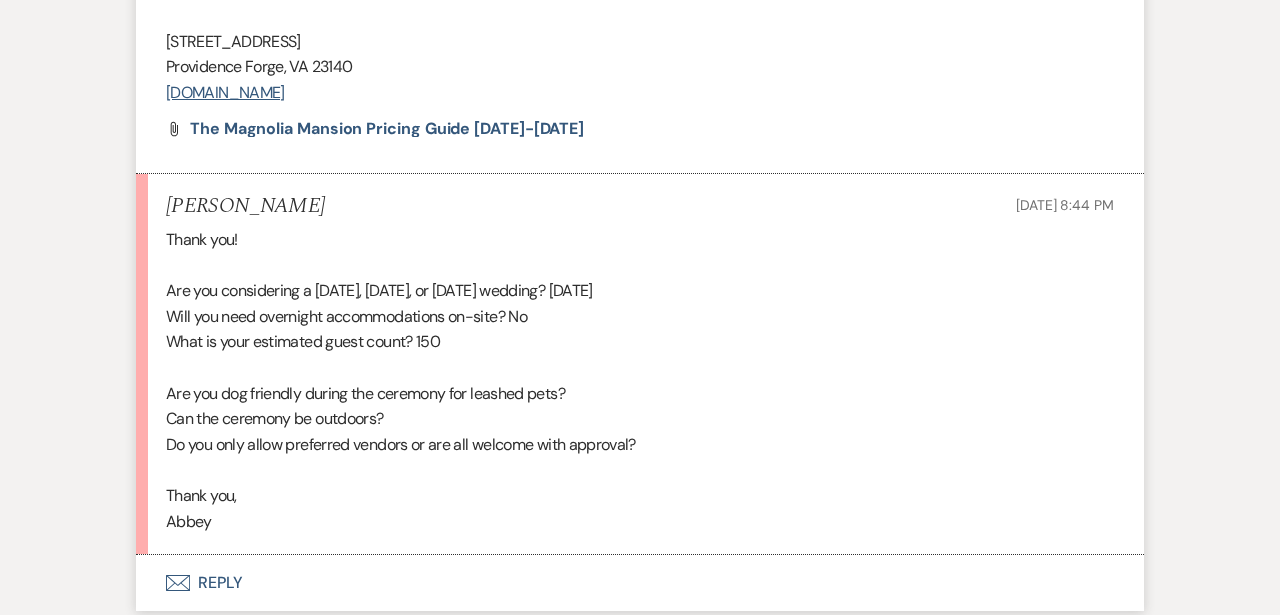 scroll, scrollTop: 2838, scrollLeft: 0, axis: vertical 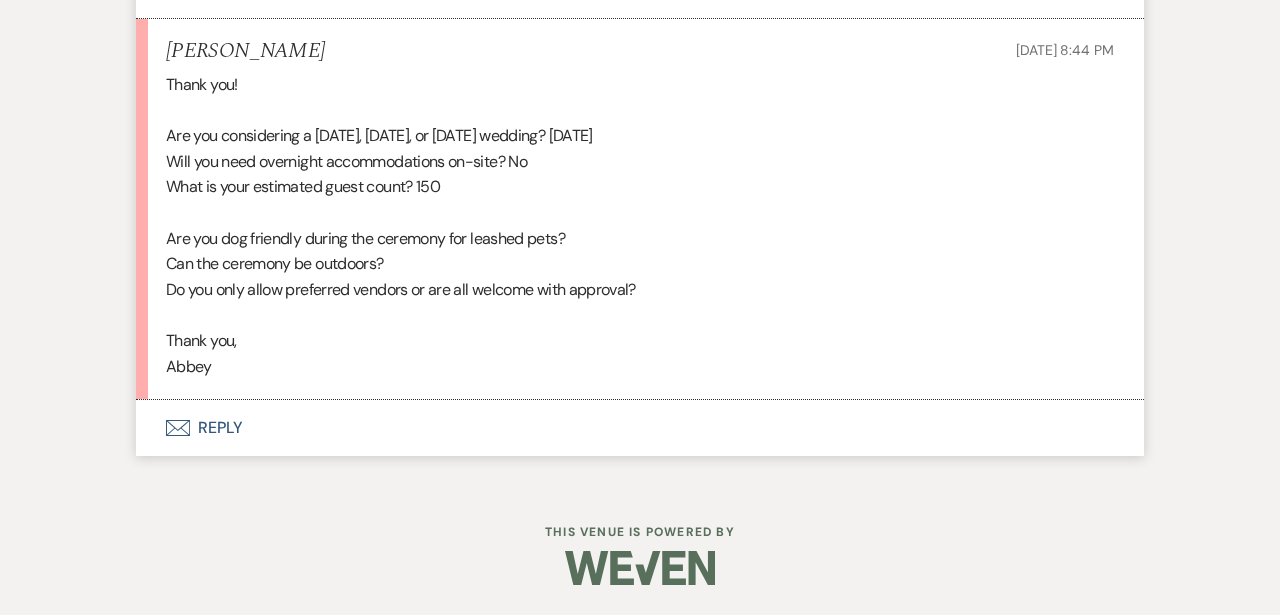 click on "Envelope Reply" at bounding box center (640, 428) 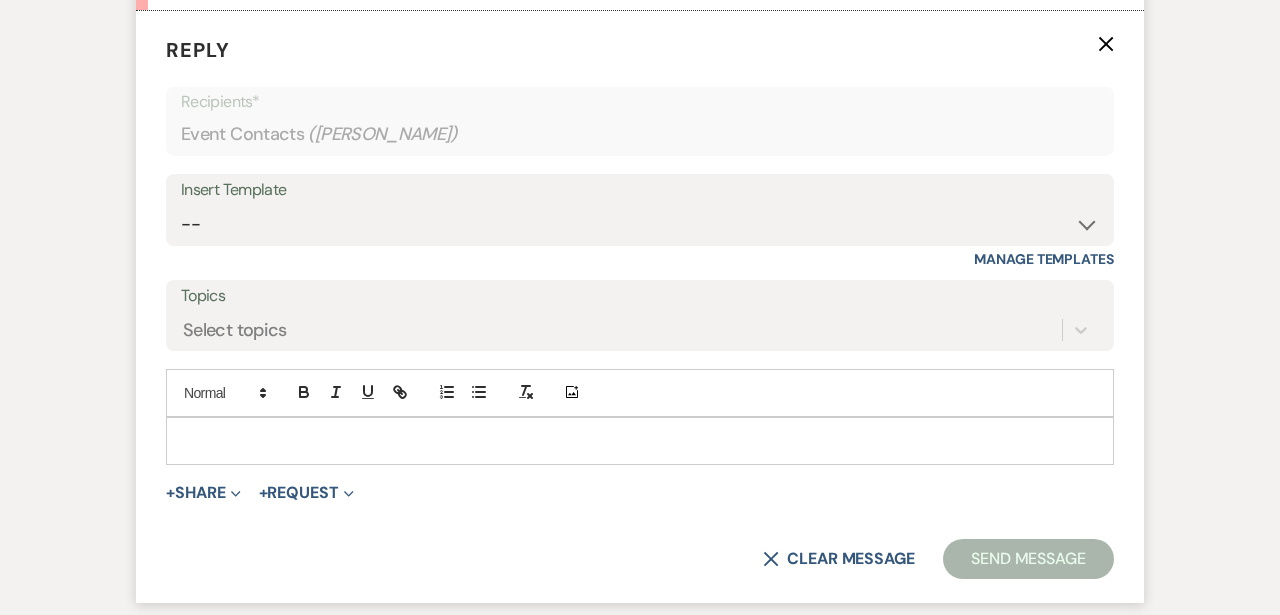 scroll, scrollTop: 3227, scrollLeft: 0, axis: vertical 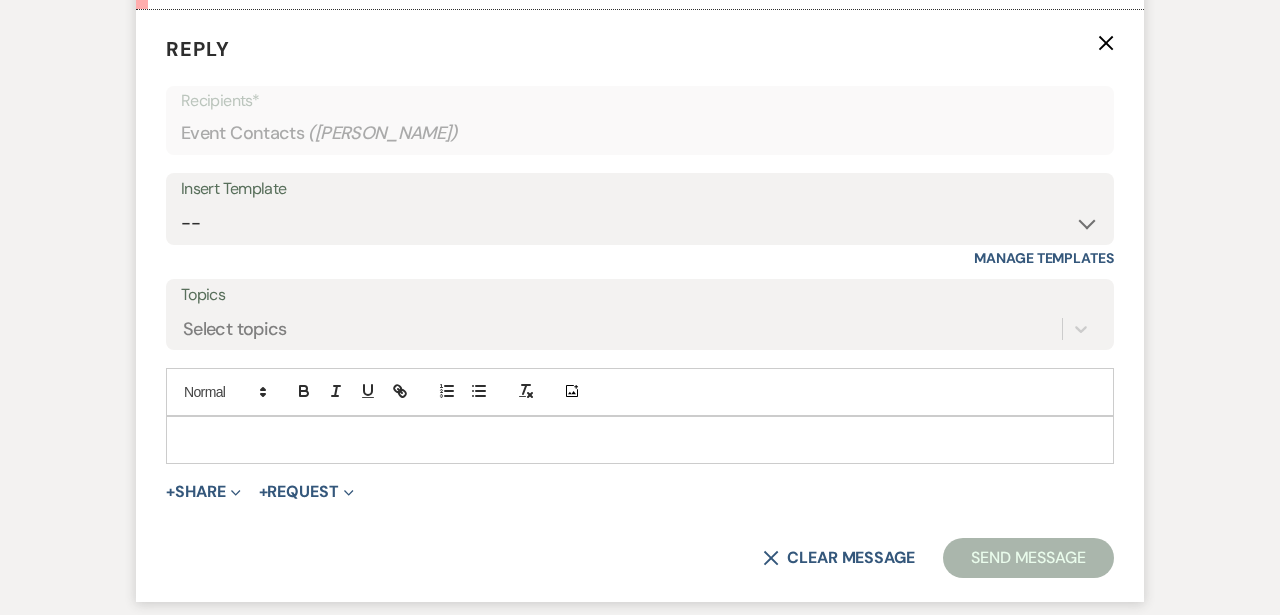 click at bounding box center [640, 440] 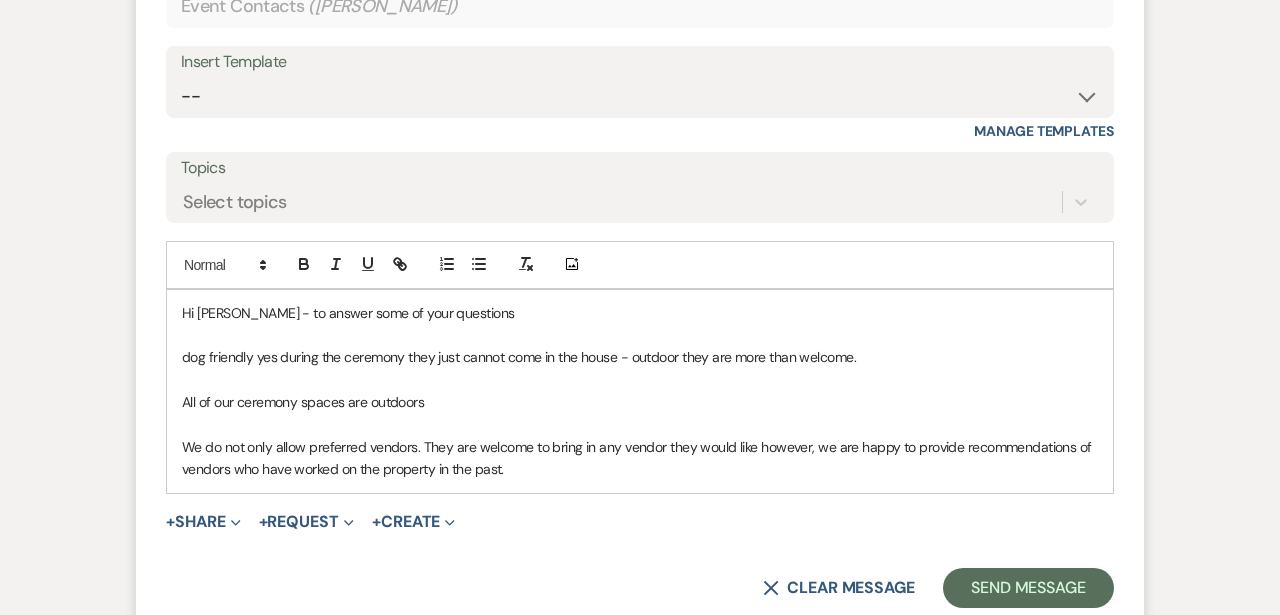 scroll, scrollTop: 3355, scrollLeft: 0, axis: vertical 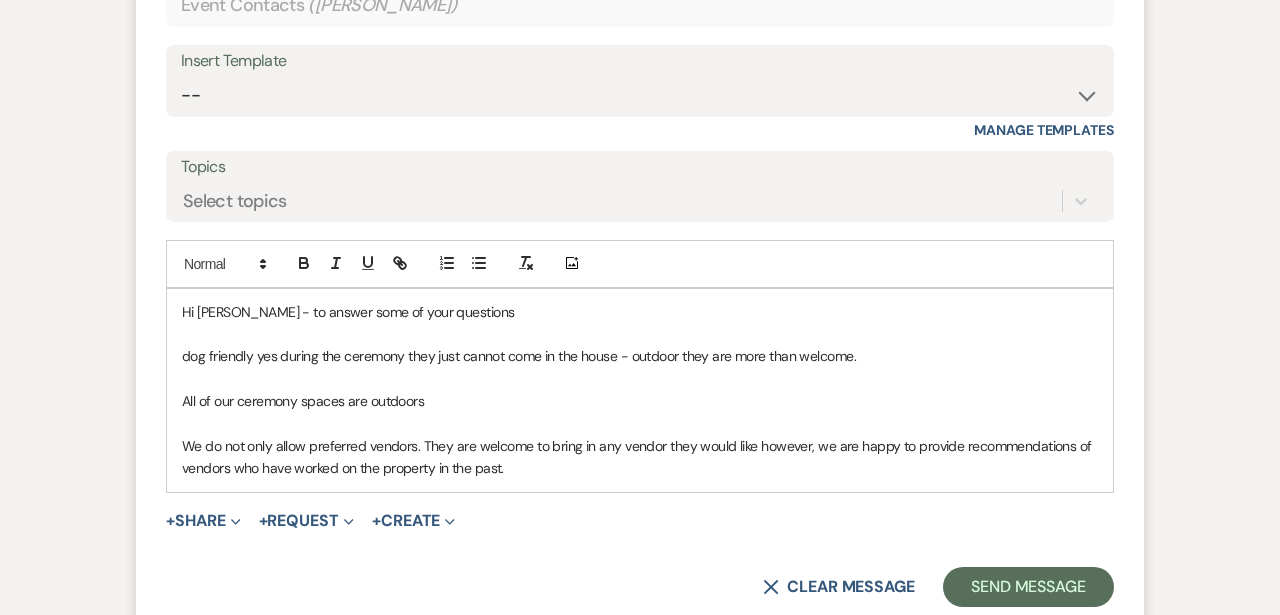 click on "All of our ceremony spaces are outdoors" at bounding box center [640, 401] 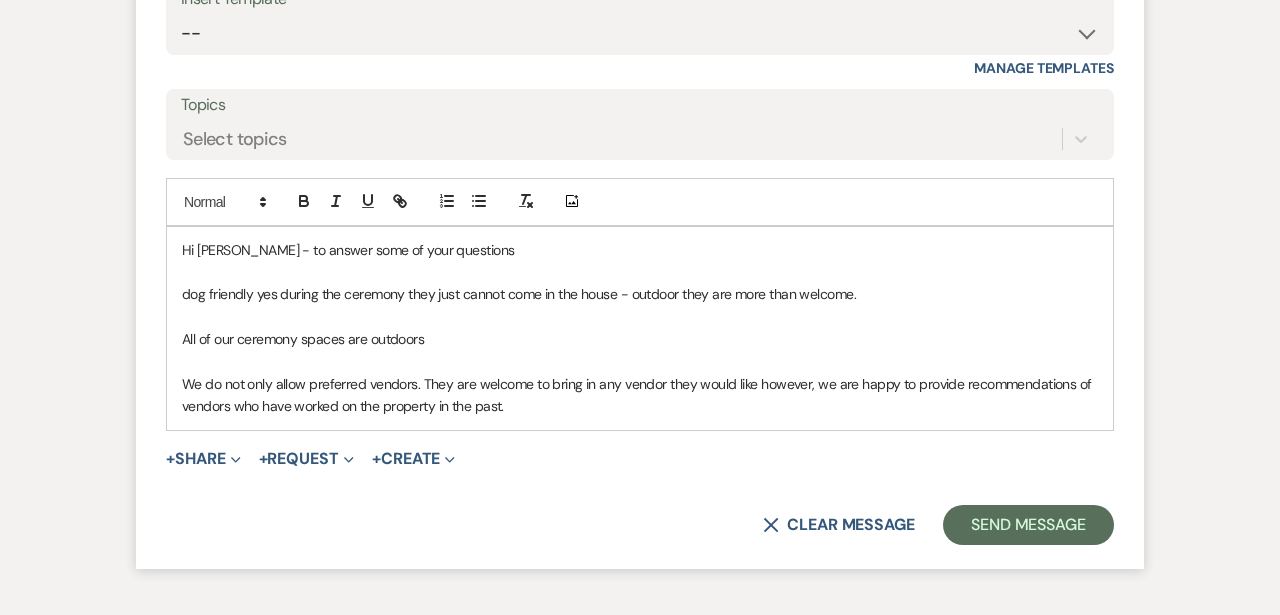 scroll, scrollTop: 3430, scrollLeft: 0, axis: vertical 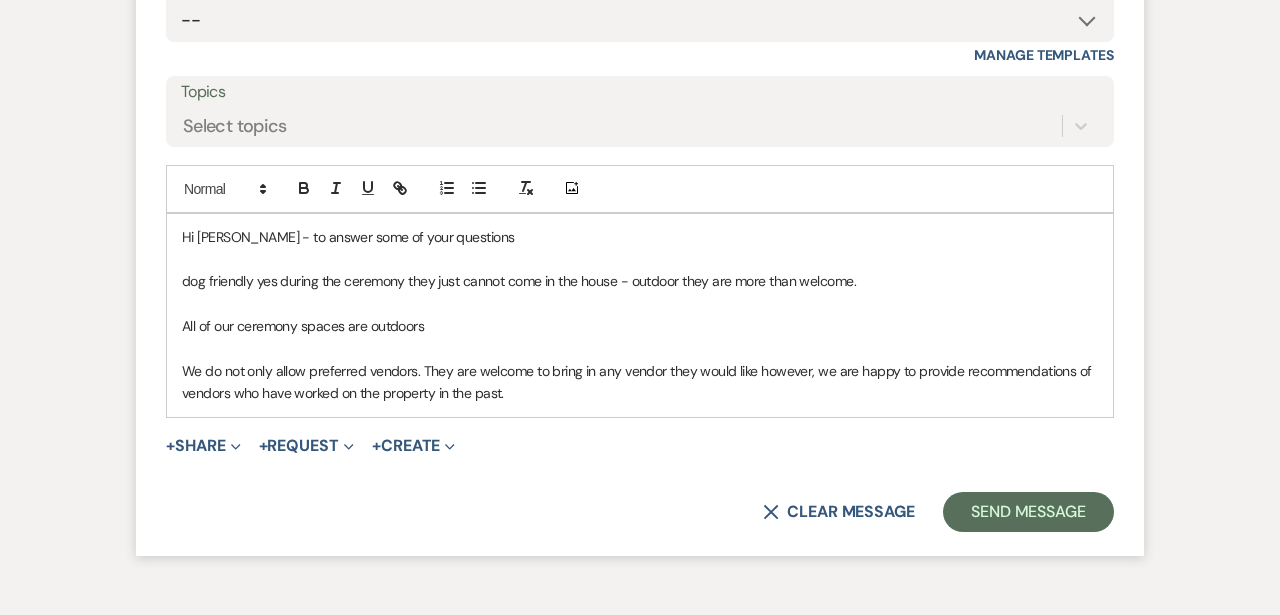 click on "We do not only allow preferred vendors. They are welcome to bring in any vendor they would like however, we are happy to provide recommendations of vendors who have worked on the property in the past." at bounding box center (640, 382) 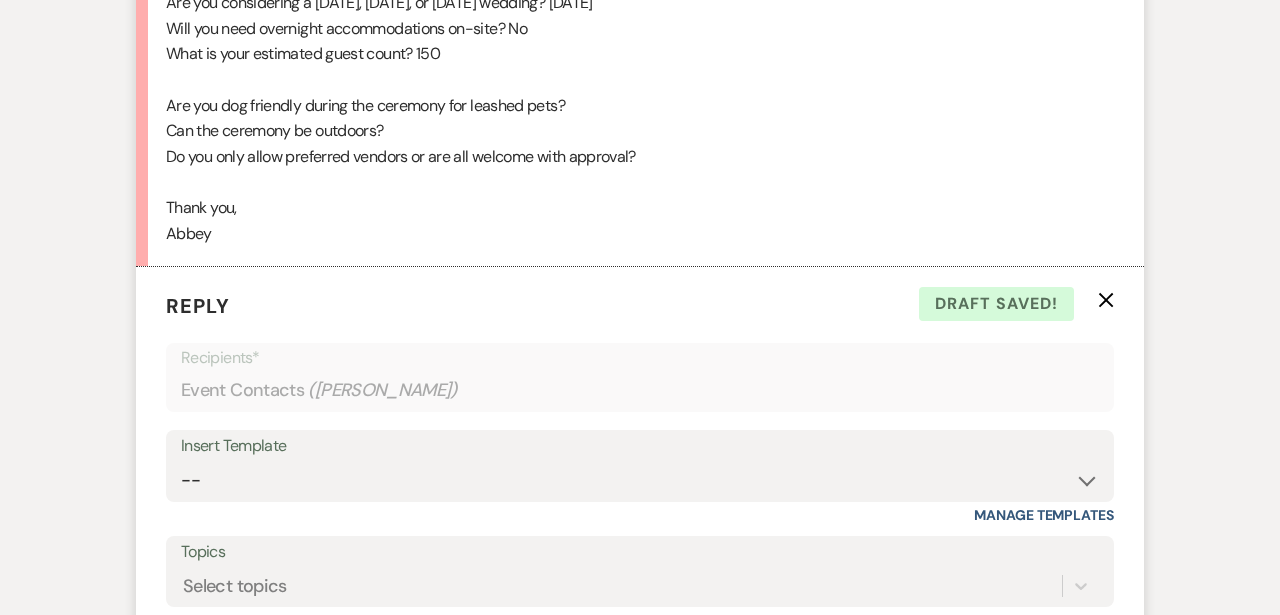 scroll, scrollTop: 2969, scrollLeft: 0, axis: vertical 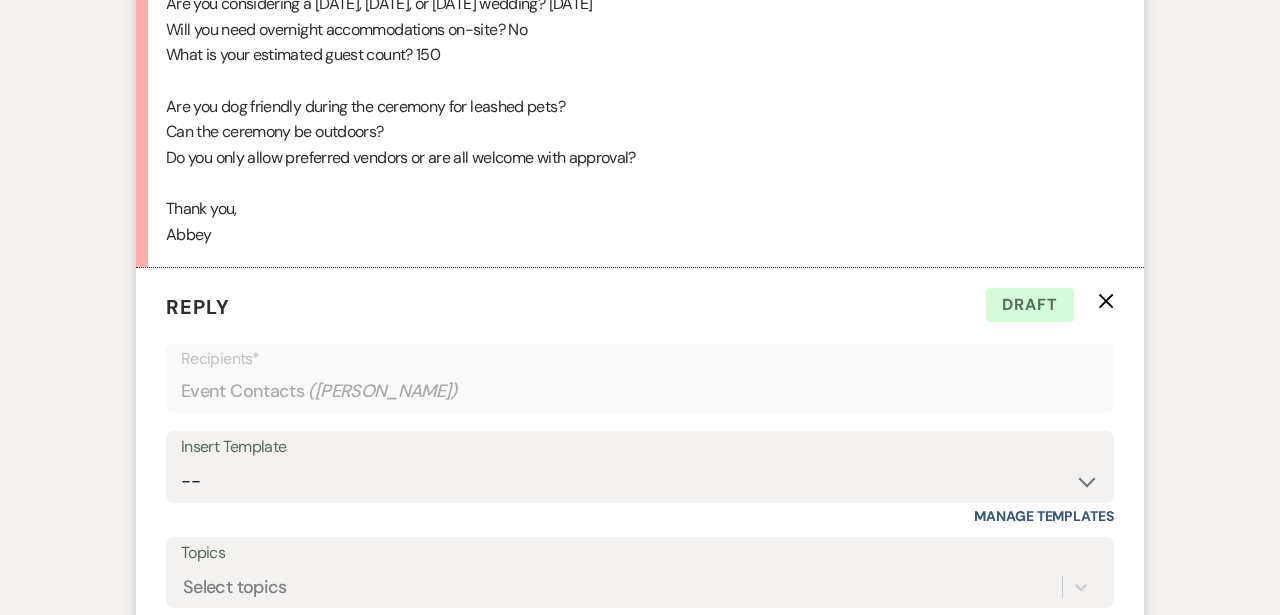 click on "Thank you! Are you considering a [DATE], [DATE], or [DATE] wedding? [DATE] Will you need overnight accommodations on-site? No What is your estimated guest count? 150 Are you dog friendly during the ceremony for leashed pets? Can the ceremony be outdoors? Do you only allow preferred vendors or are all welcome with approval? Thank you, [PERSON_NAME]" at bounding box center [640, 93] 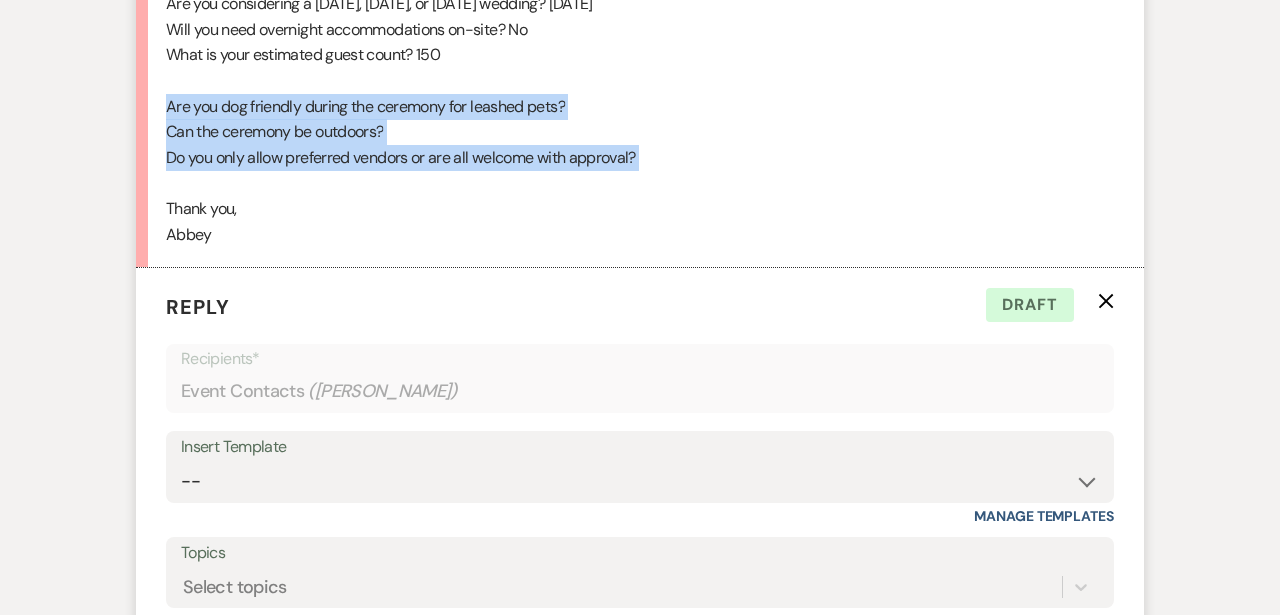 copy on "Are you dog friendly during the ceremony for leashed pets? Can the ceremony be outdoors? Do you only allow preferred vendors or are all welcome with approval?" 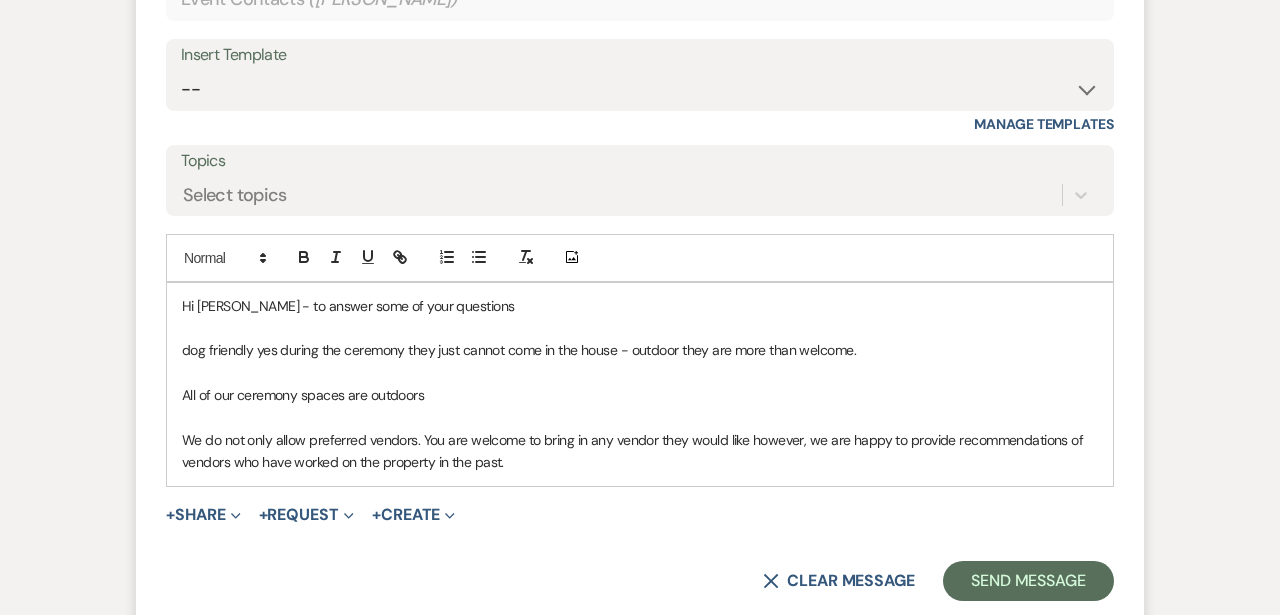 scroll, scrollTop: 3365, scrollLeft: 0, axis: vertical 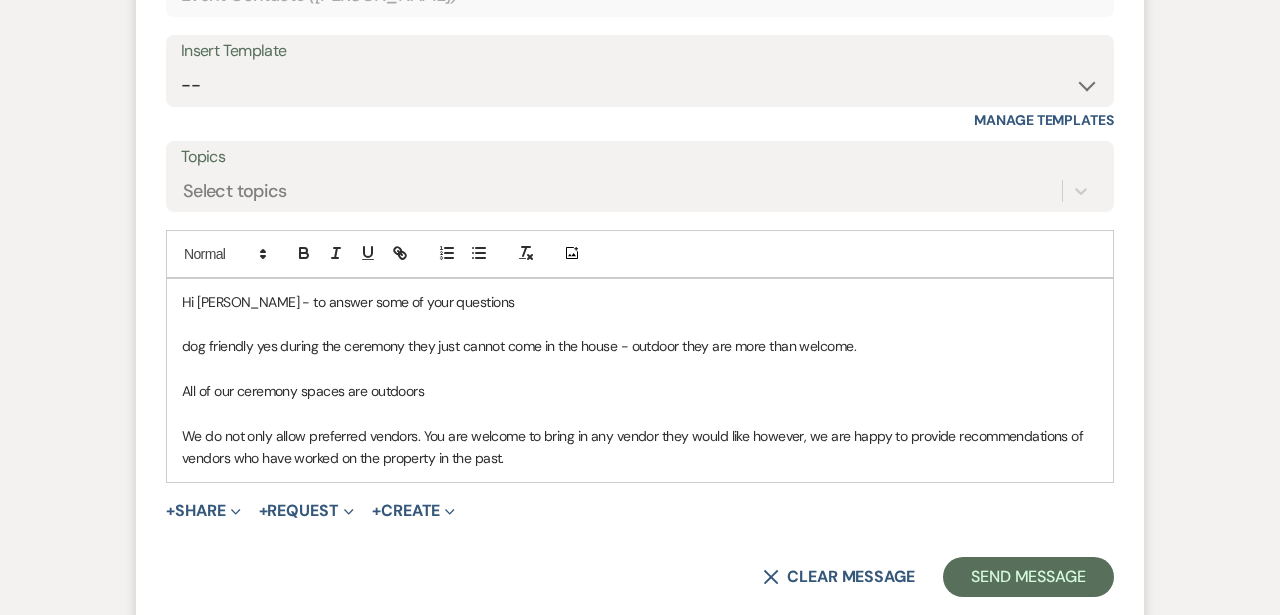 click on "dog friendly yes during the ceremony they just cannot come in the house - outdoor they are more than welcome." at bounding box center (640, 346) 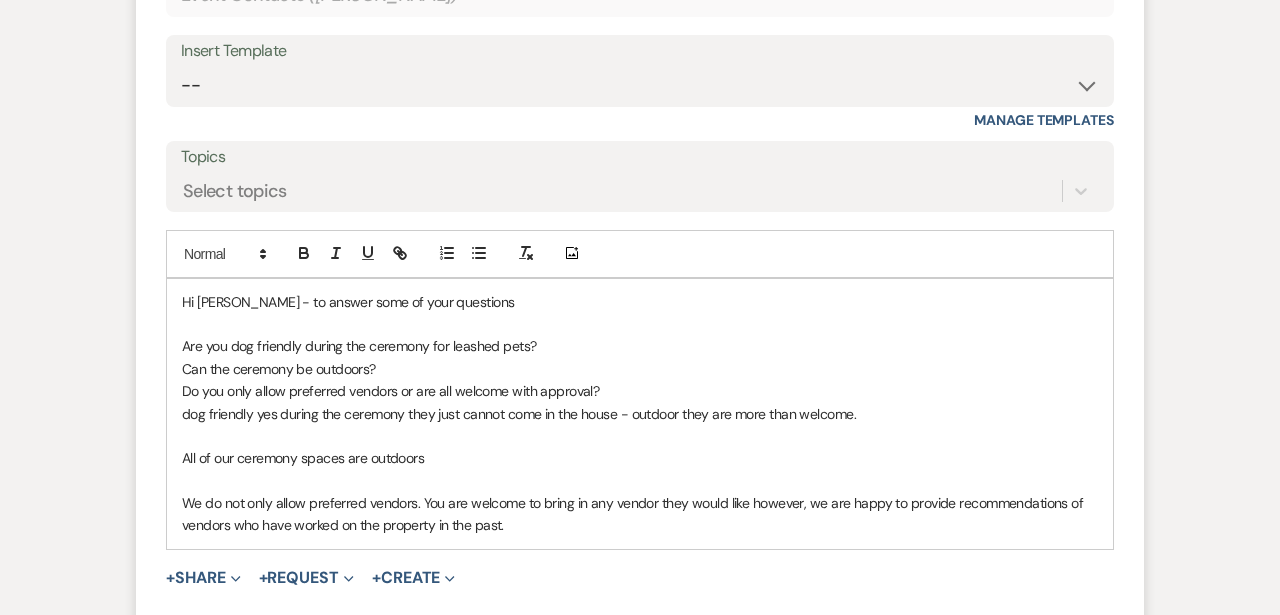 click on "Can the ceremony be outdoors?" at bounding box center [640, 369] 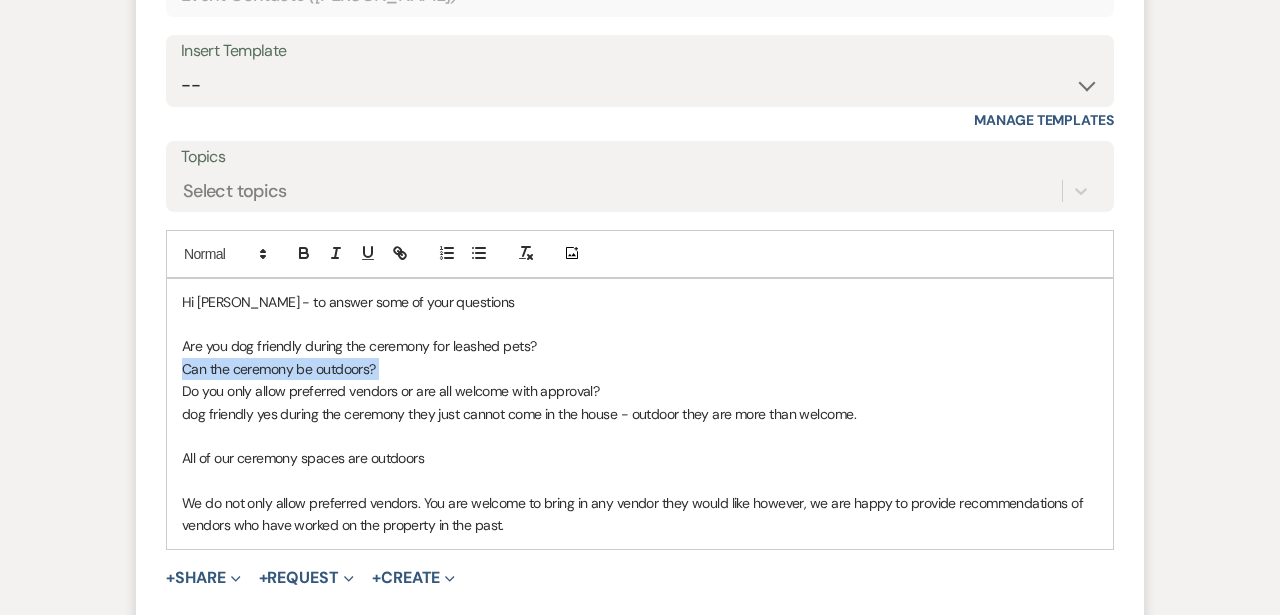 copy on "Can the ceremony be outdoors?" 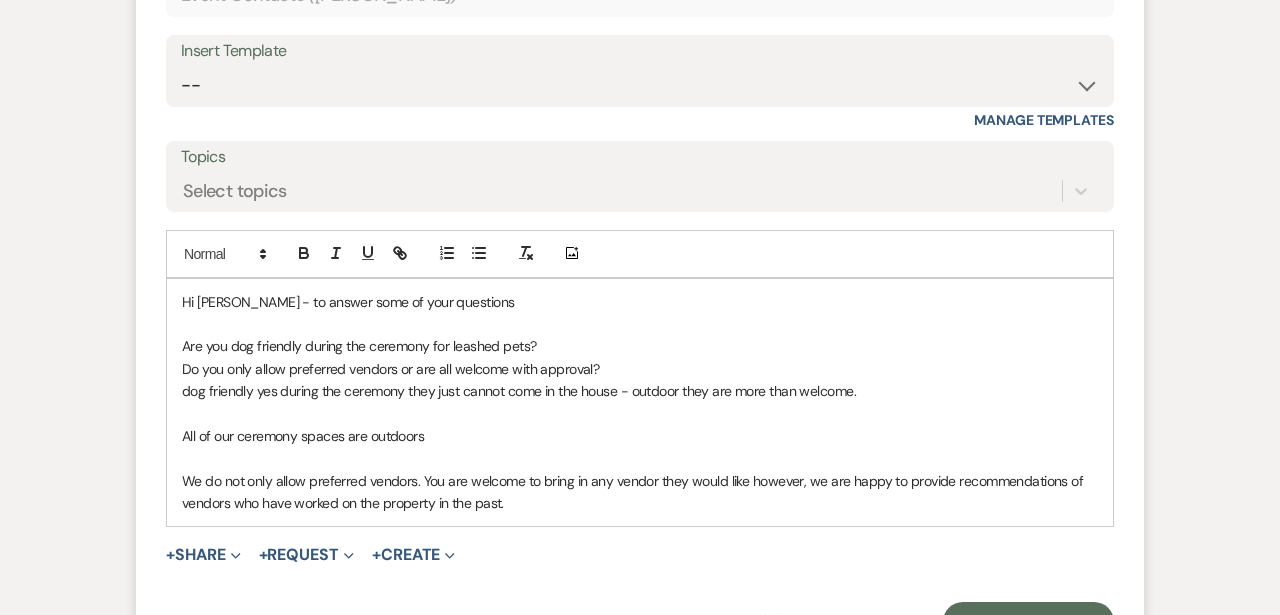 click on "All of our ceremony spaces are outdoors" at bounding box center (640, 436) 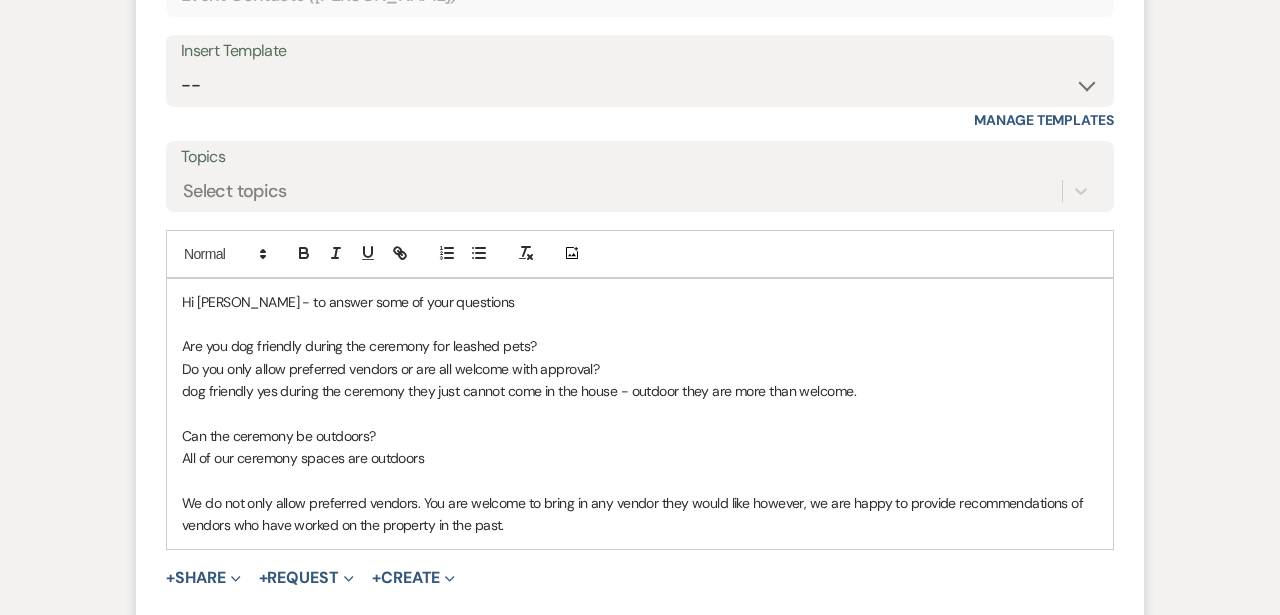 click on "Hi [PERSON_NAME] - to answer some of your questions Are you dog friendly during the ceremony for leashed pets? Do you only allow preferred vendors or are all welcome with approval? dog friendly yes during the ceremony they just cannot come in the house - outdoor they are more than welcome. Can the ceremony be outdoors? All of our ceremony spaces are outdoors  We do not only allow preferred vendors. You are welcome to bring in any vendor they would like however, we are happy to provide recommendations of vendors who have worked on the property in the past." at bounding box center [640, 414] 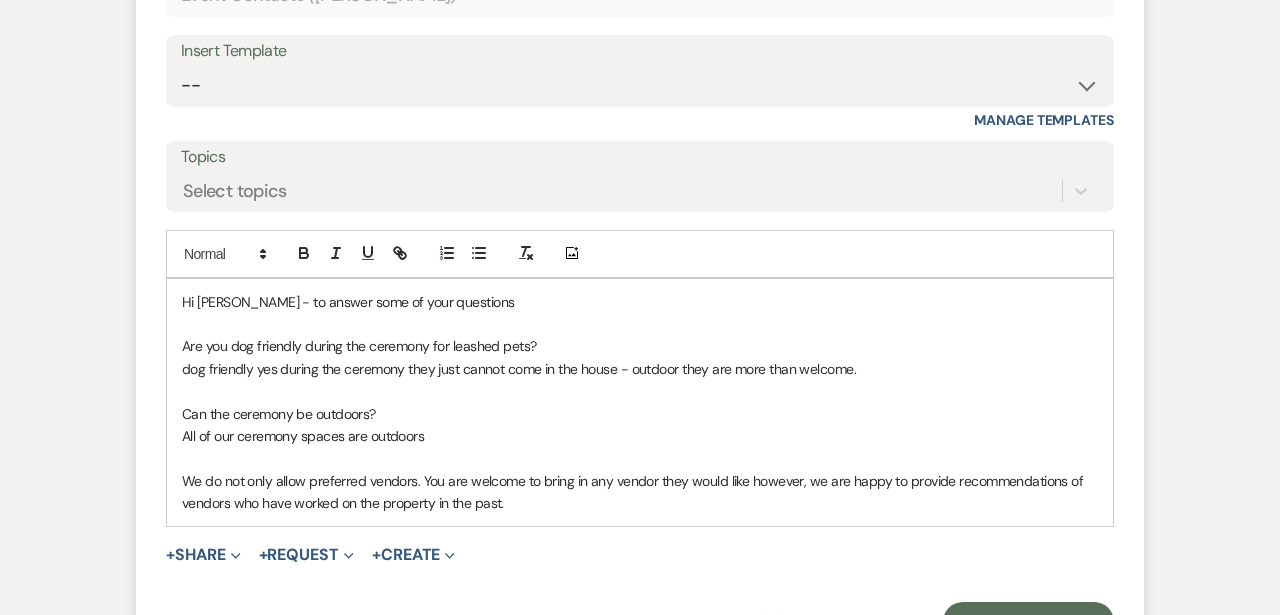click on "We do not only allow preferred vendors. You are welcome to bring in any vendor they would like however, we are happy to provide recommendations of vendors who have worked on the property in the past." at bounding box center [640, 492] 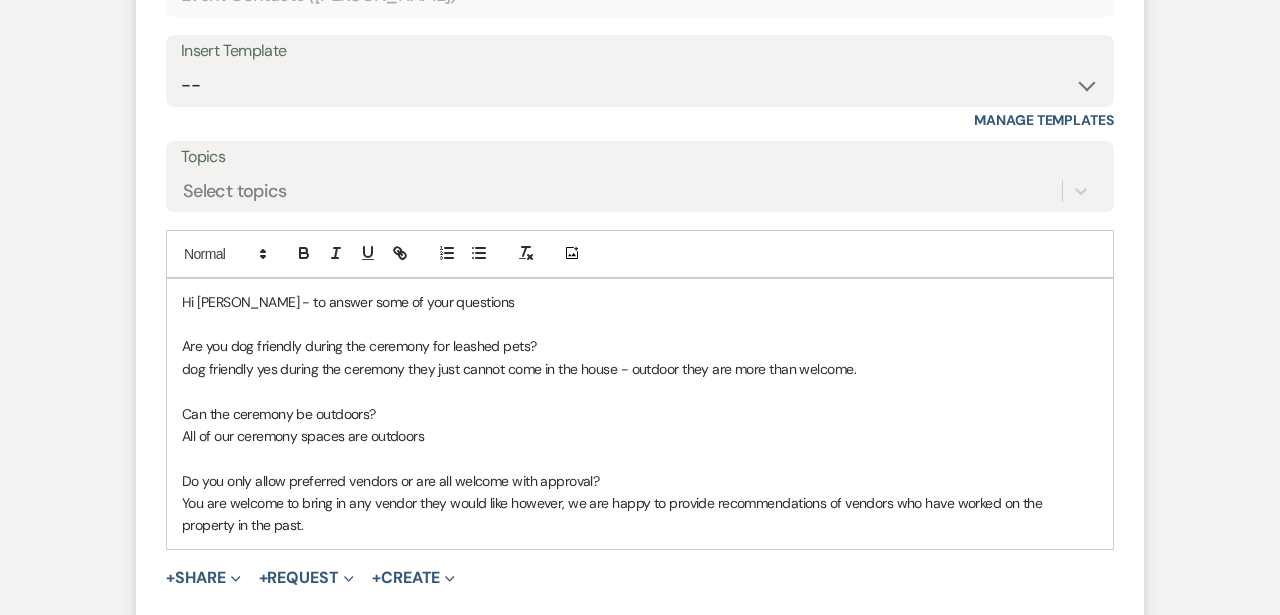 click on "You are welcome to bring in any vendor they would like however, we are happy to provide recommendations of vendors who have worked on the property in the past." at bounding box center (640, 514) 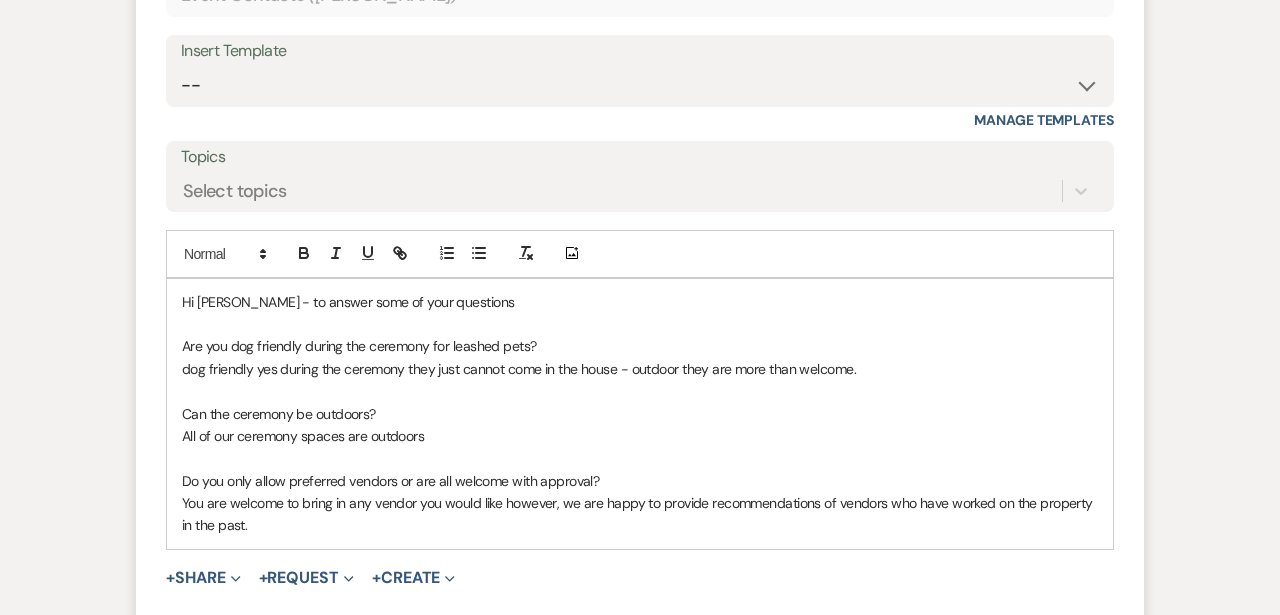 click on "You are welcome to bring in any vendor you would like however, we are happy to provide recommendations of vendors who have worked on the property in the past." at bounding box center [640, 514] 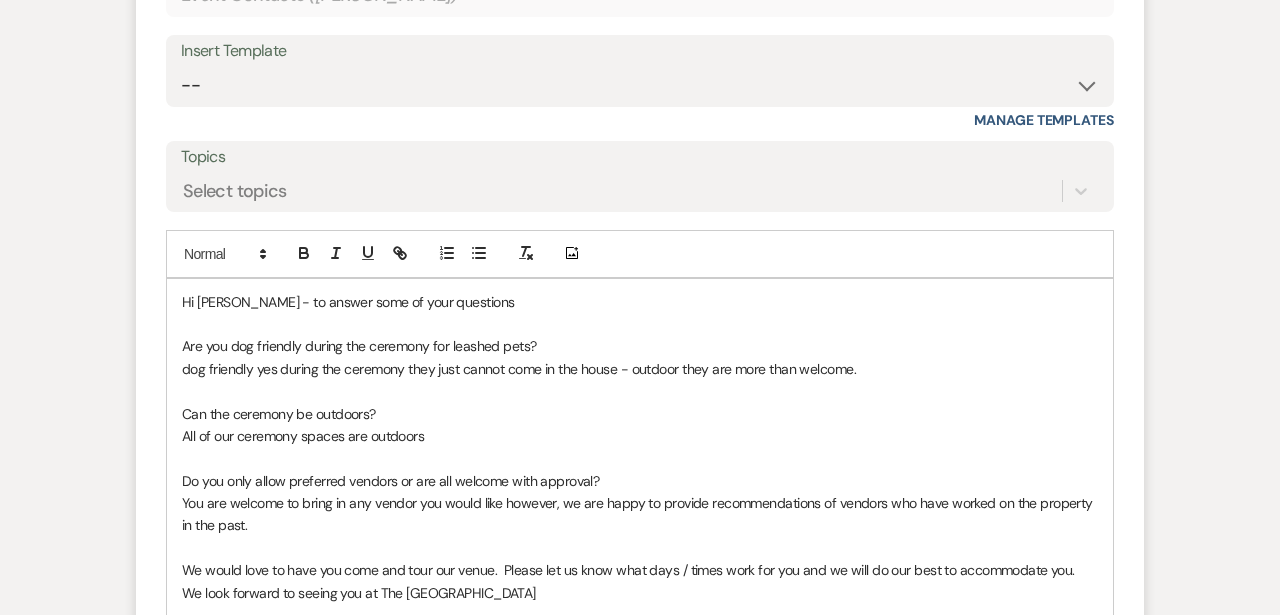 scroll, scrollTop: 3689, scrollLeft: 0, axis: vertical 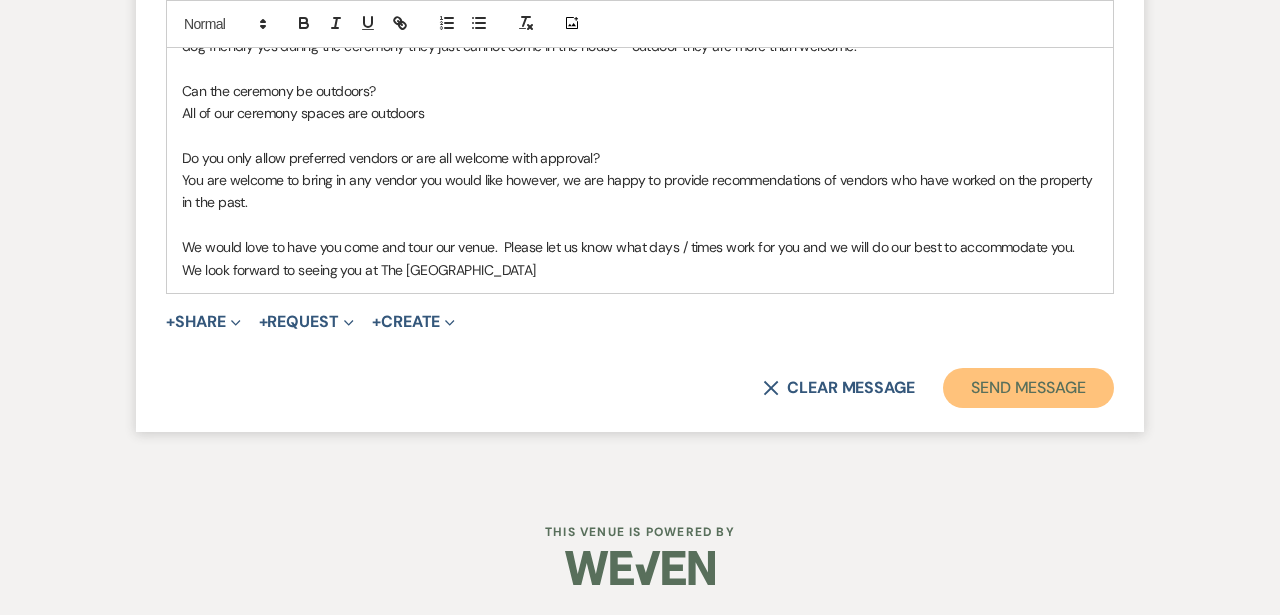click on "Send Message" at bounding box center [1028, 388] 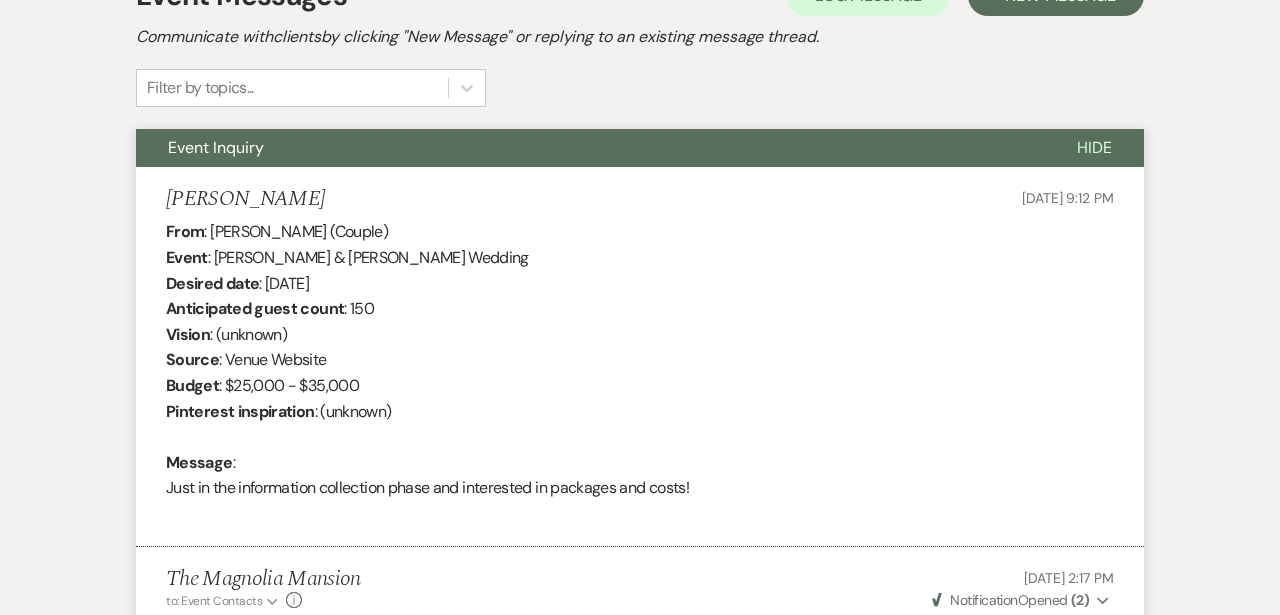 scroll, scrollTop: 0, scrollLeft: 0, axis: both 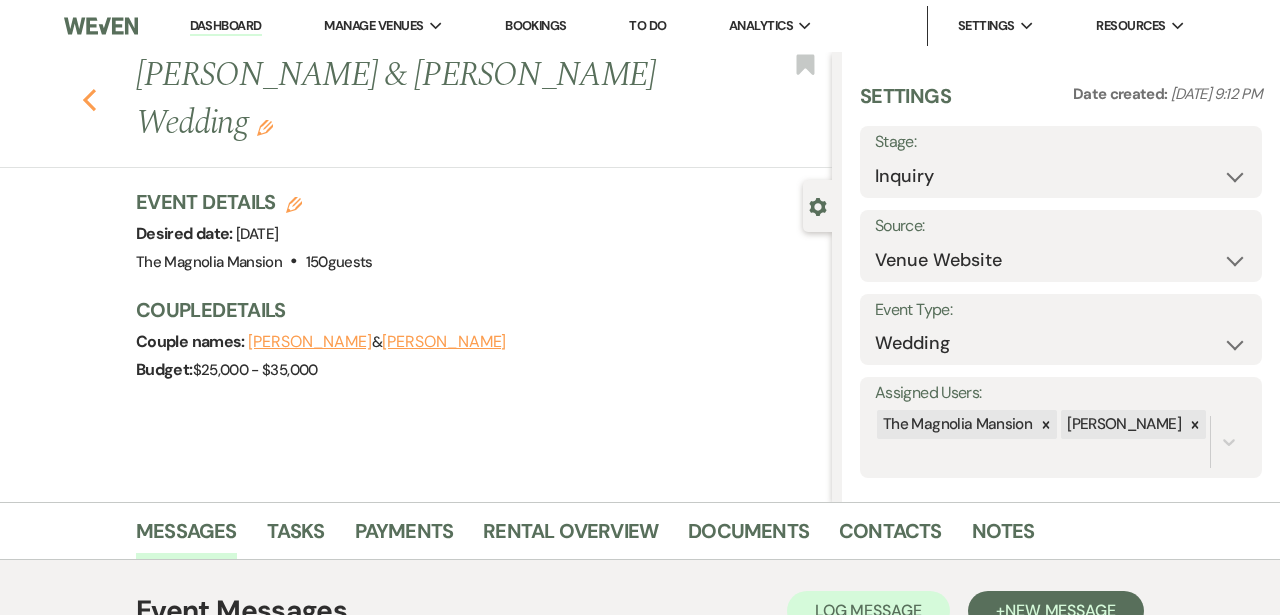 click 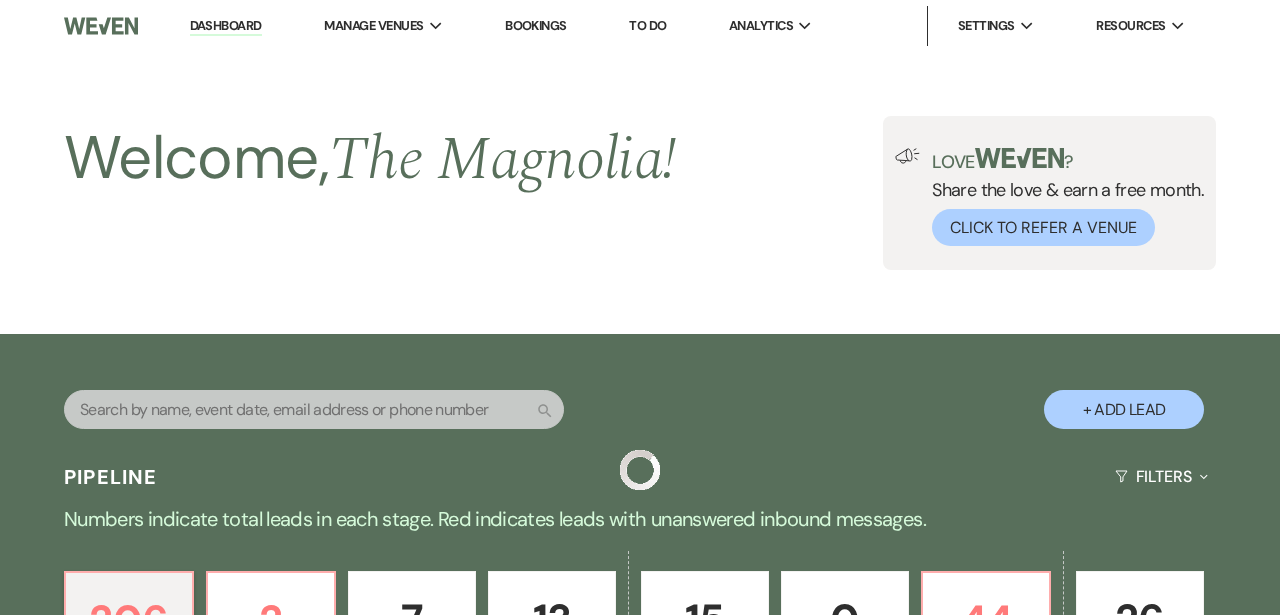 scroll, scrollTop: 789, scrollLeft: 0, axis: vertical 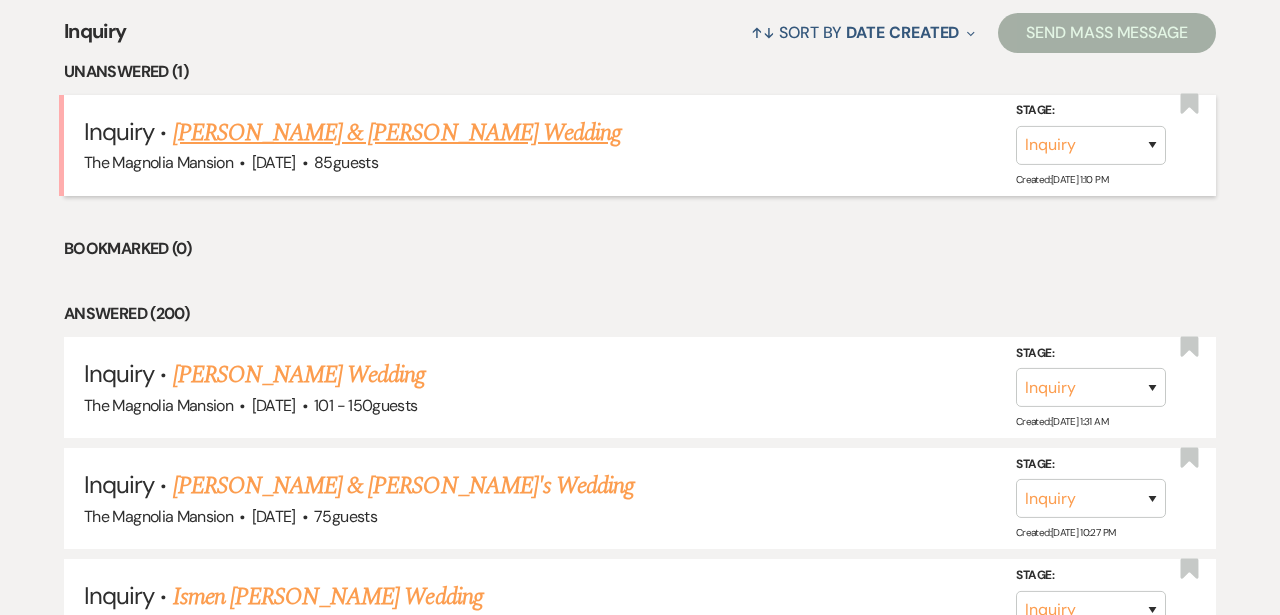 click on "[PERSON_NAME] & [PERSON_NAME] Wedding" at bounding box center (397, 133) 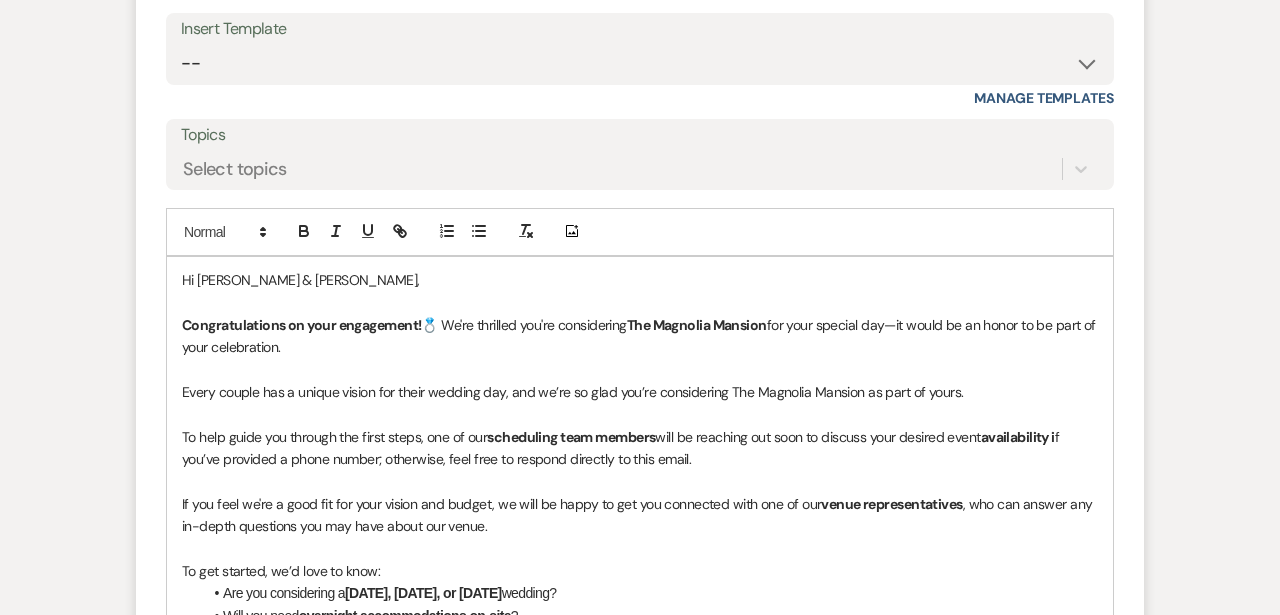scroll, scrollTop: 1478, scrollLeft: 0, axis: vertical 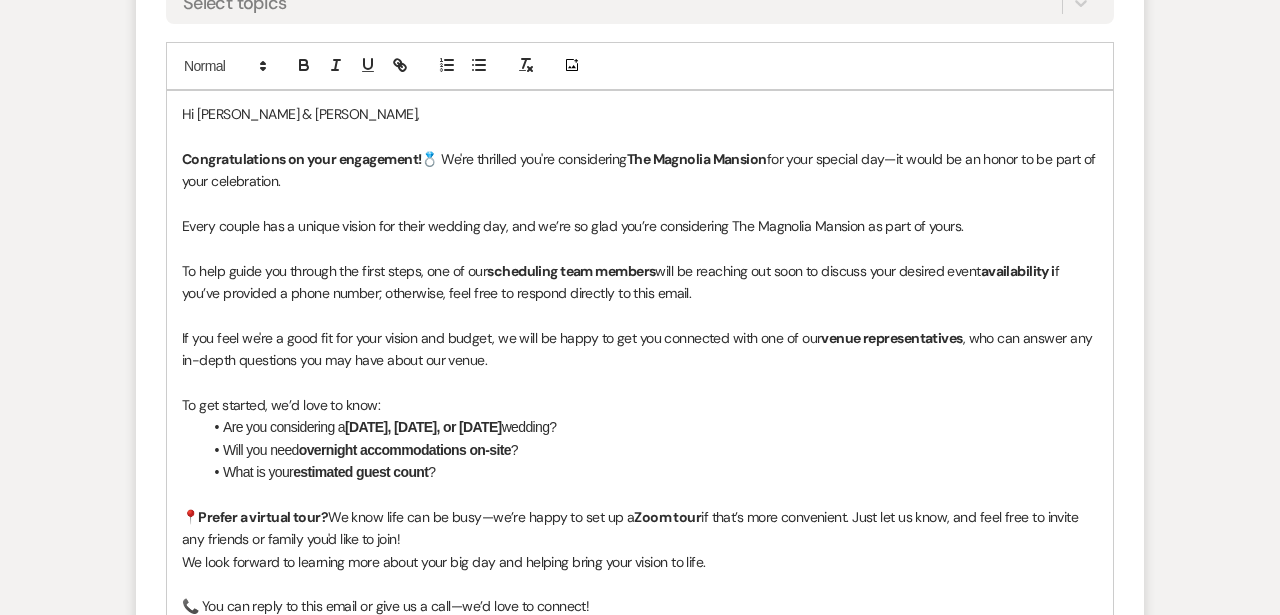 click on "Congratulations on your engagement!  💍 We're thrilled you're considering  The Magnolia Mansion  for your special day—it would be an honor to be part of your celebration." at bounding box center [640, 170] 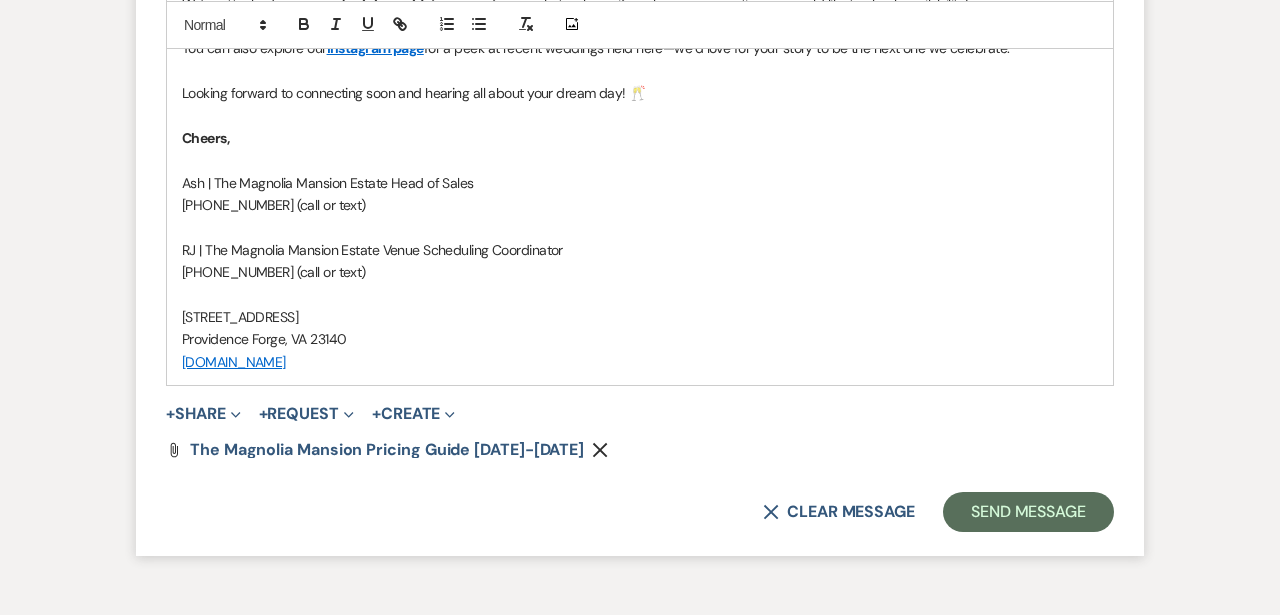 scroll, scrollTop: 2590, scrollLeft: 0, axis: vertical 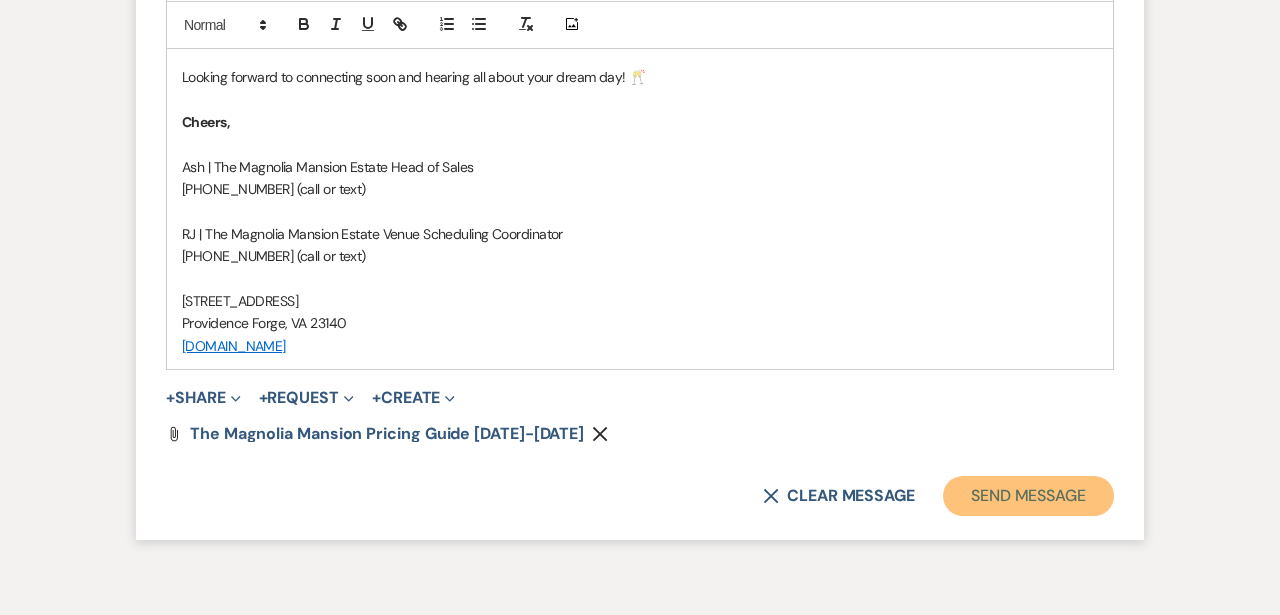 click on "Send Message" at bounding box center (1028, 496) 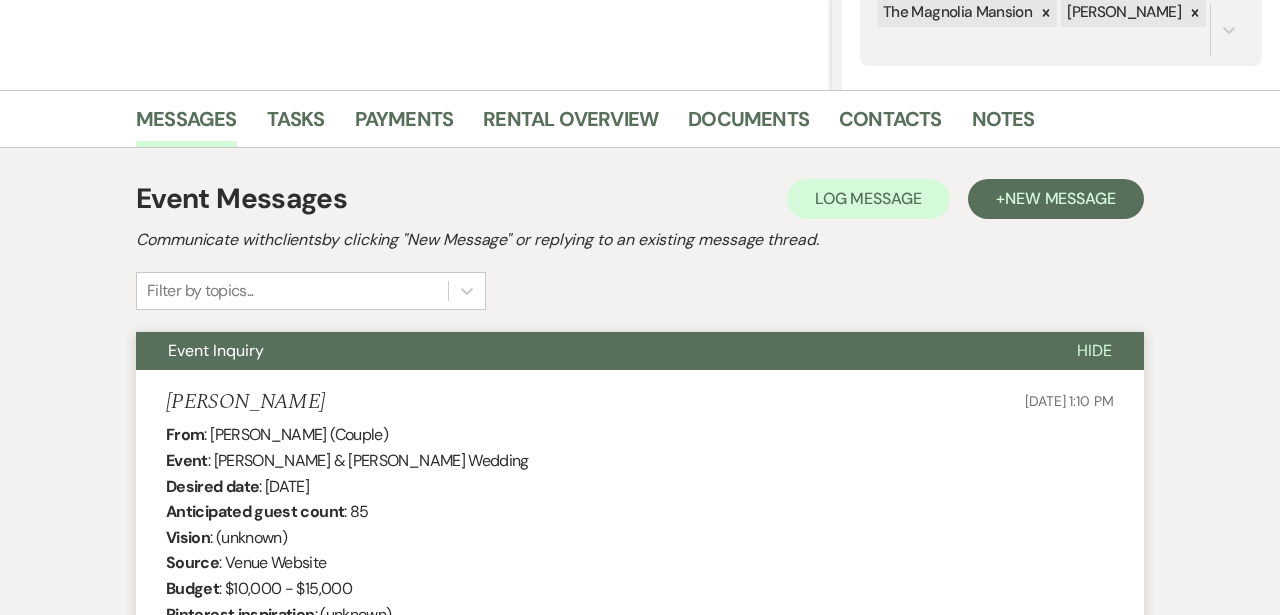 scroll, scrollTop: 0, scrollLeft: 0, axis: both 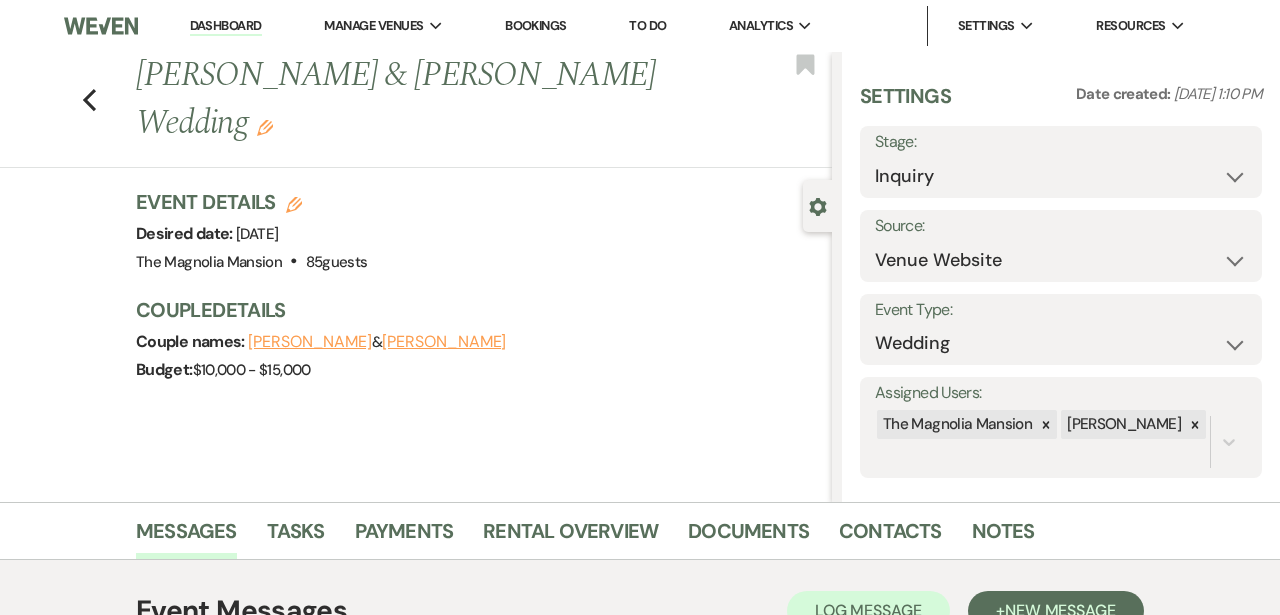 click on "Dashboard" at bounding box center [226, 26] 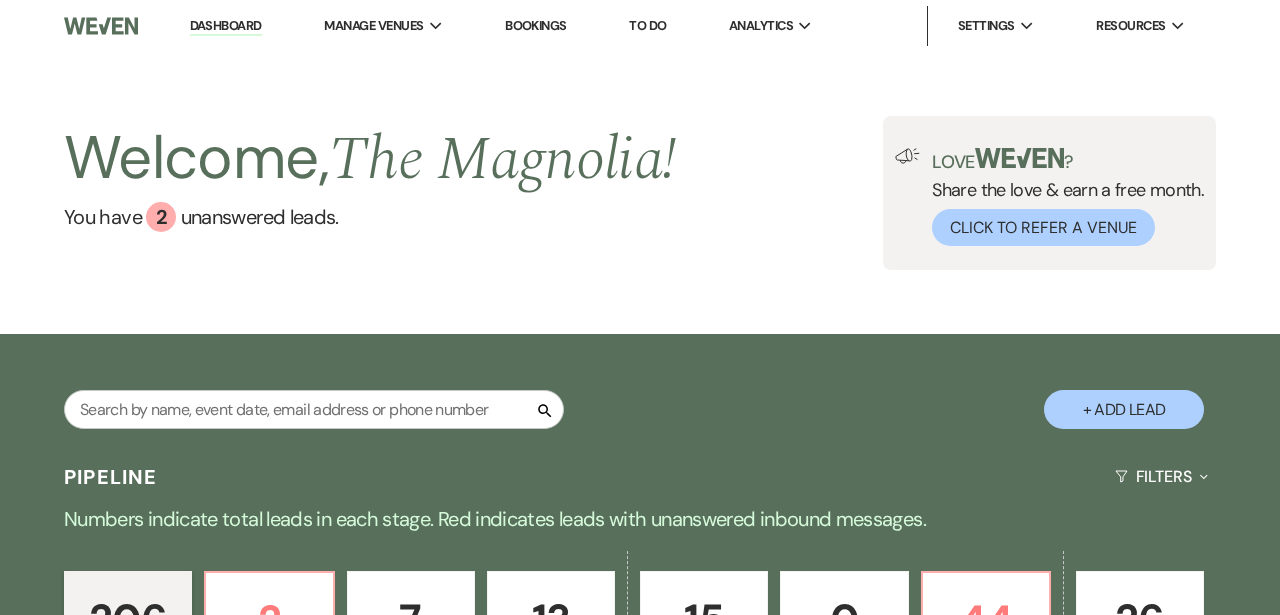 scroll, scrollTop: 536, scrollLeft: 0, axis: vertical 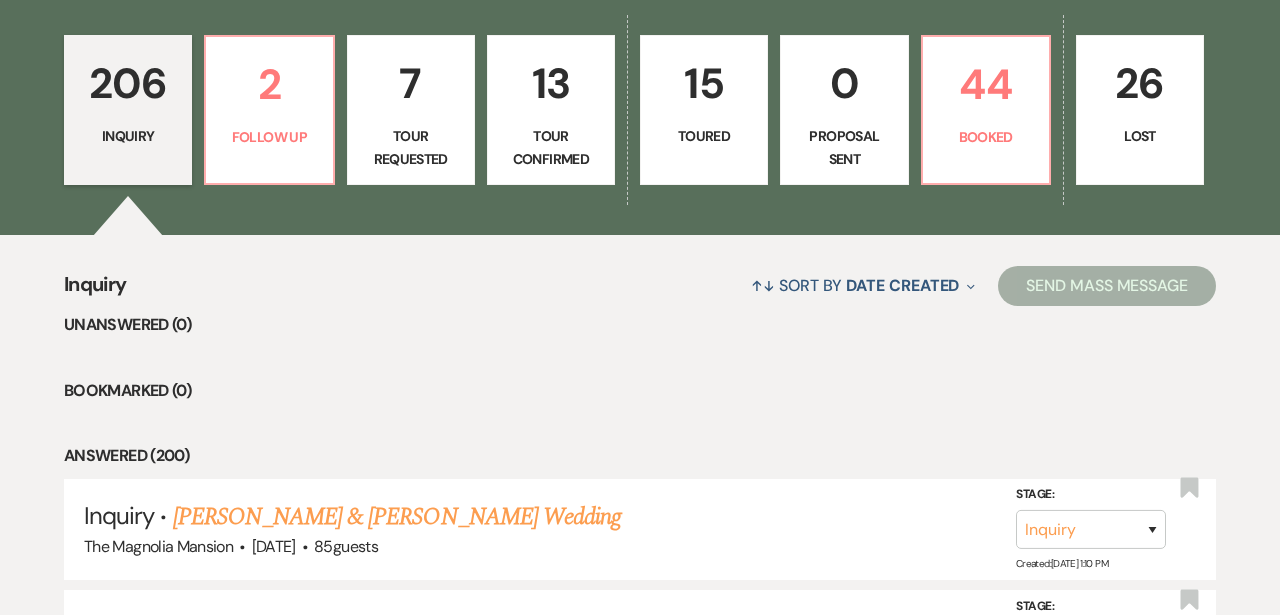 click on "7" at bounding box center [411, 83] 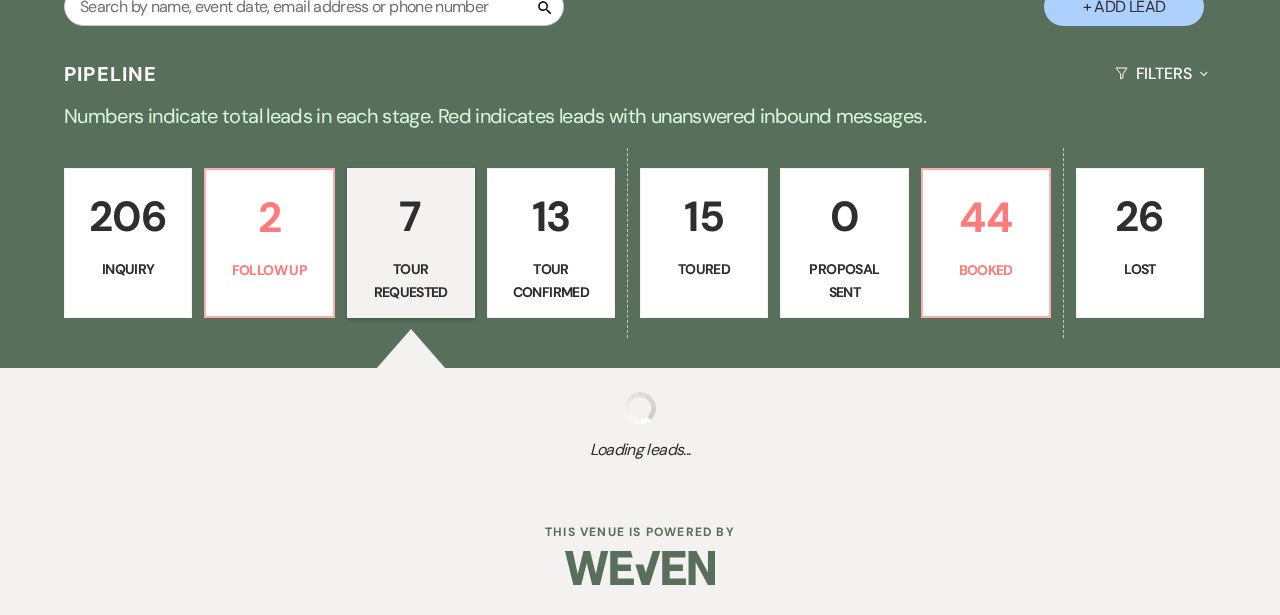 select on "2" 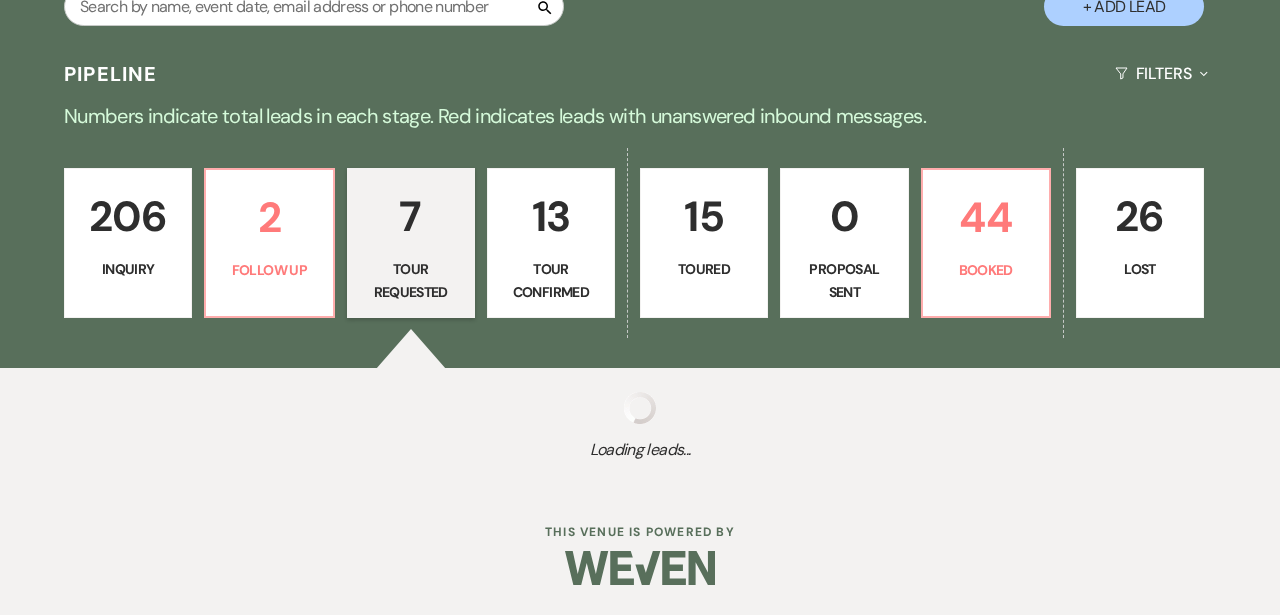 select on "2" 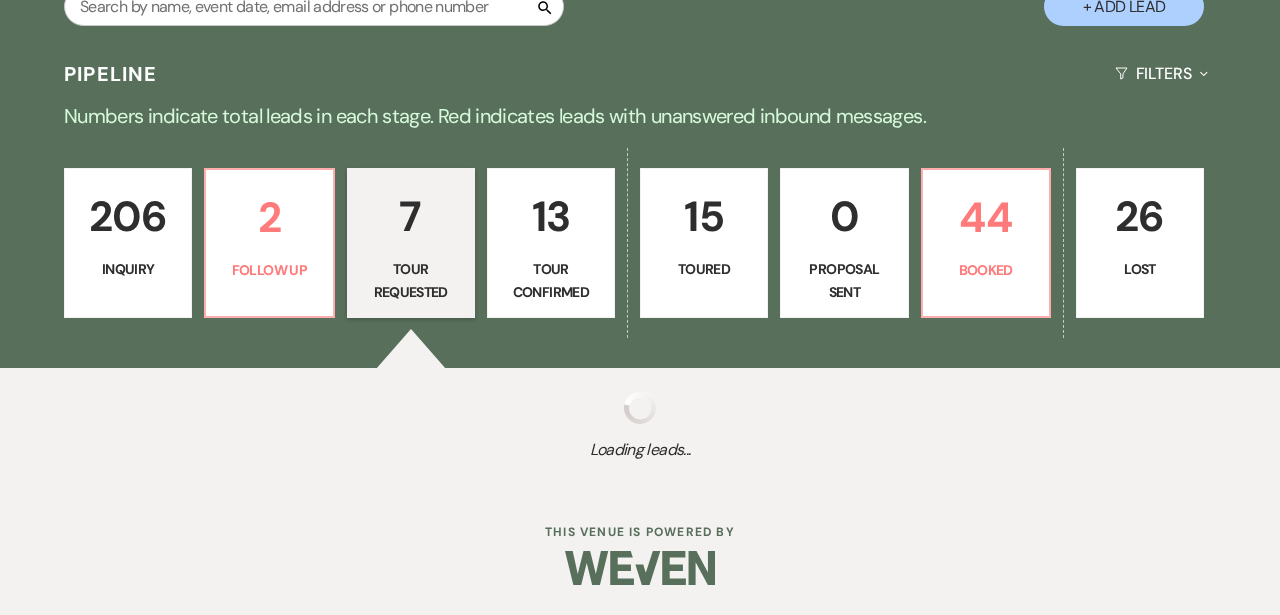 select on "2" 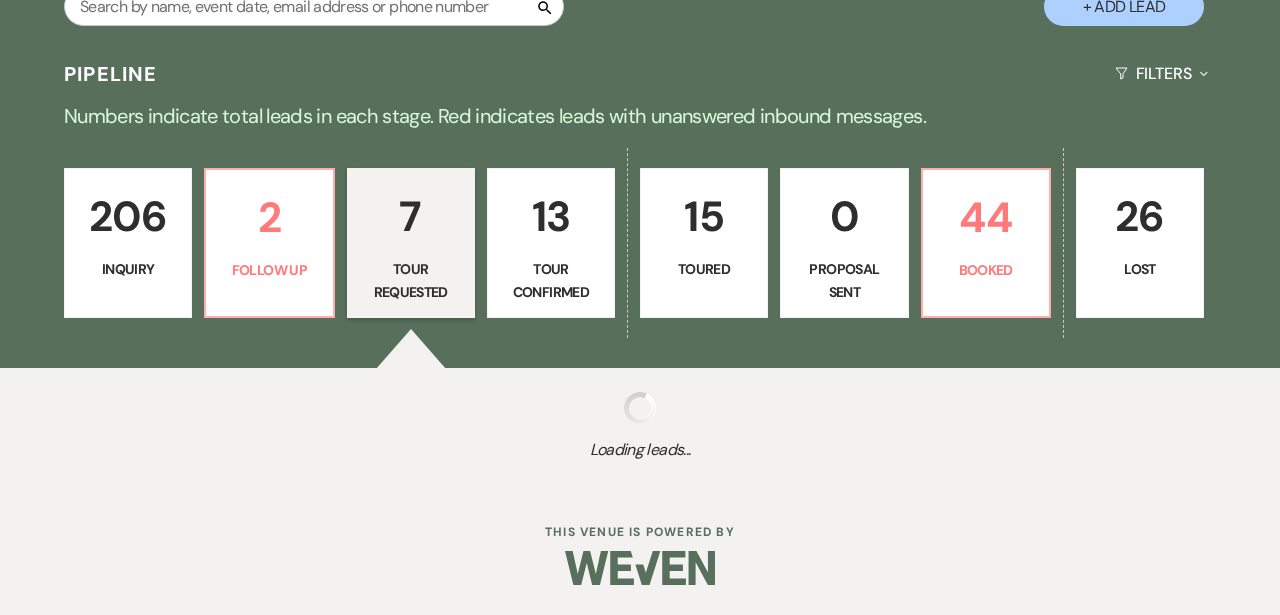 select on "2" 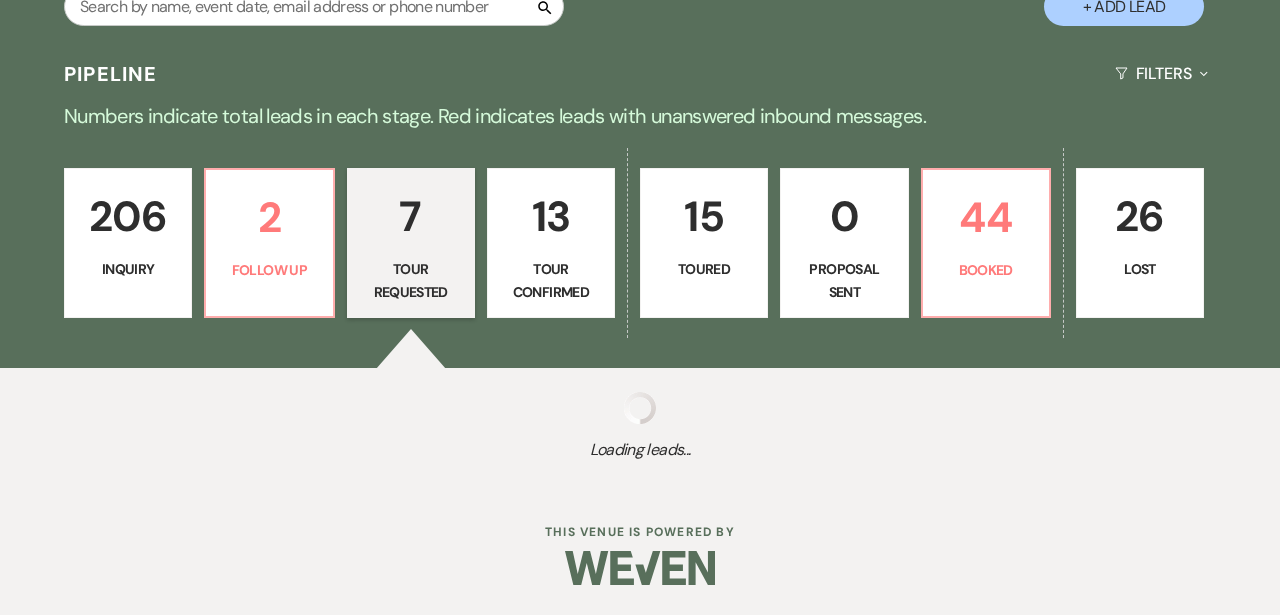 select on "2" 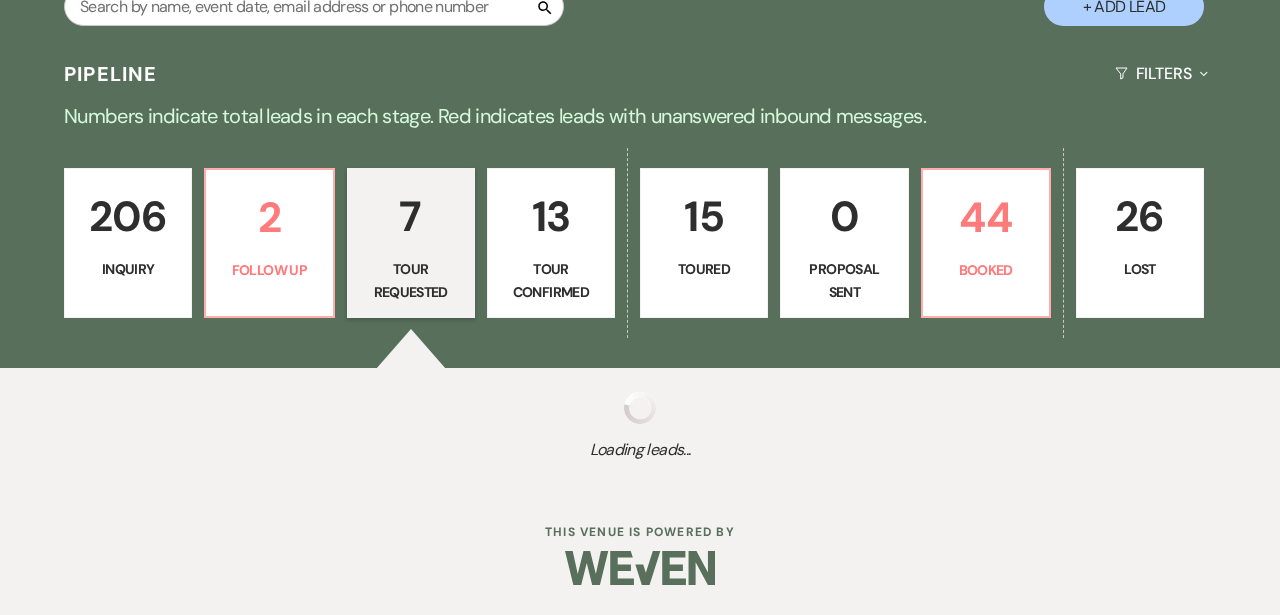 select on "2" 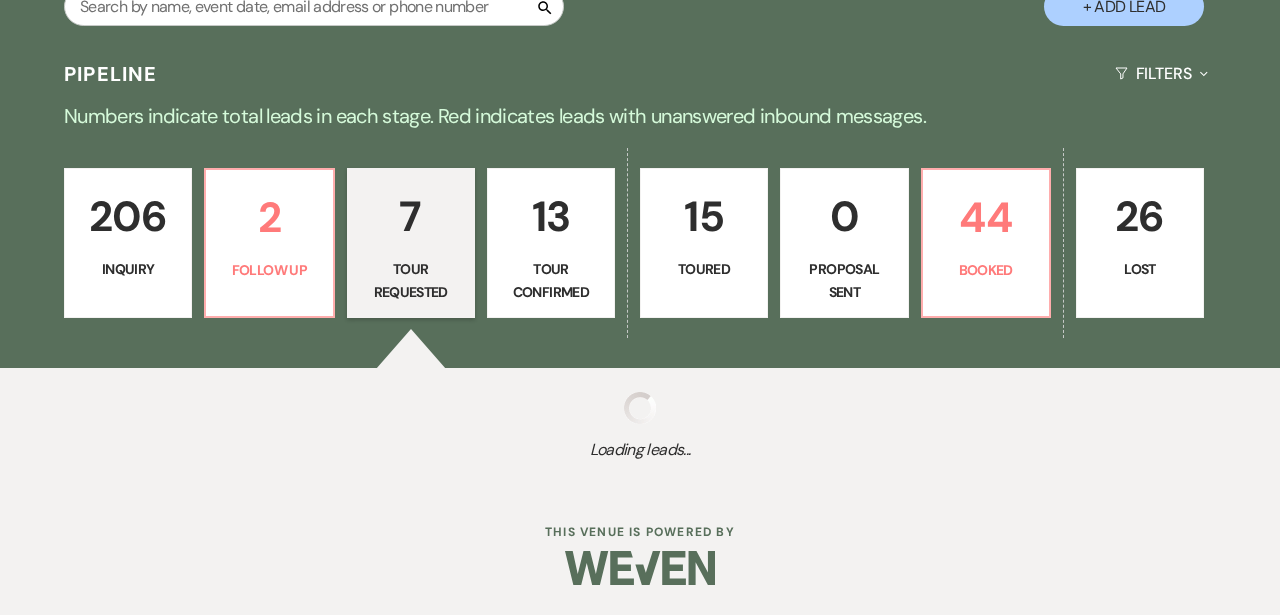 select on "2" 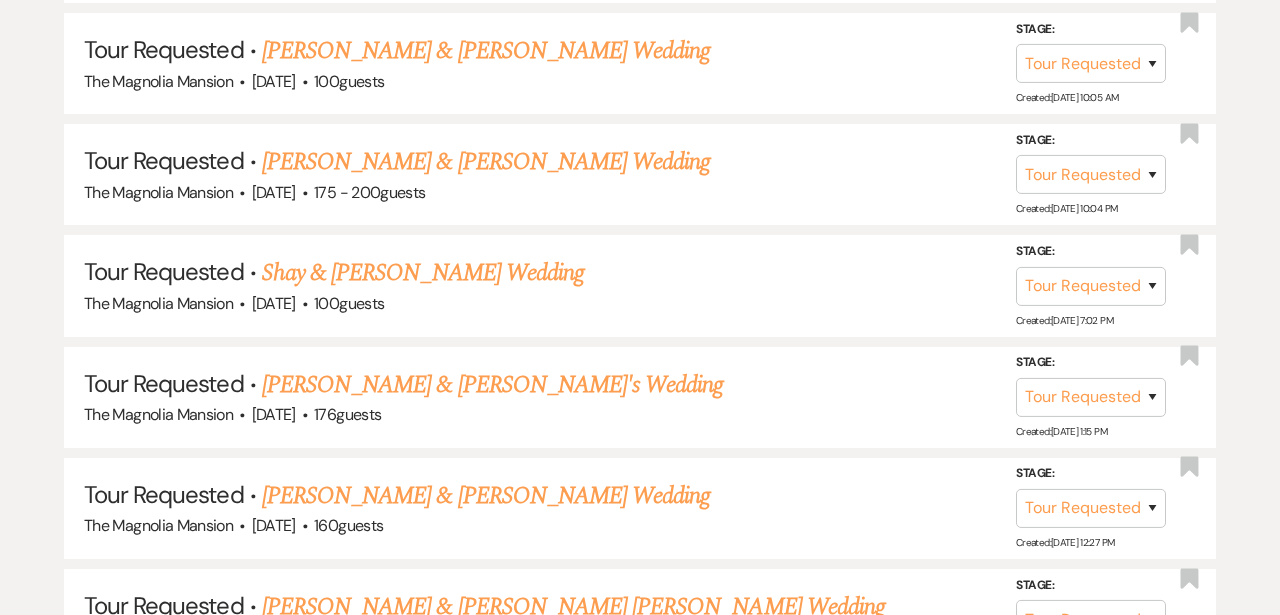 scroll, scrollTop: 1168, scrollLeft: 0, axis: vertical 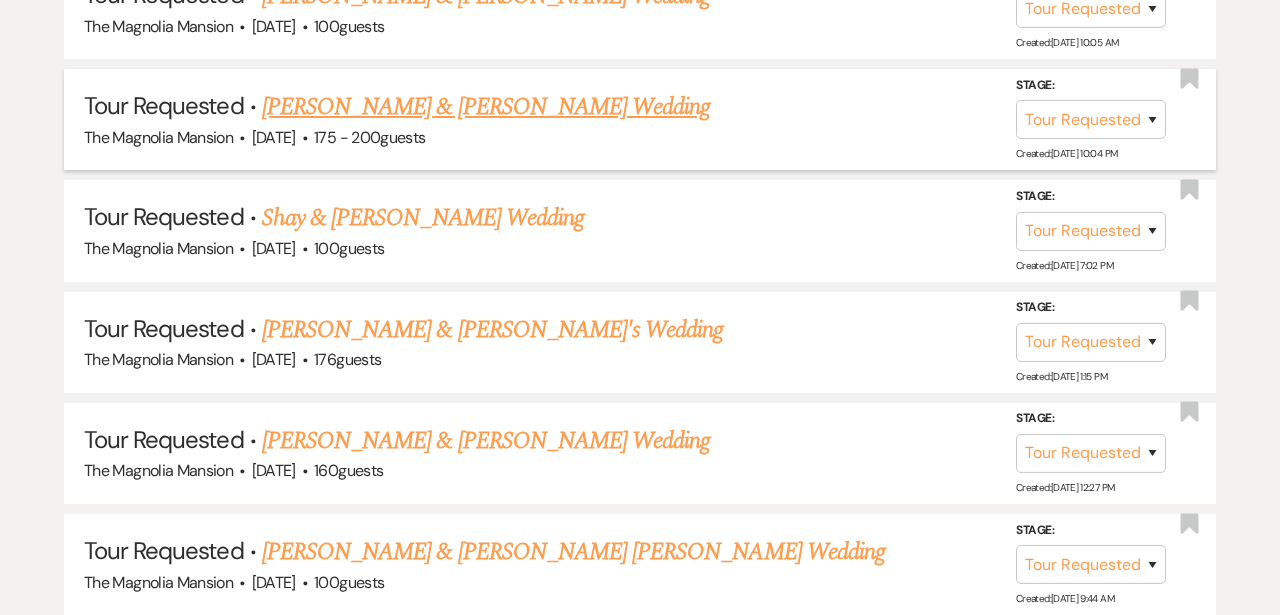 click on "[PERSON_NAME] & [PERSON_NAME] Wedding" at bounding box center (486, 107) 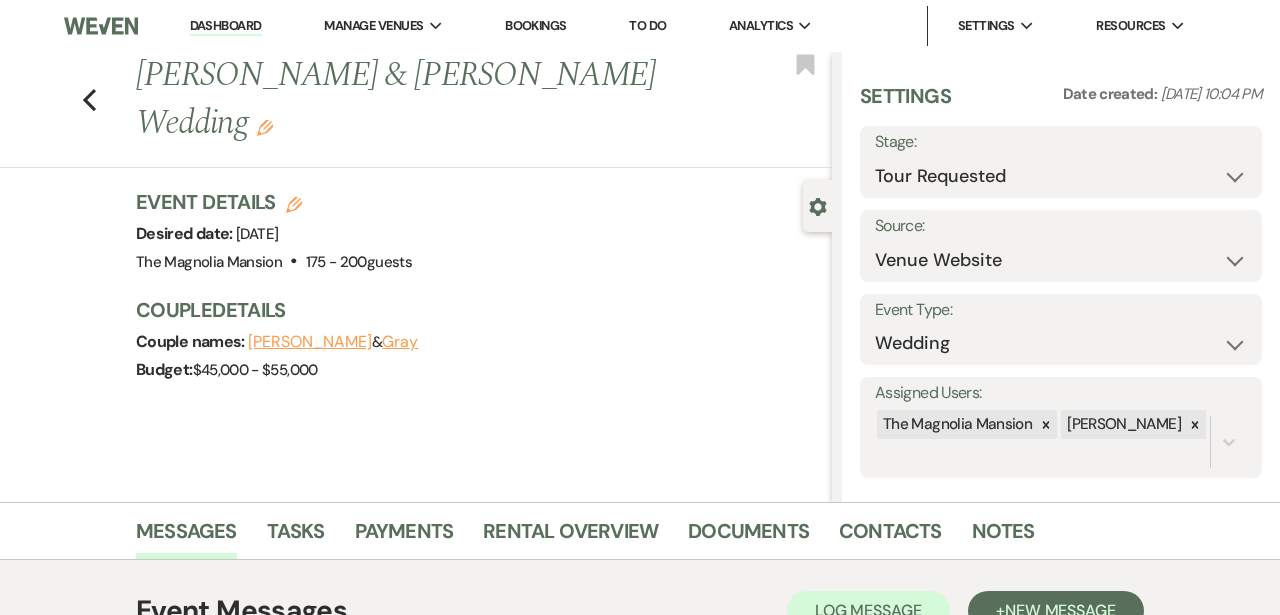 scroll, scrollTop: 359, scrollLeft: 0, axis: vertical 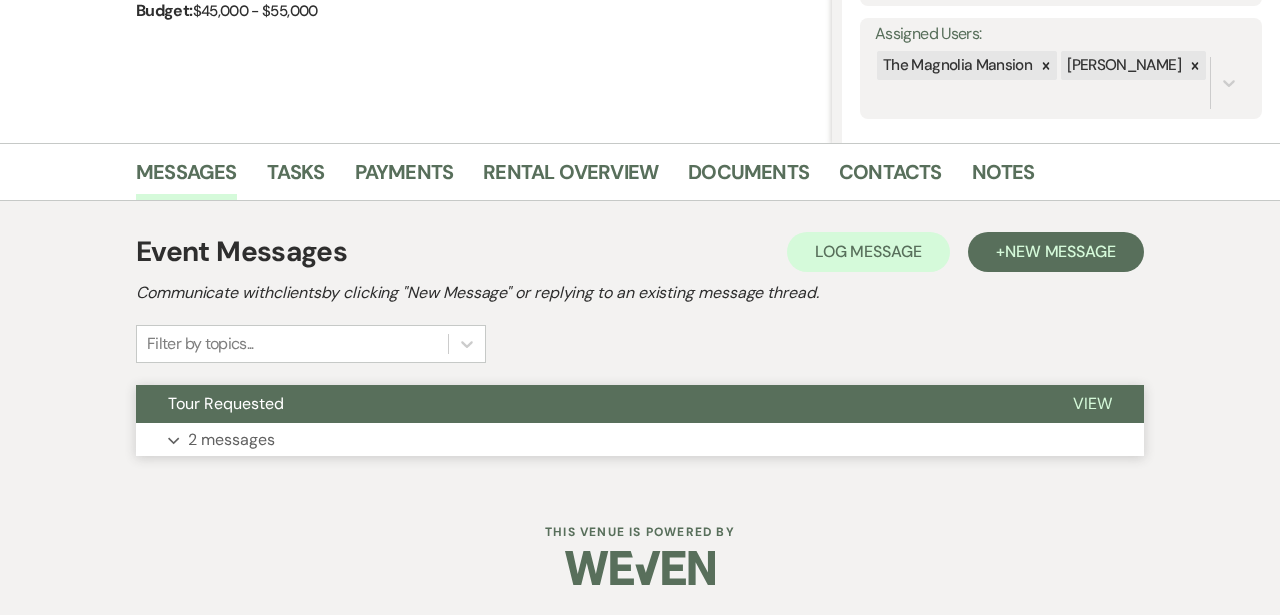 click on "2 messages" at bounding box center [231, 440] 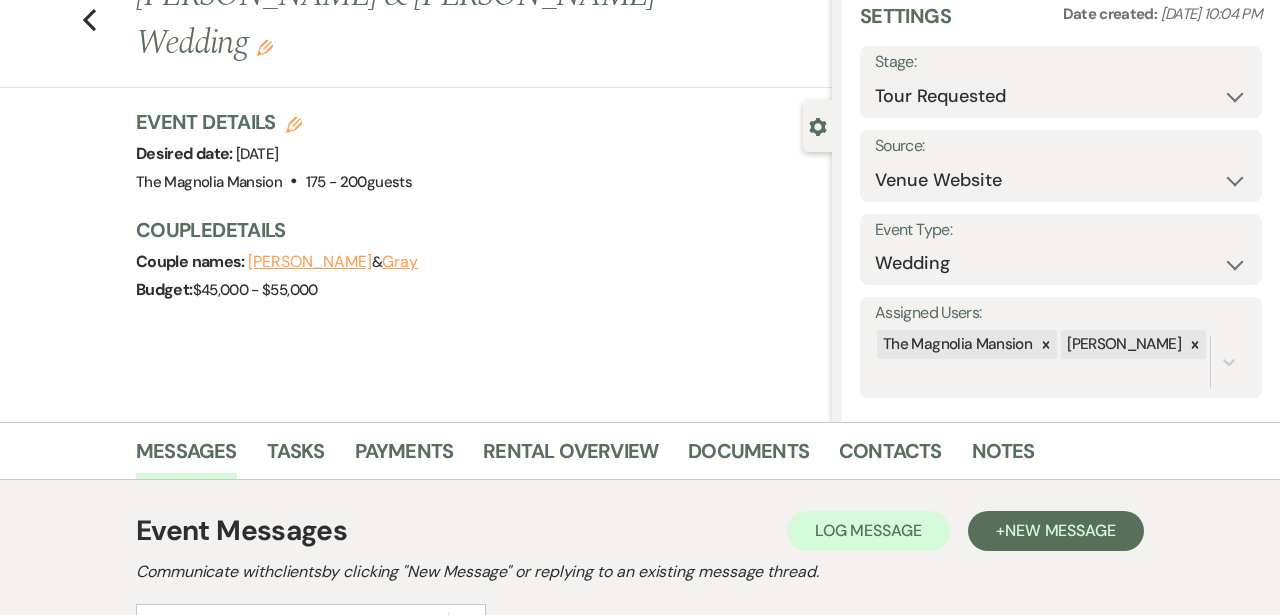 scroll, scrollTop: 0, scrollLeft: 0, axis: both 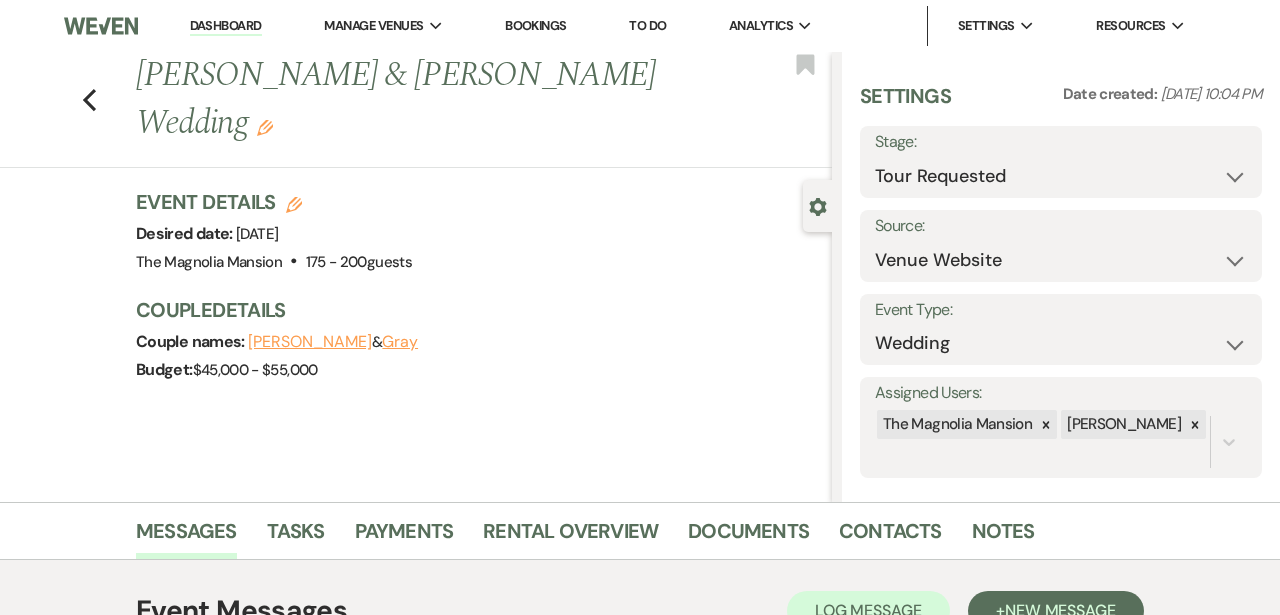 click on "Edit" 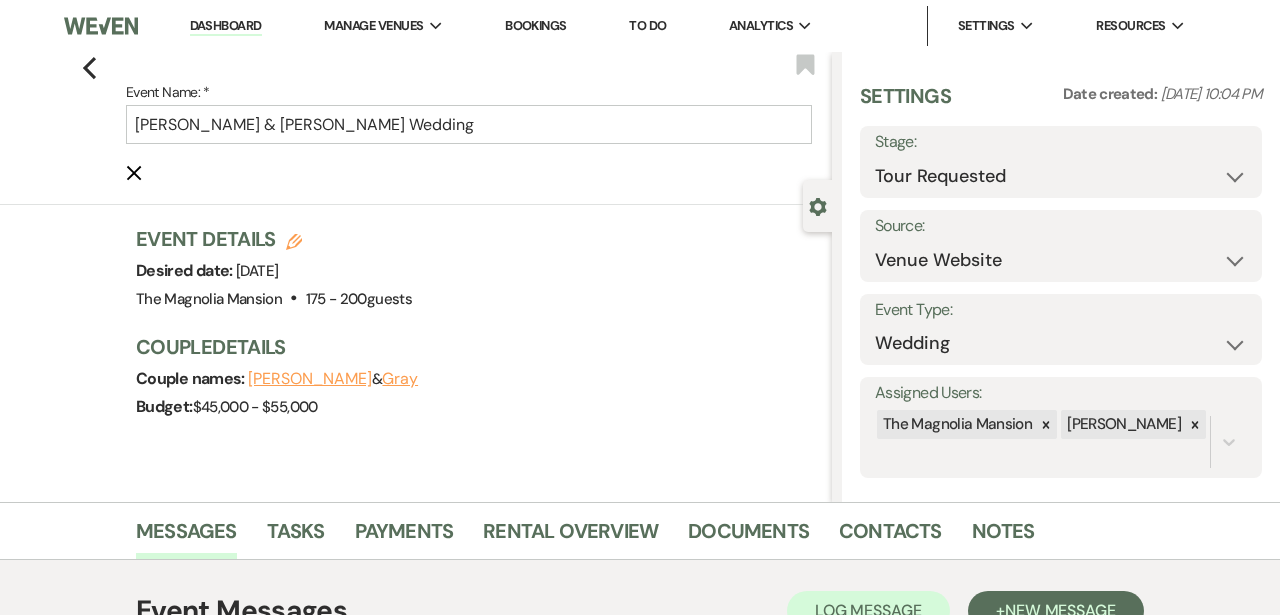 click on "Edit" 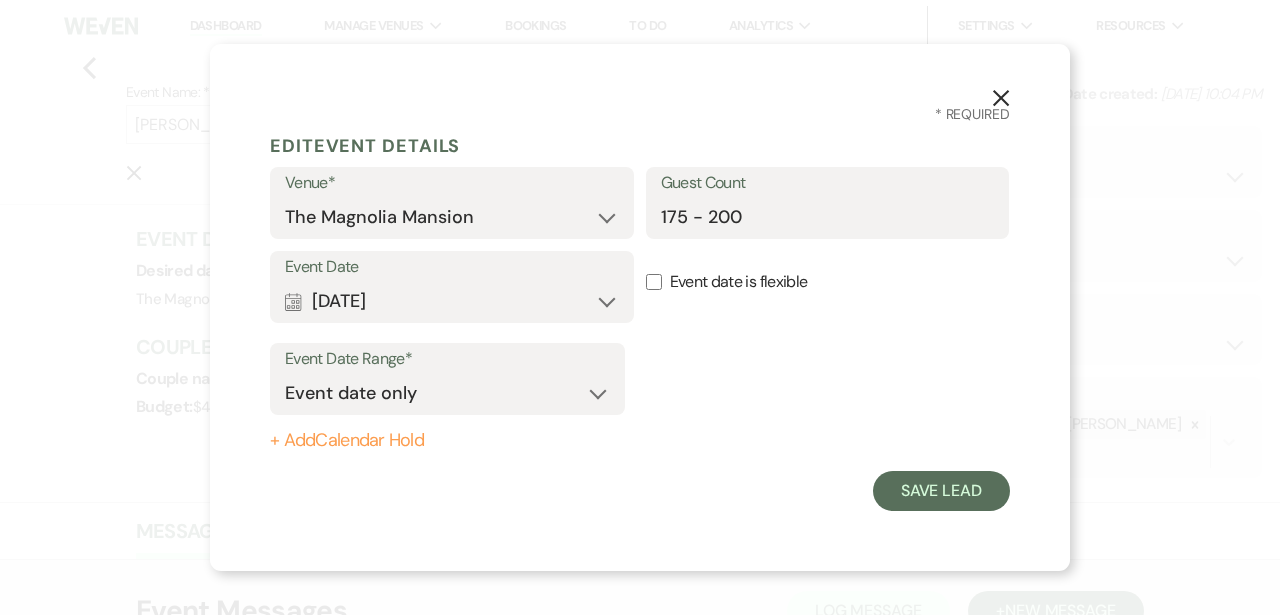 click 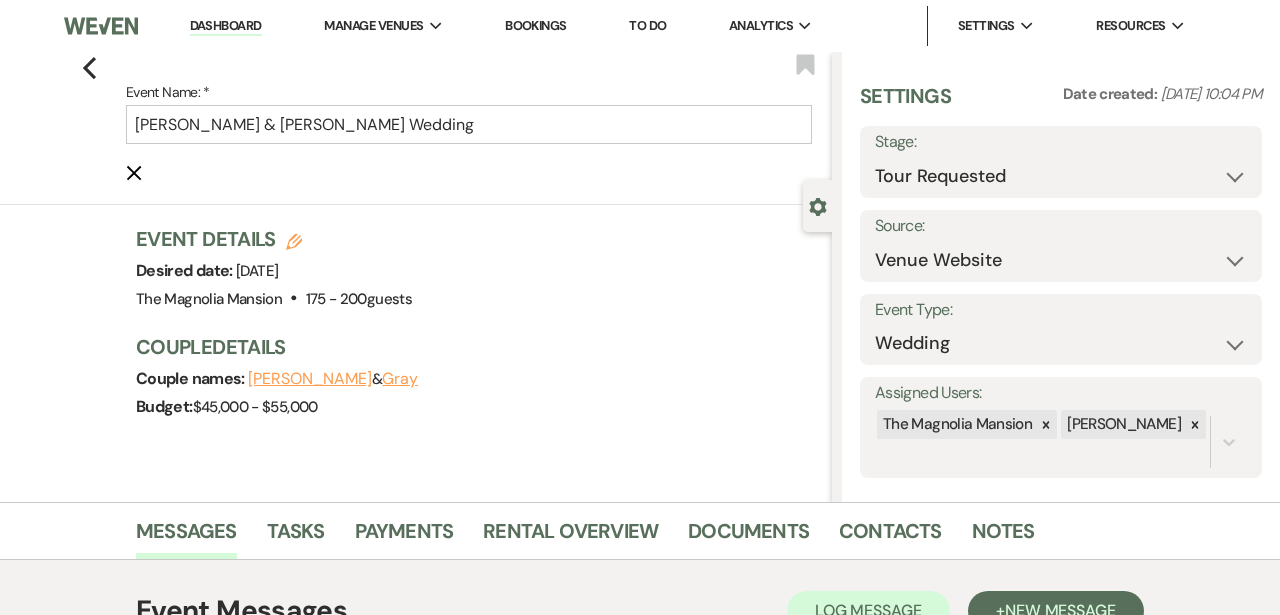 click on "[PERSON_NAME]" at bounding box center (310, 379) 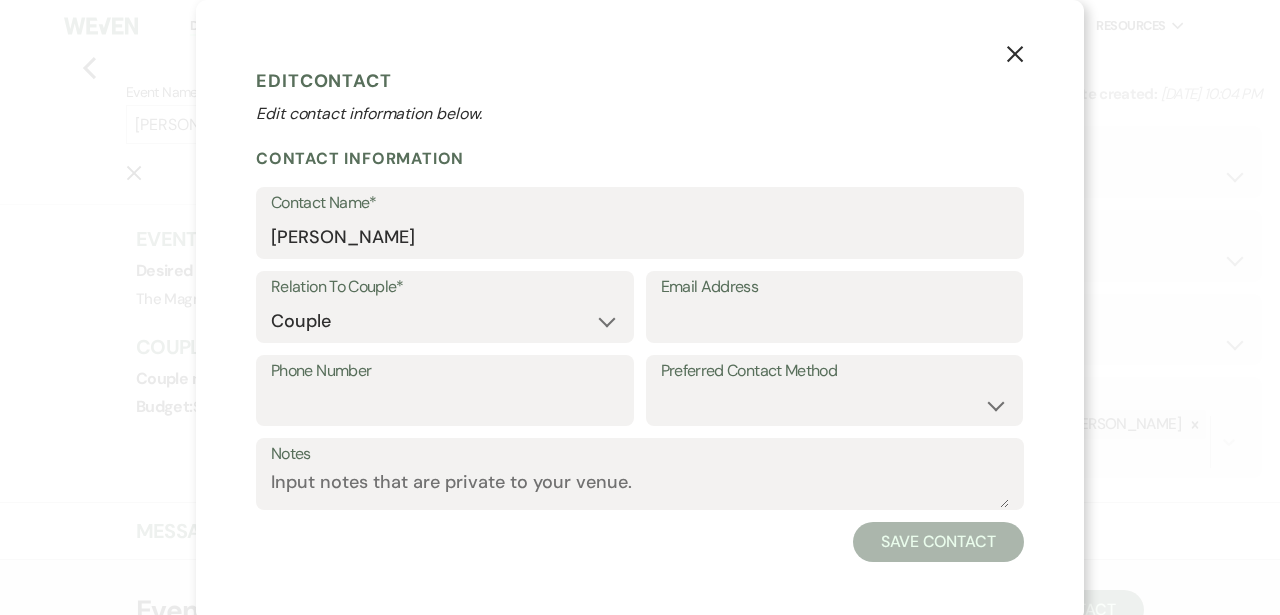 select on "2" 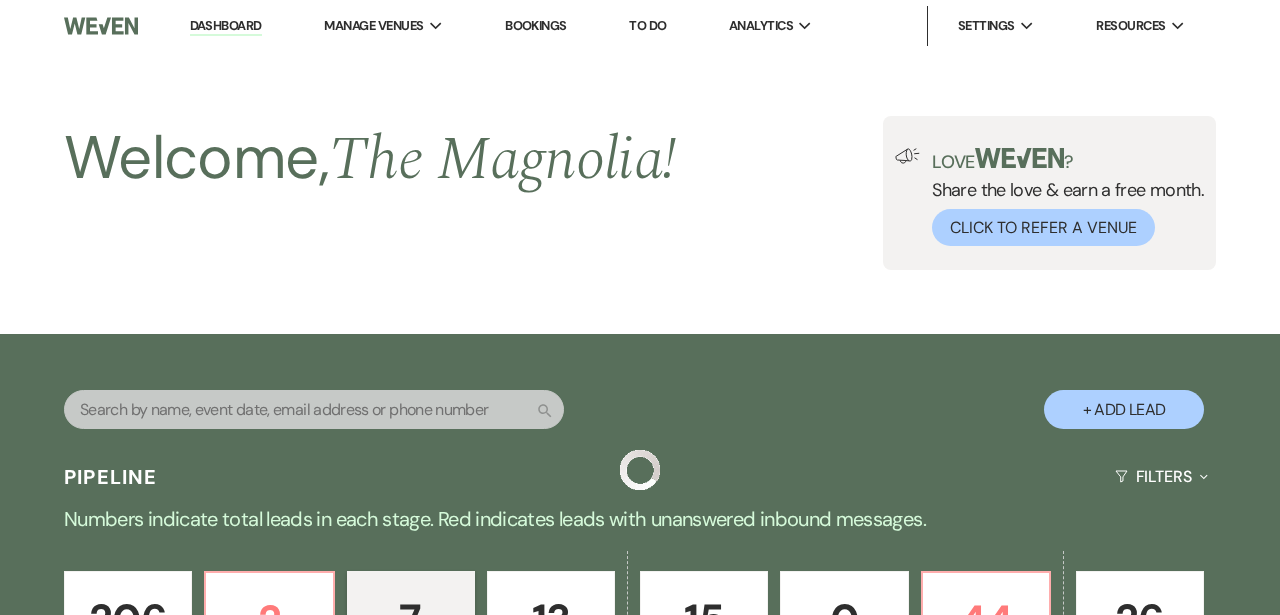 scroll, scrollTop: 1168, scrollLeft: 0, axis: vertical 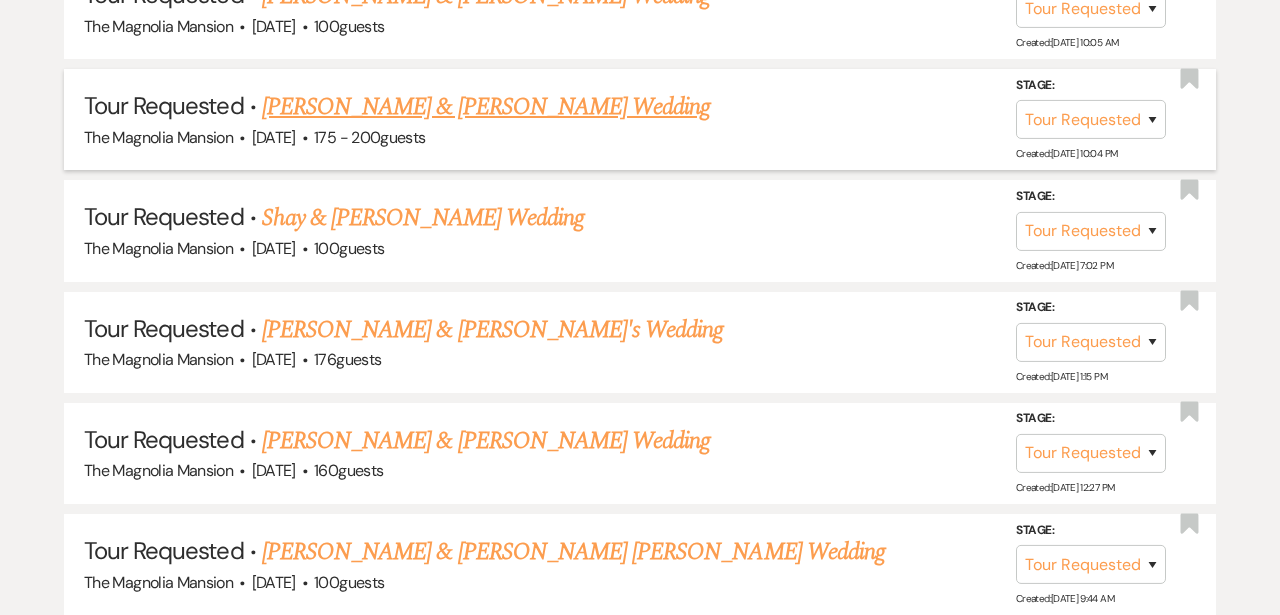 click on "[PERSON_NAME] & [PERSON_NAME] Wedding" at bounding box center (486, 107) 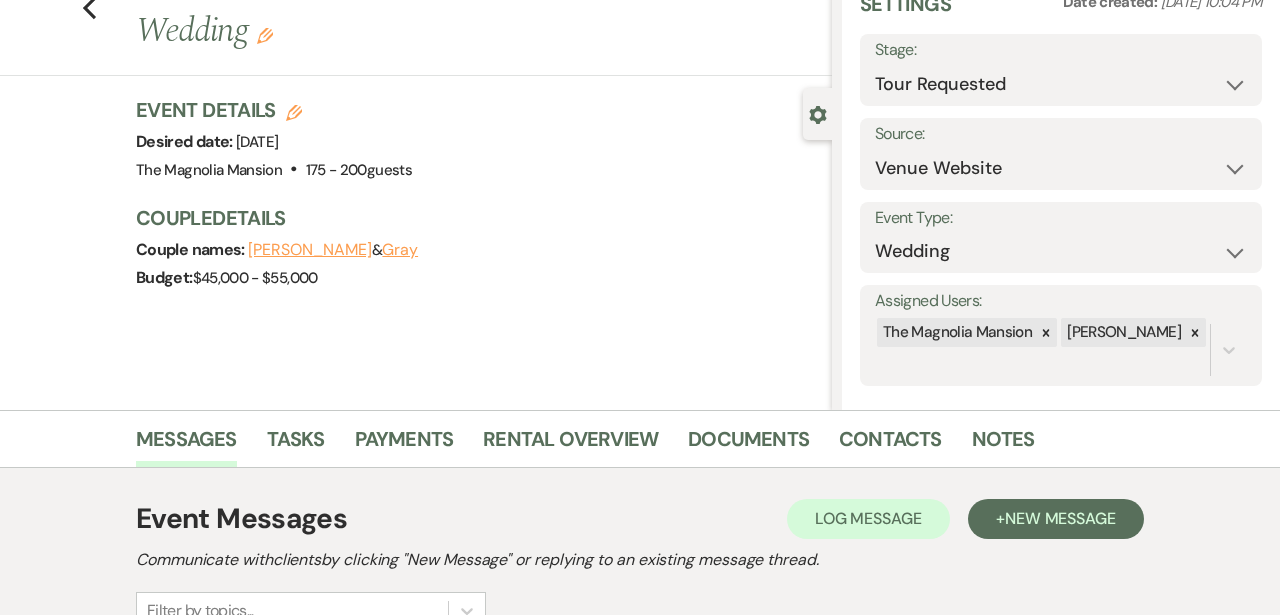 scroll, scrollTop: 0, scrollLeft: 0, axis: both 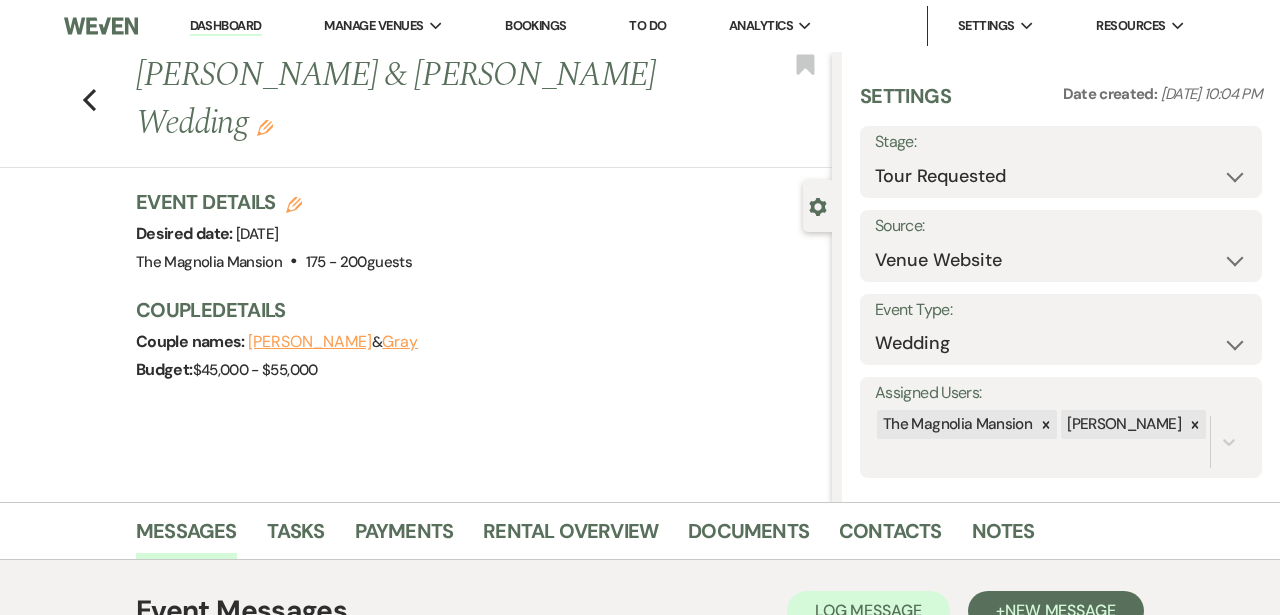 click on "Gray" at bounding box center (400, 342) 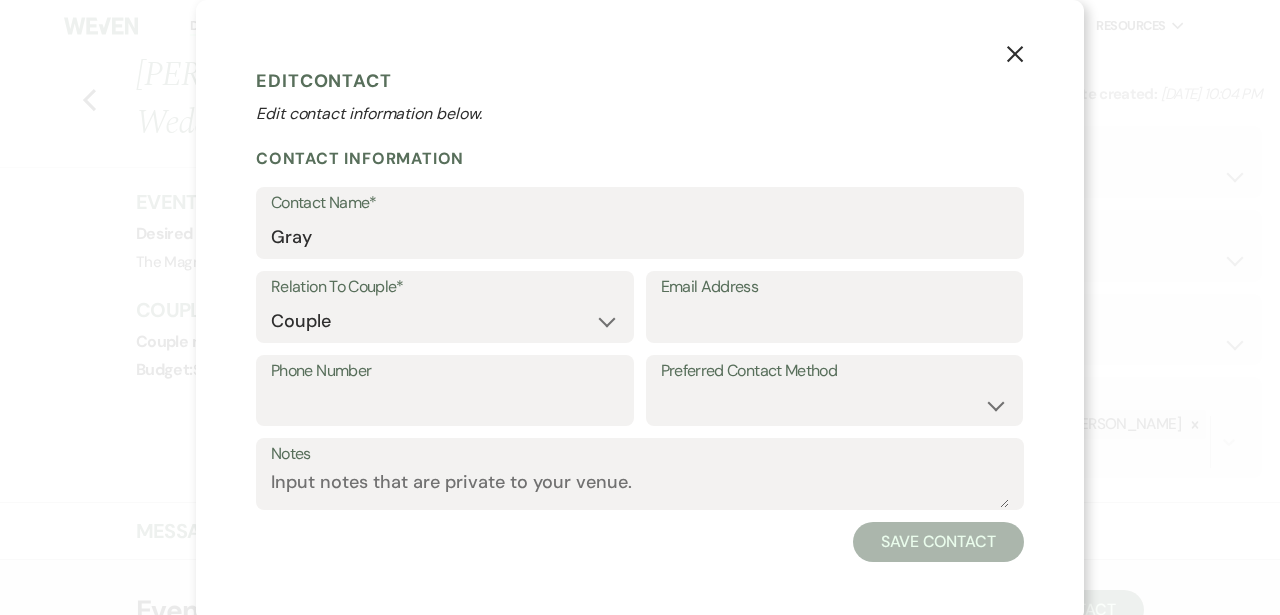 click 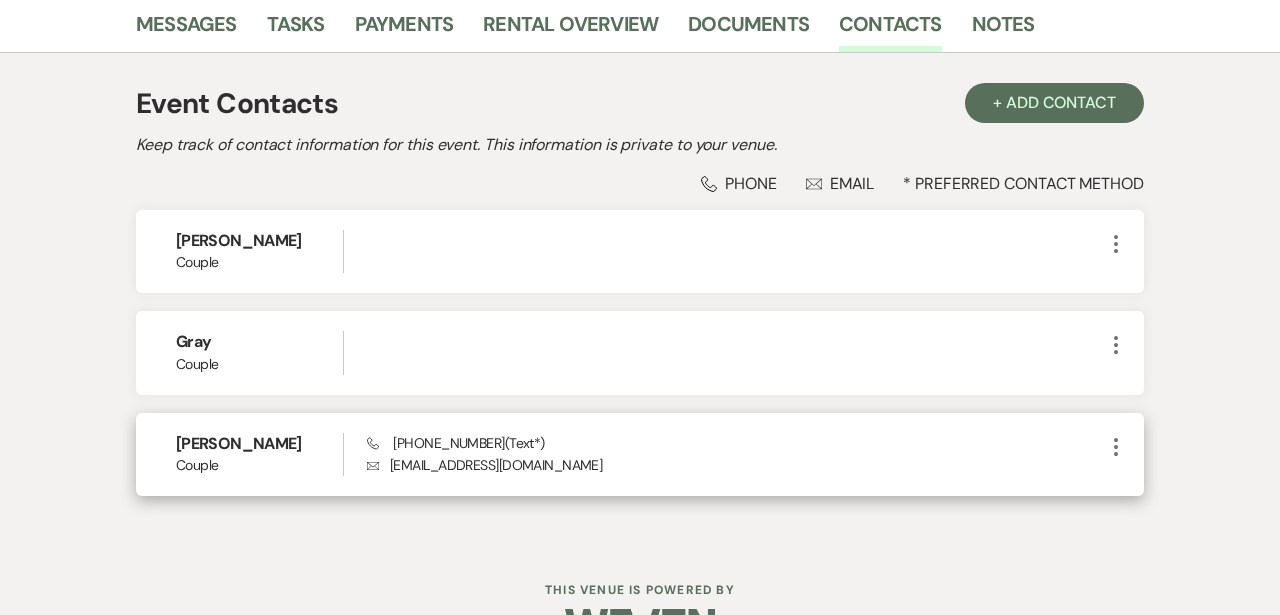scroll, scrollTop: 495, scrollLeft: 0, axis: vertical 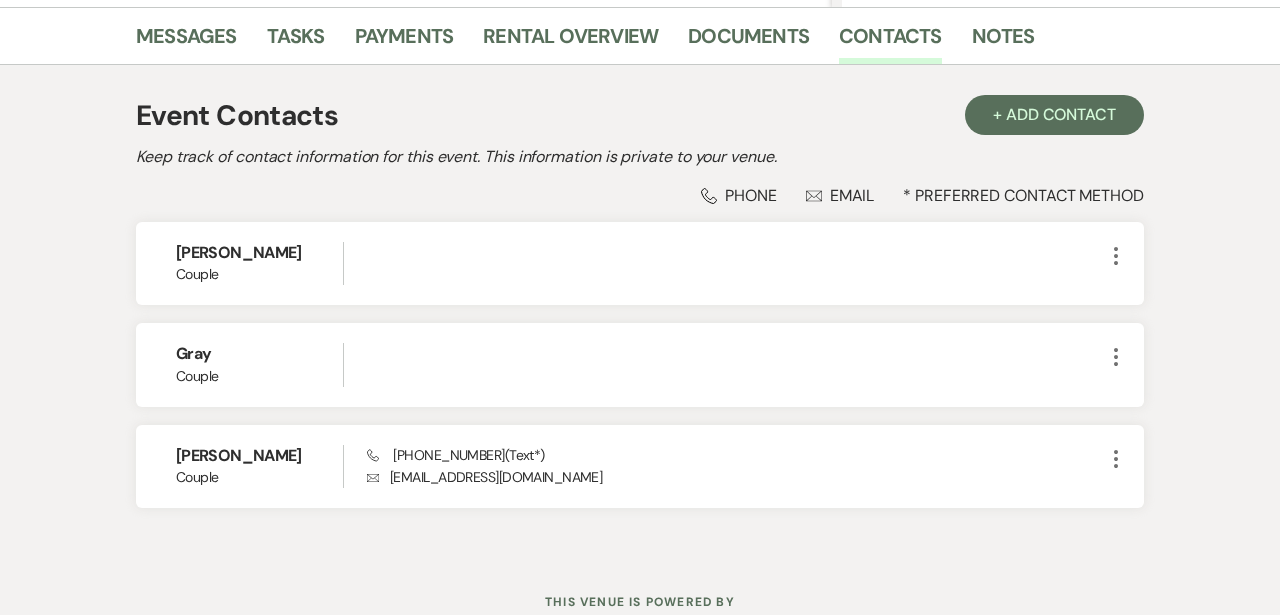 select on "2" 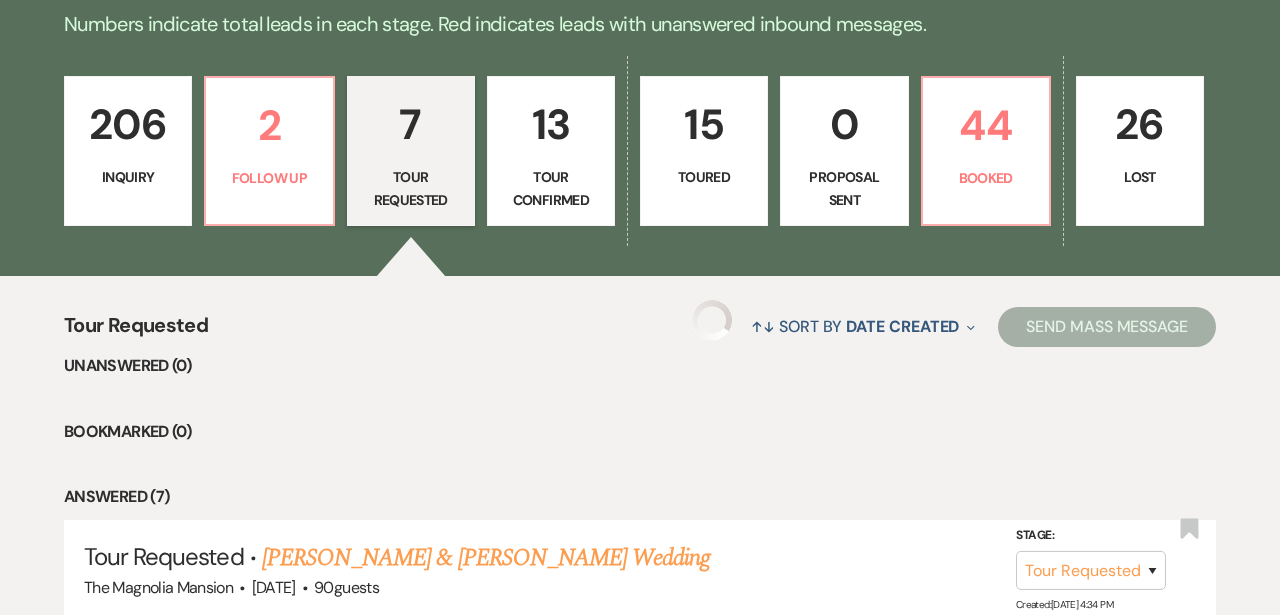 scroll, scrollTop: 1168, scrollLeft: 0, axis: vertical 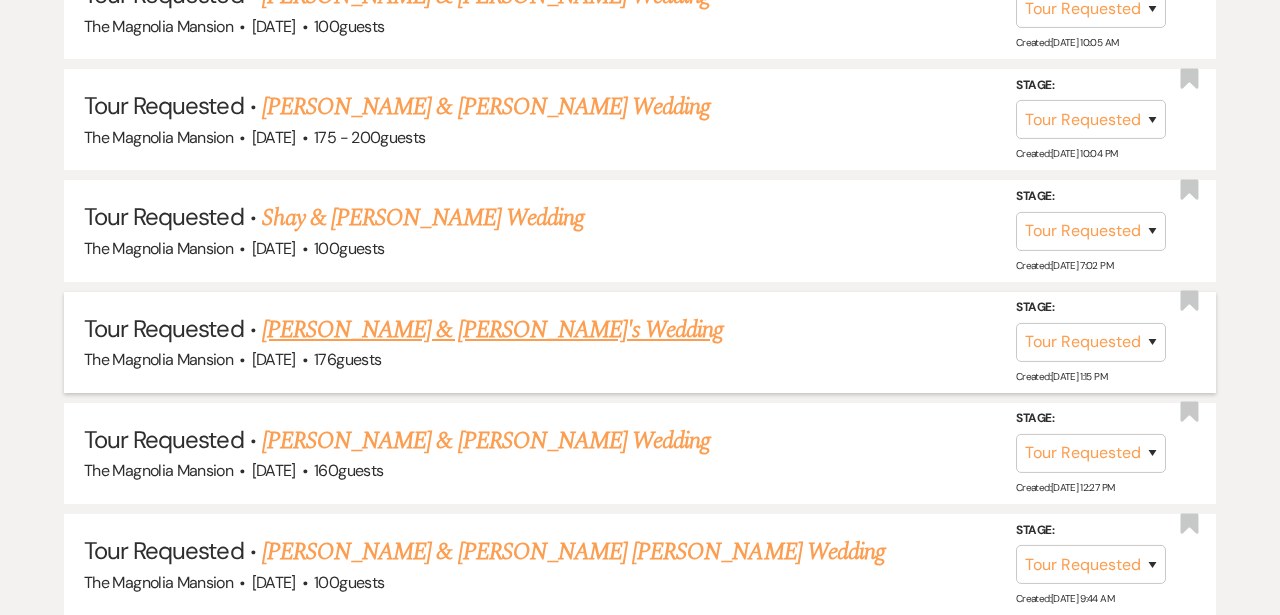click on "[PERSON_NAME] & [PERSON_NAME]'s Wedding" at bounding box center (493, 330) 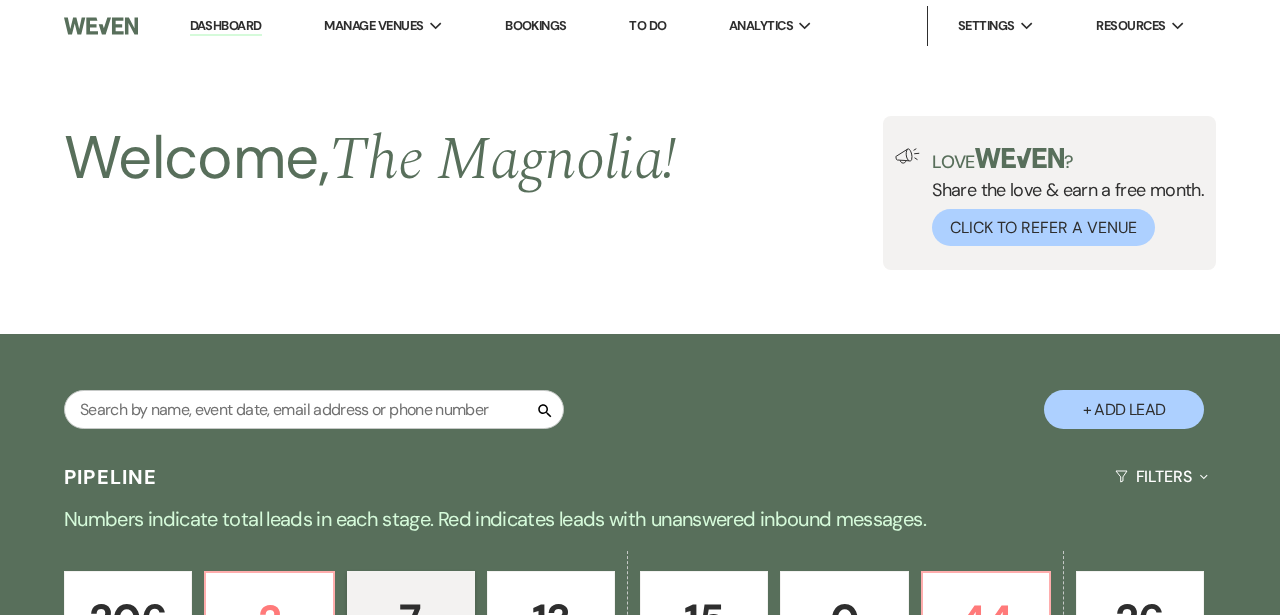 select on "2" 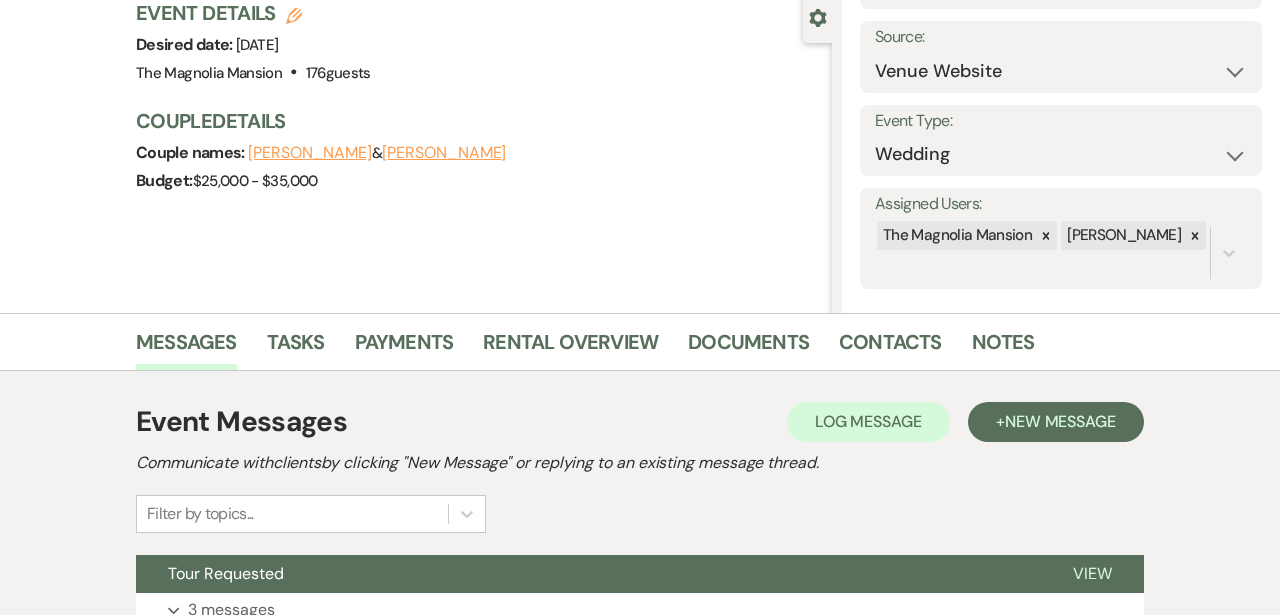 scroll, scrollTop: 359, scrollLeft: 0, axis: vertical 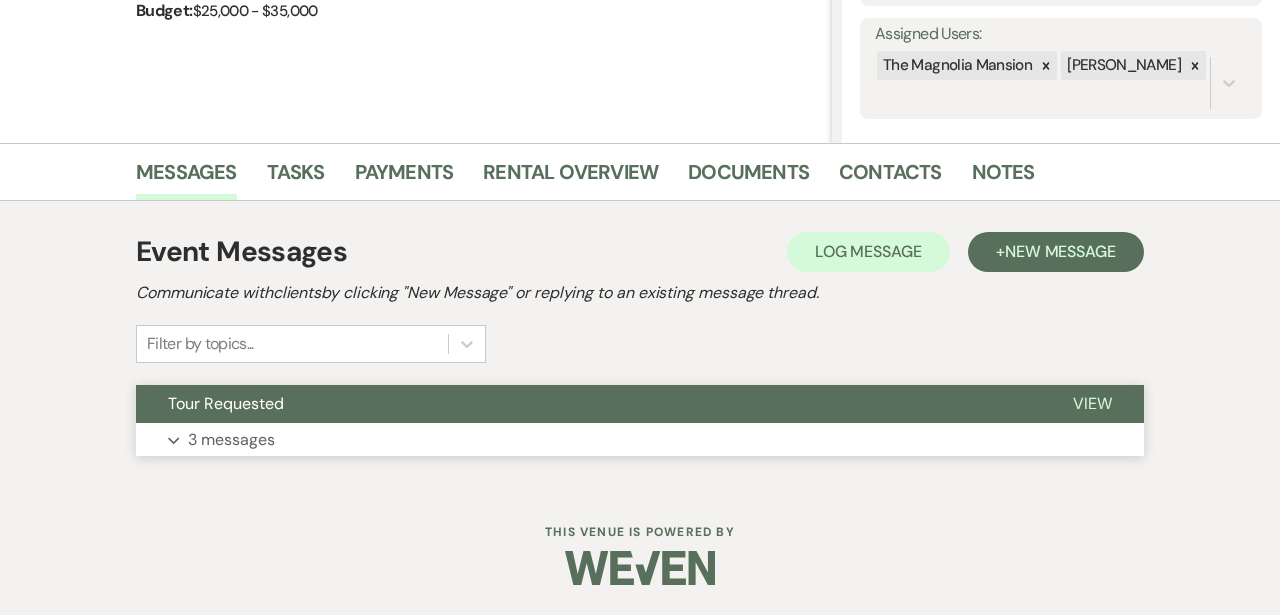 click on "3 messages" at bounding box center (231, 440) 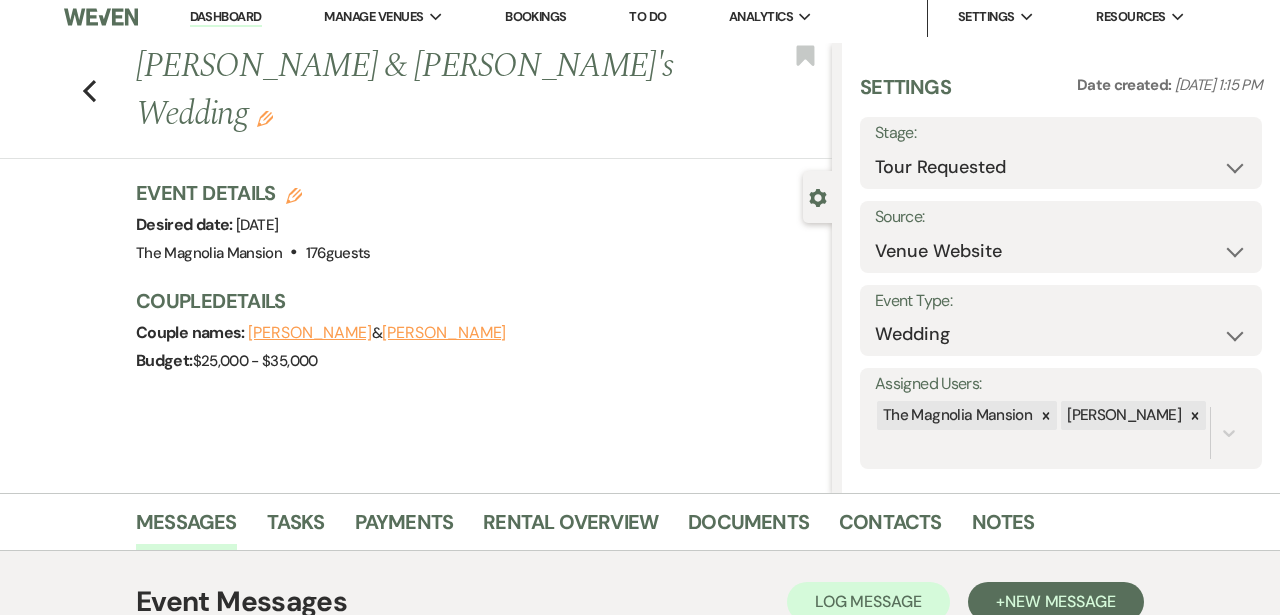 scroll, scrollTop: 0, scrollLeft: 0, axis: both 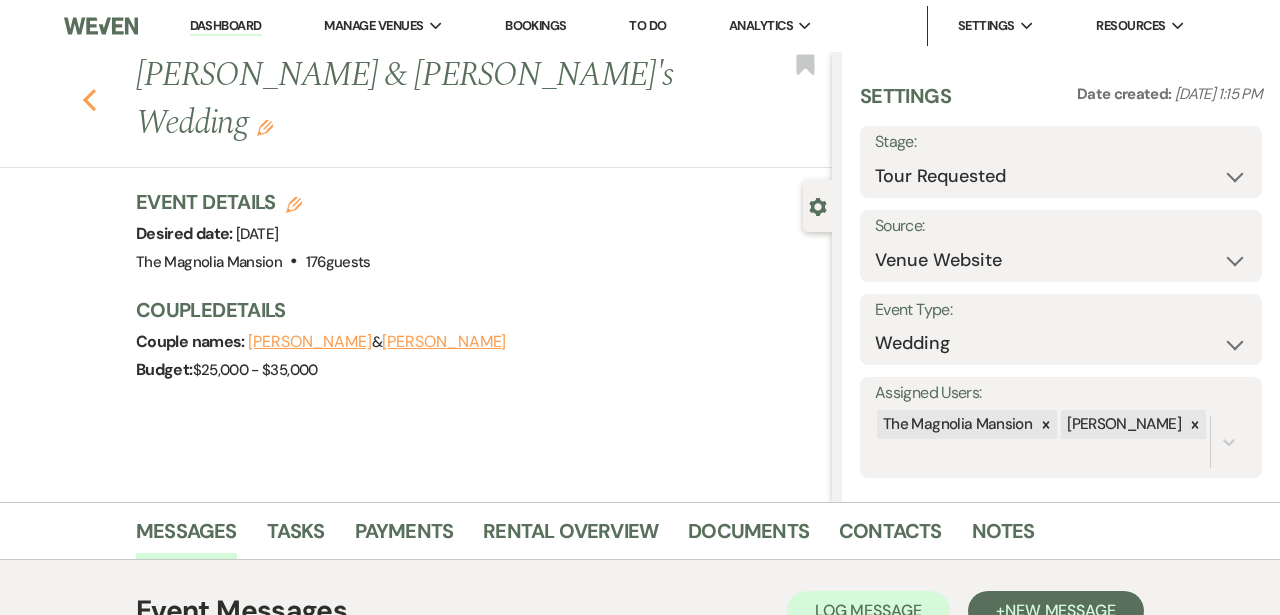 click on "Previous" 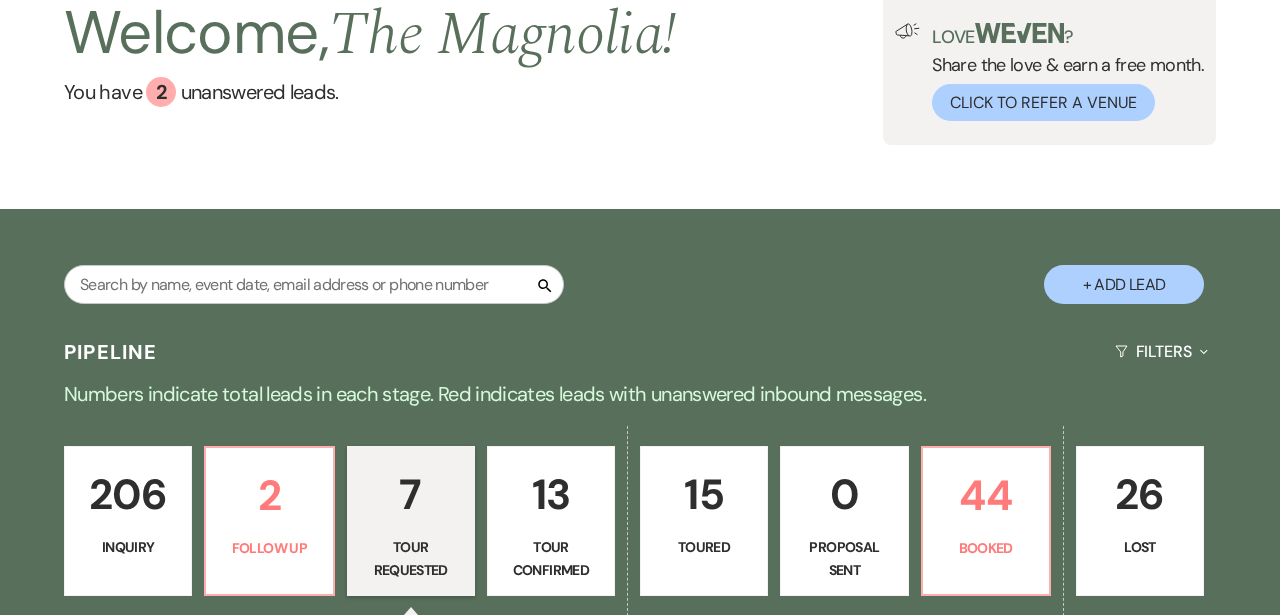 scroll, scrollTop: 0, scrollLeft: 0, axis: both 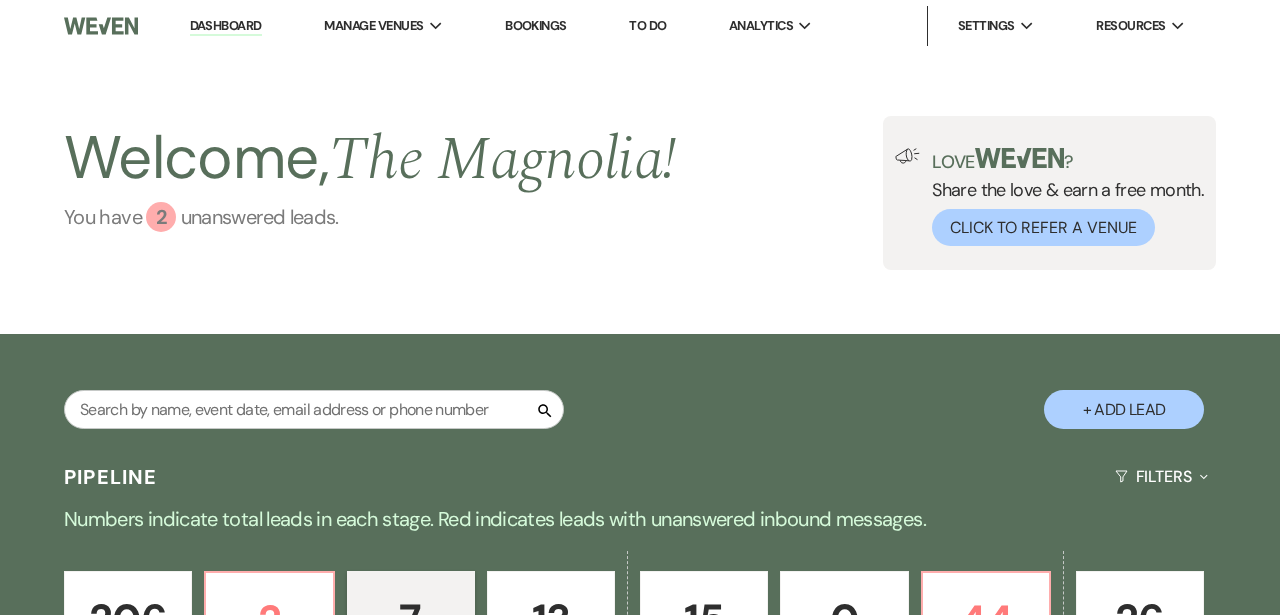 click on "2" at bounding box center [161, 217] 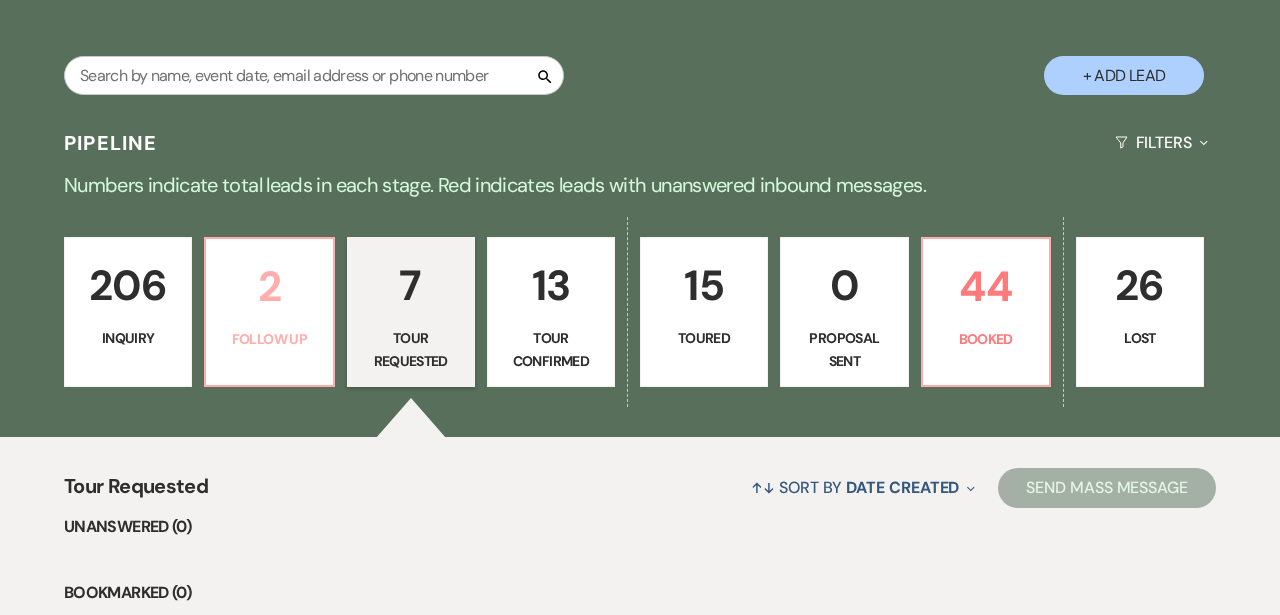 click on "2" at bounding box center [269, 286] 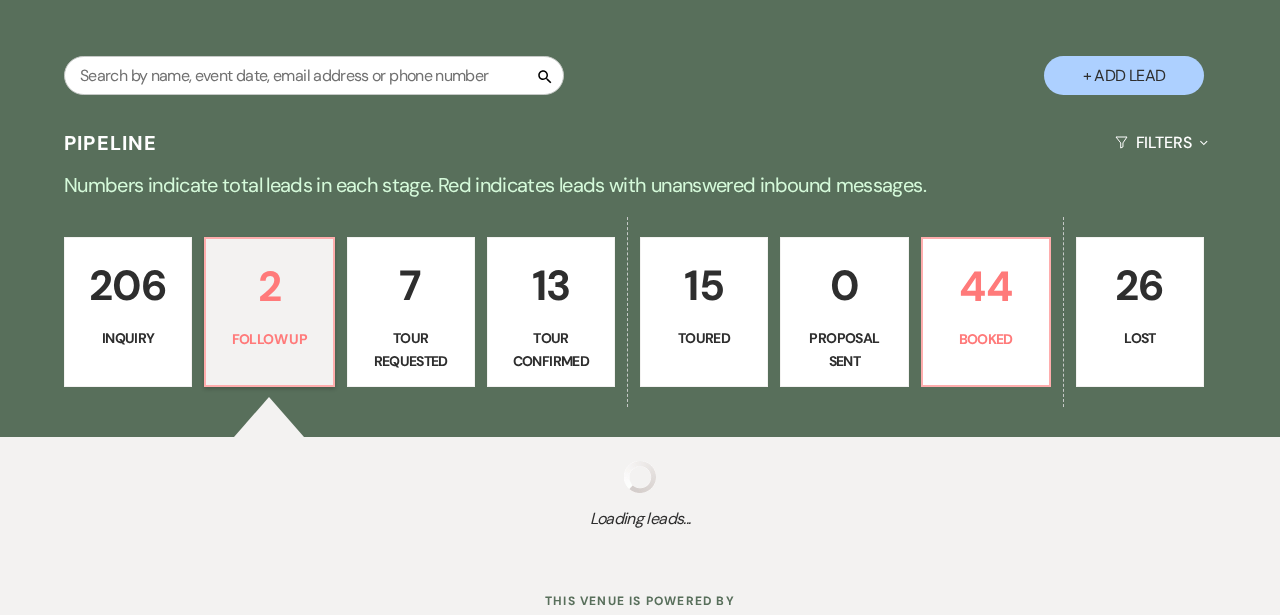 select on "9" 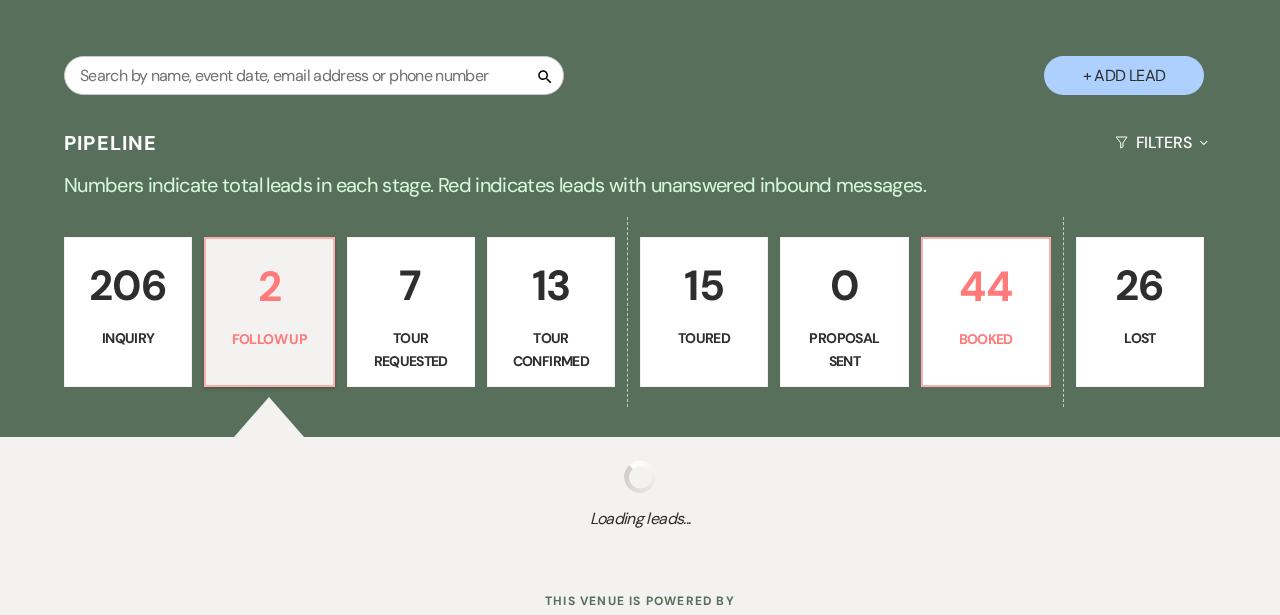 select on "9" 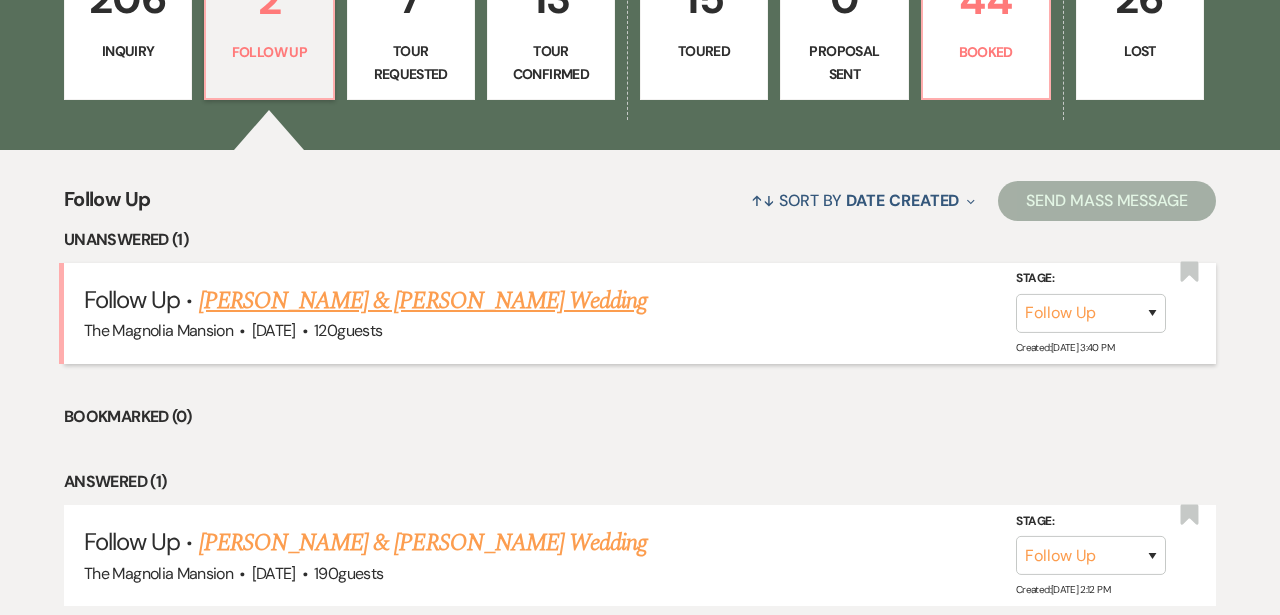 scroll, scrollTop: 773, scrollLeft: 0, axis: vertical 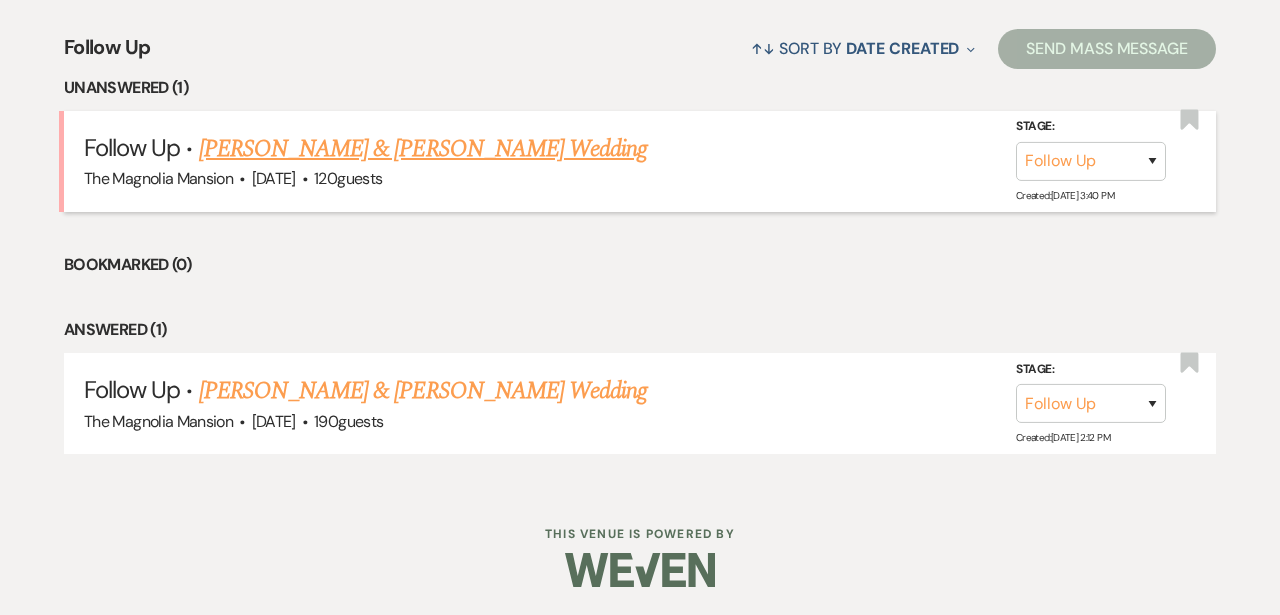 click on "[PERSON_NAME] & [PERSON_NAME] Wedding" at bounding box center (423, 149) 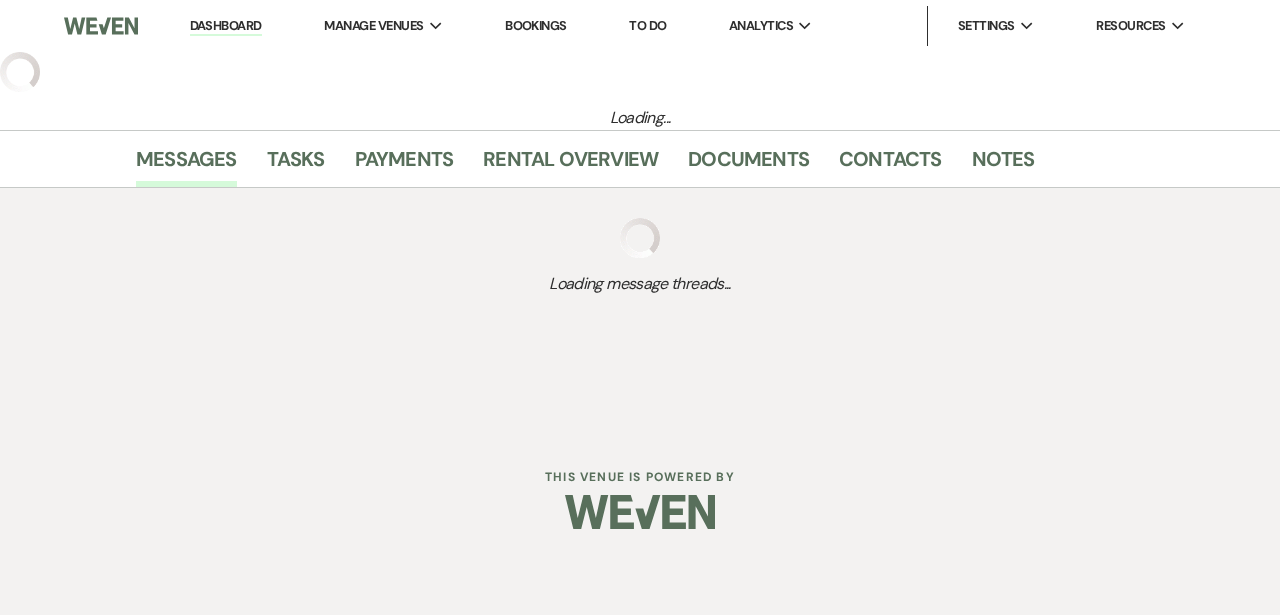 scroll, scrollTop: 0, scrollLeft: 0, axis: both 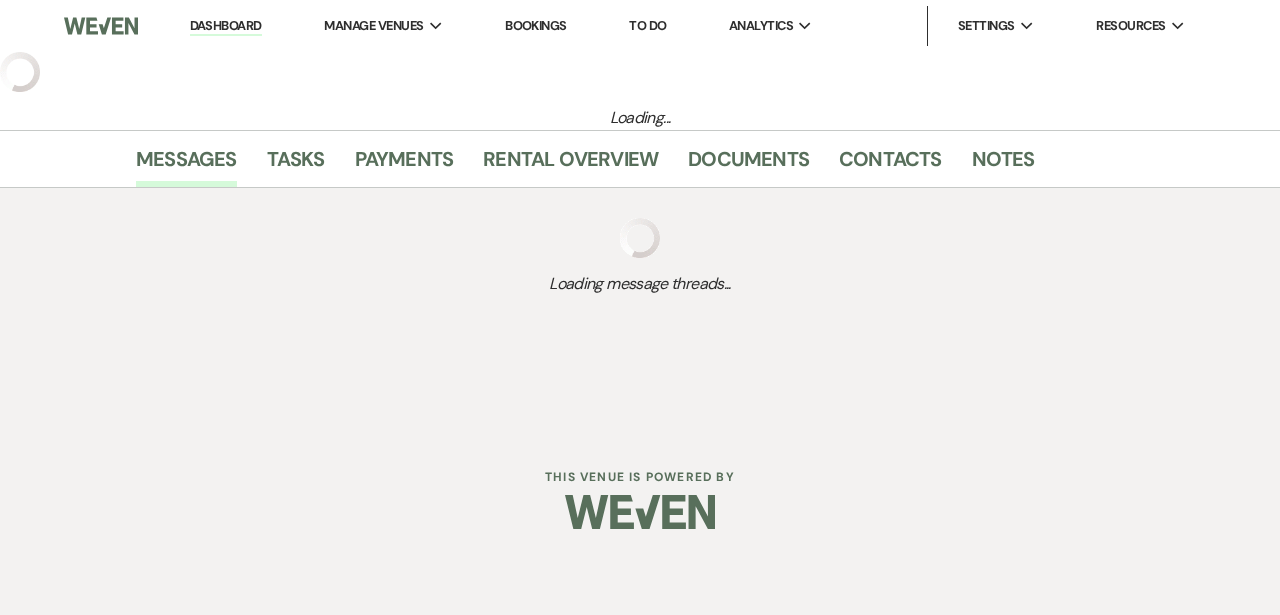 select on "9" 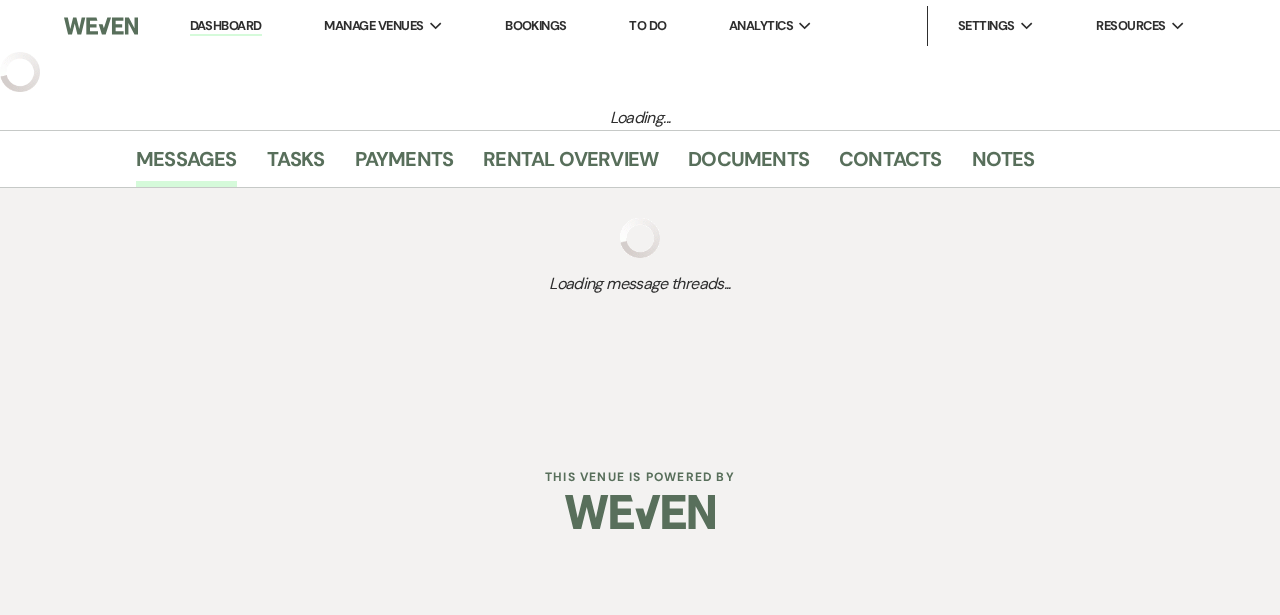 select on "5" 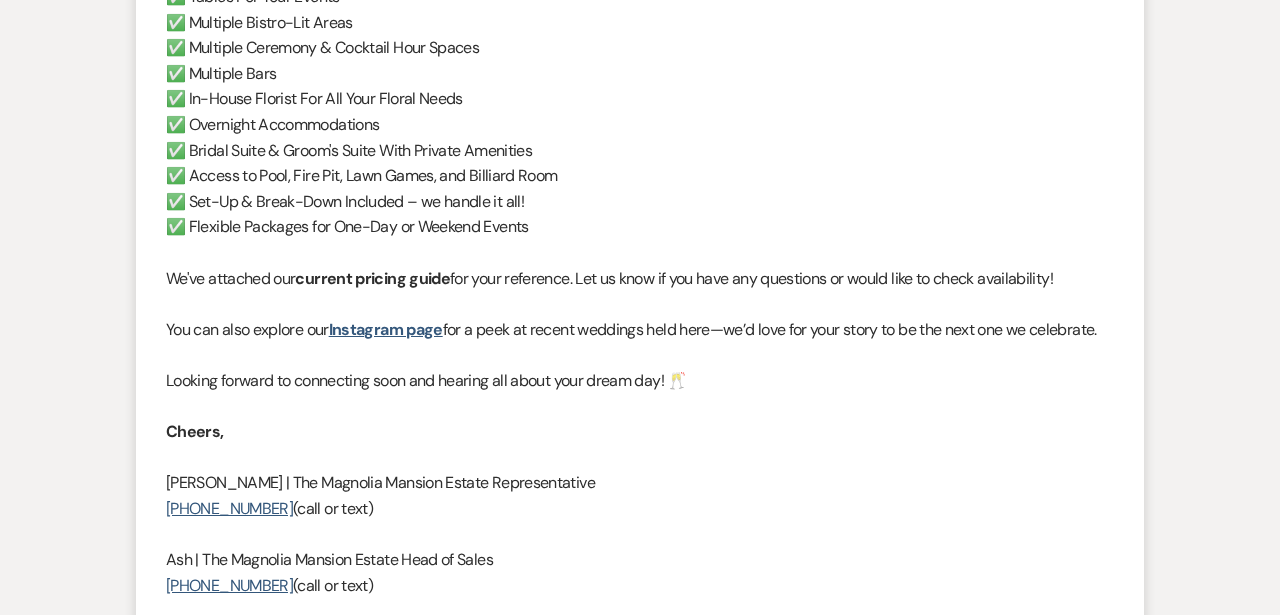 scroll, scrollTop: 2018, scrollLeft: 0, axis: vertical 